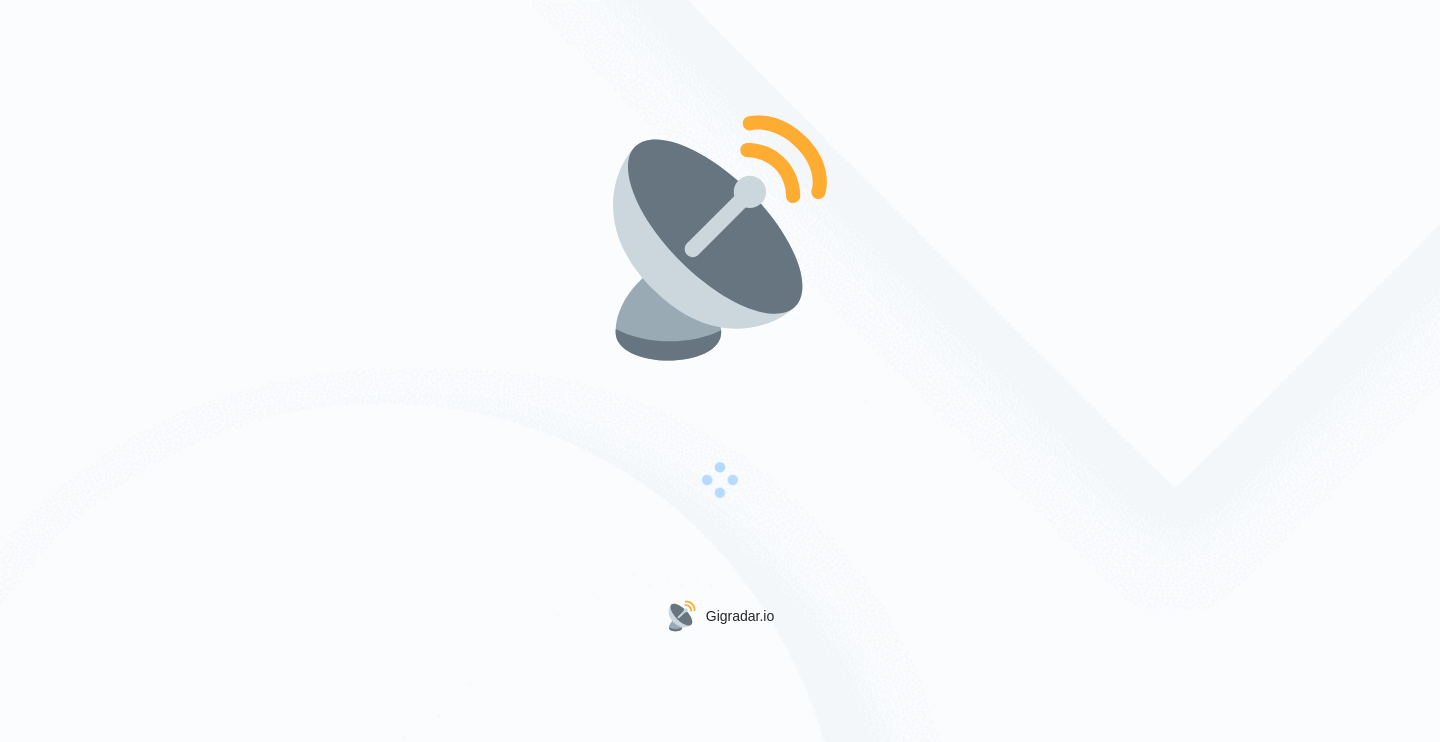 scroll, scrollTop: 0, scrollLeft: 0, axis: both 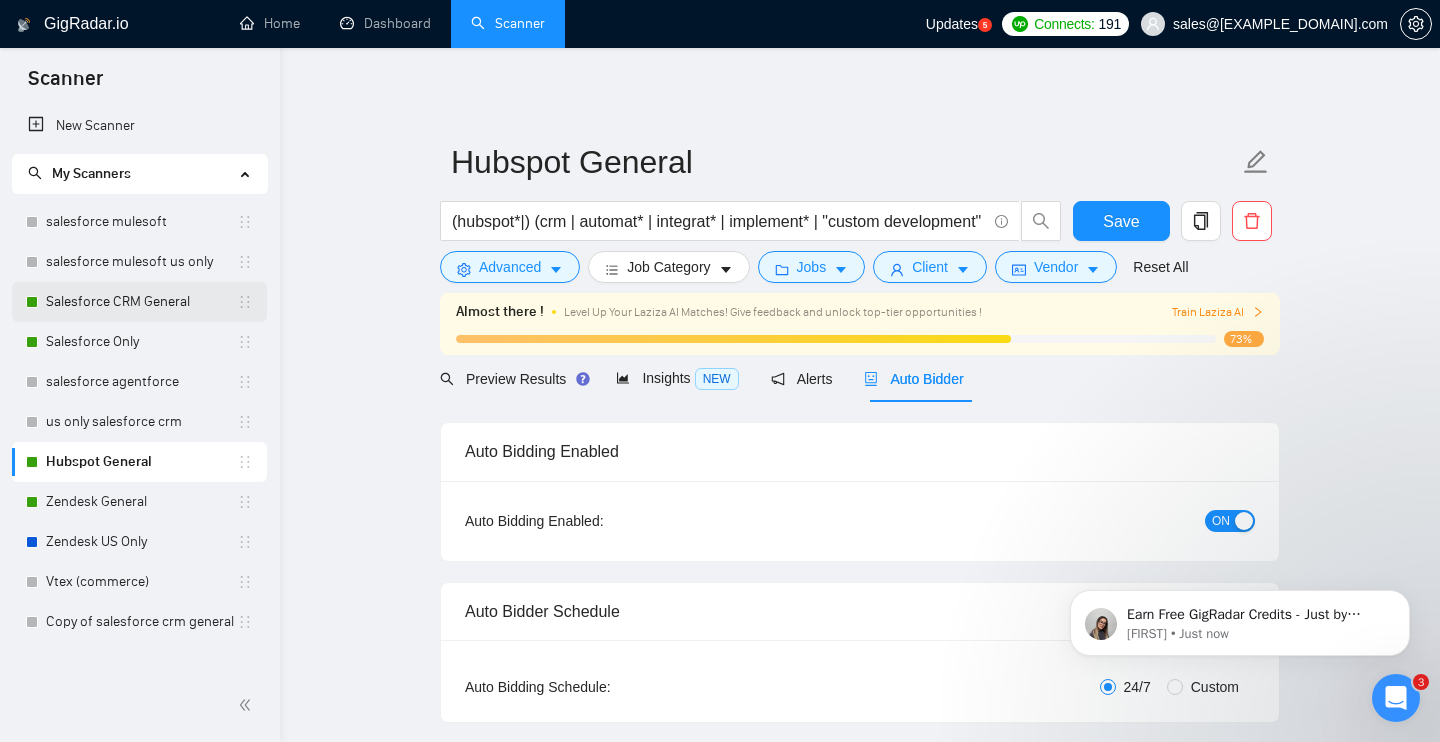 click on "Salesforce CRM General" at bounding box center (141, 302) 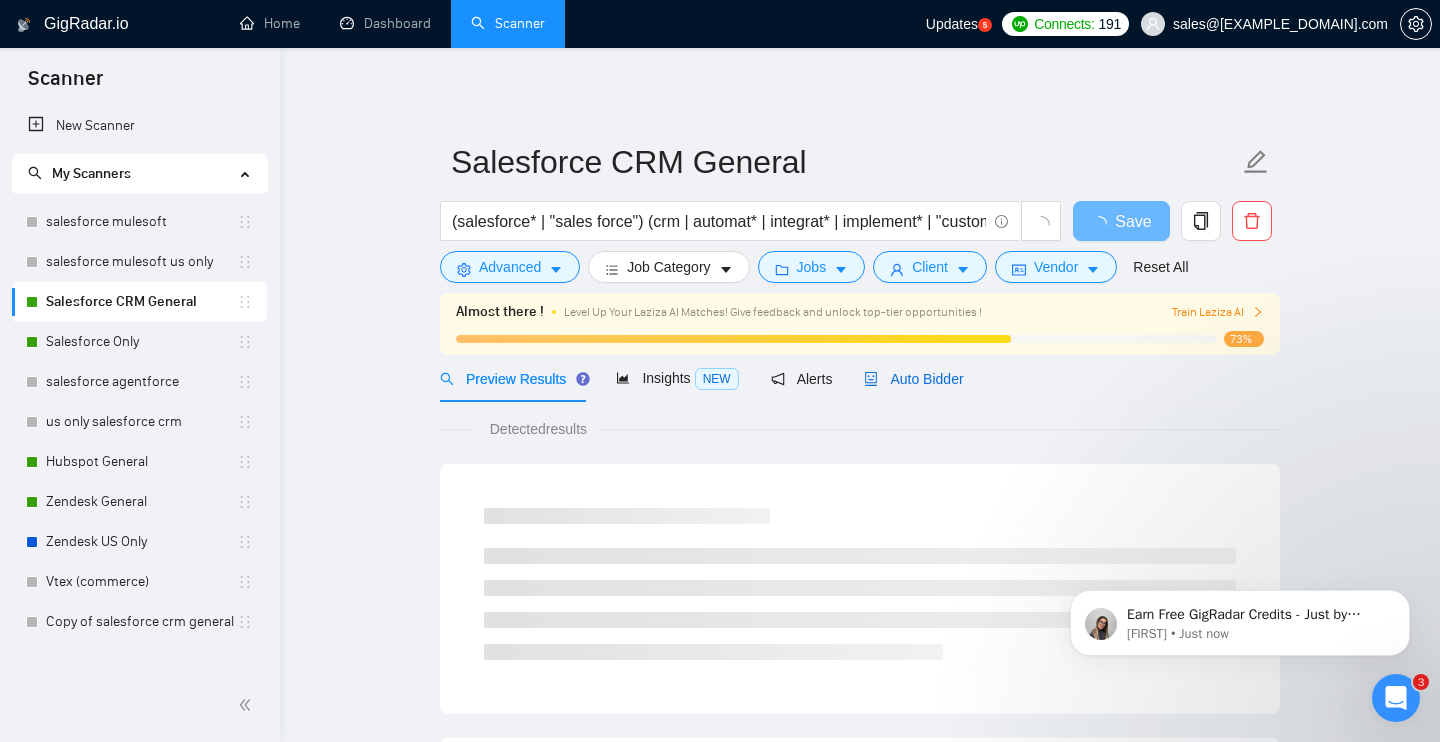 click on "Auto Bidder" at bounding box center [913, 379] 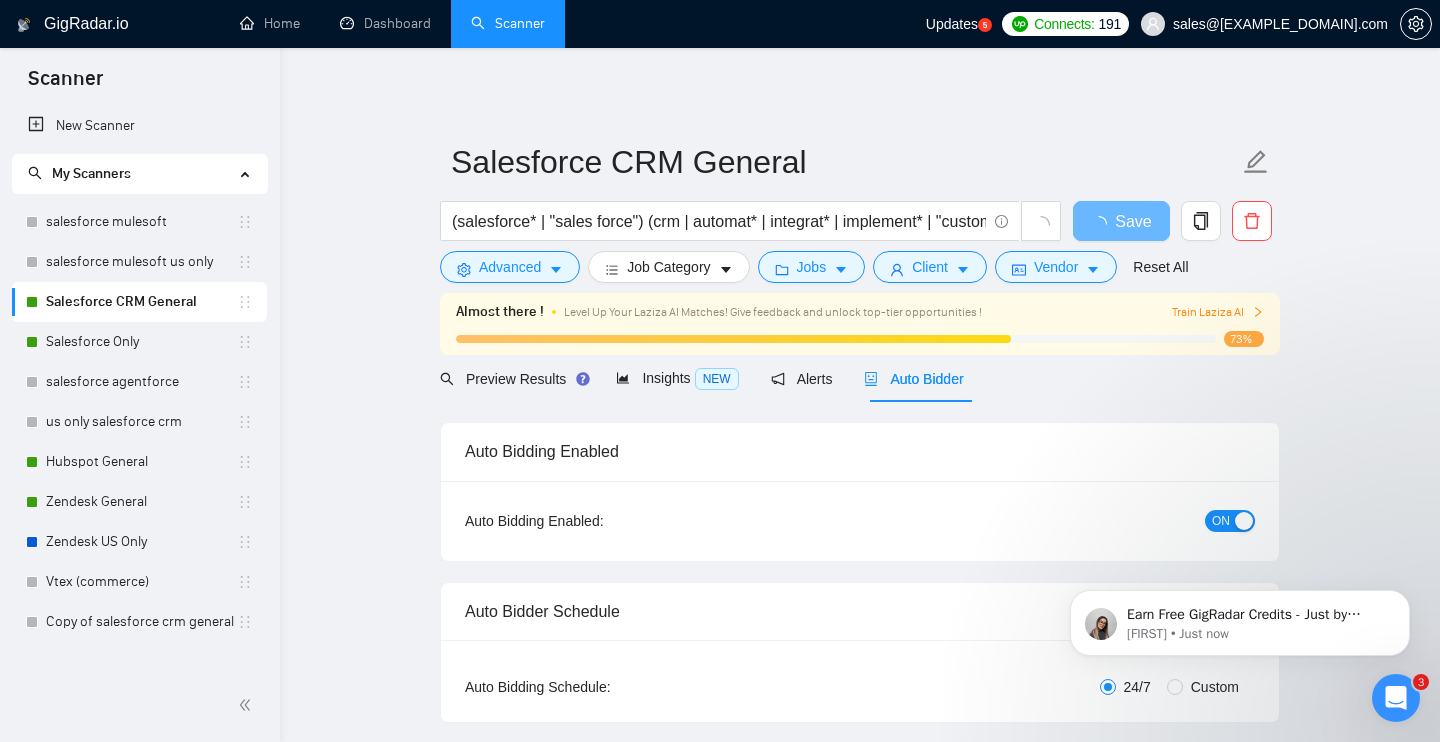 type 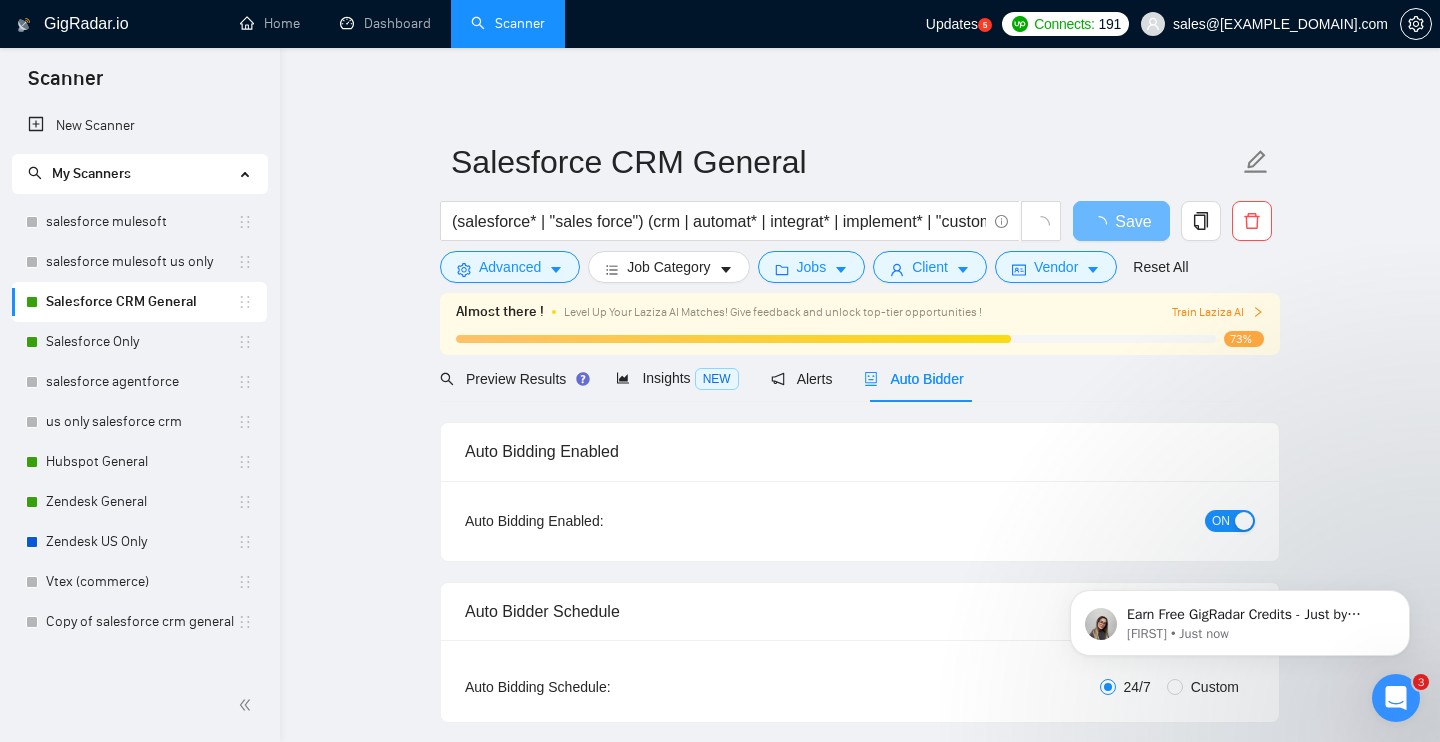checkbox on "true" 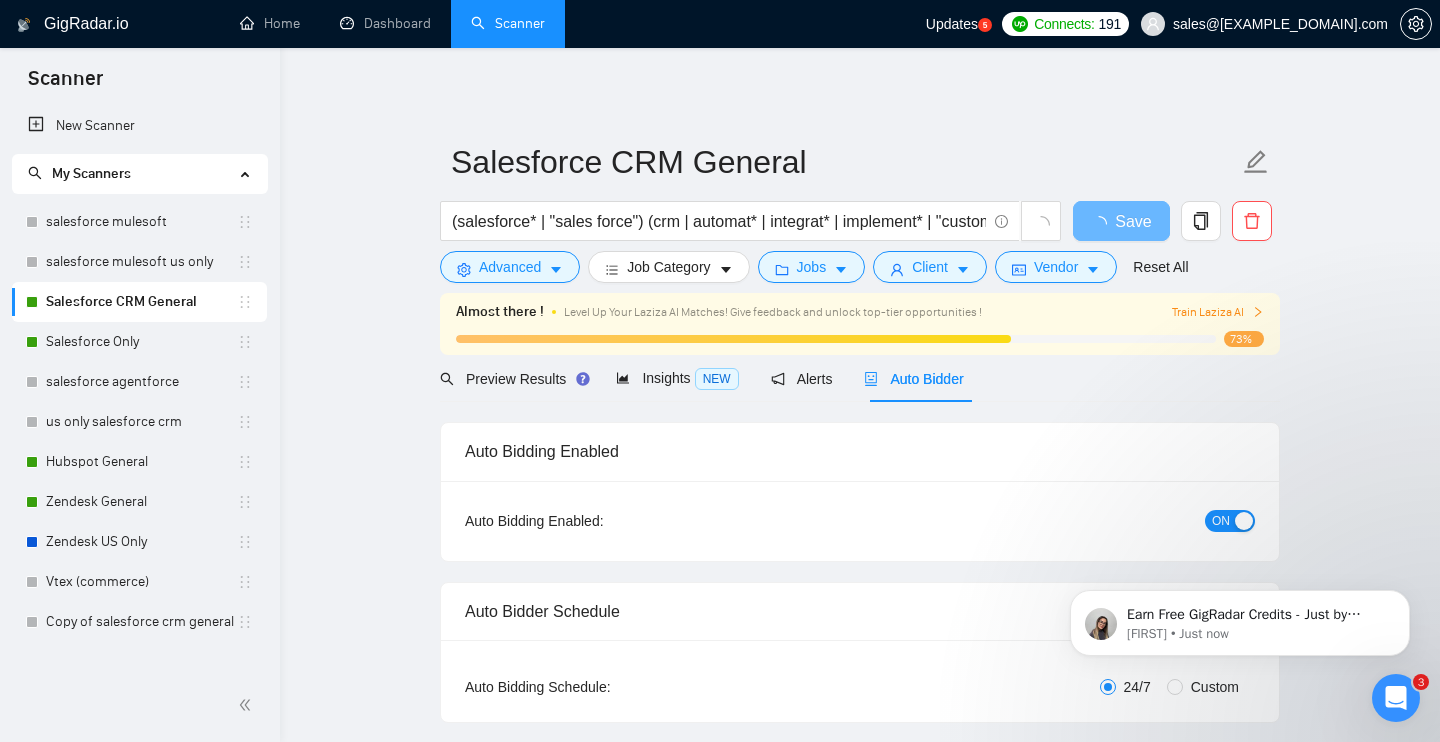 type 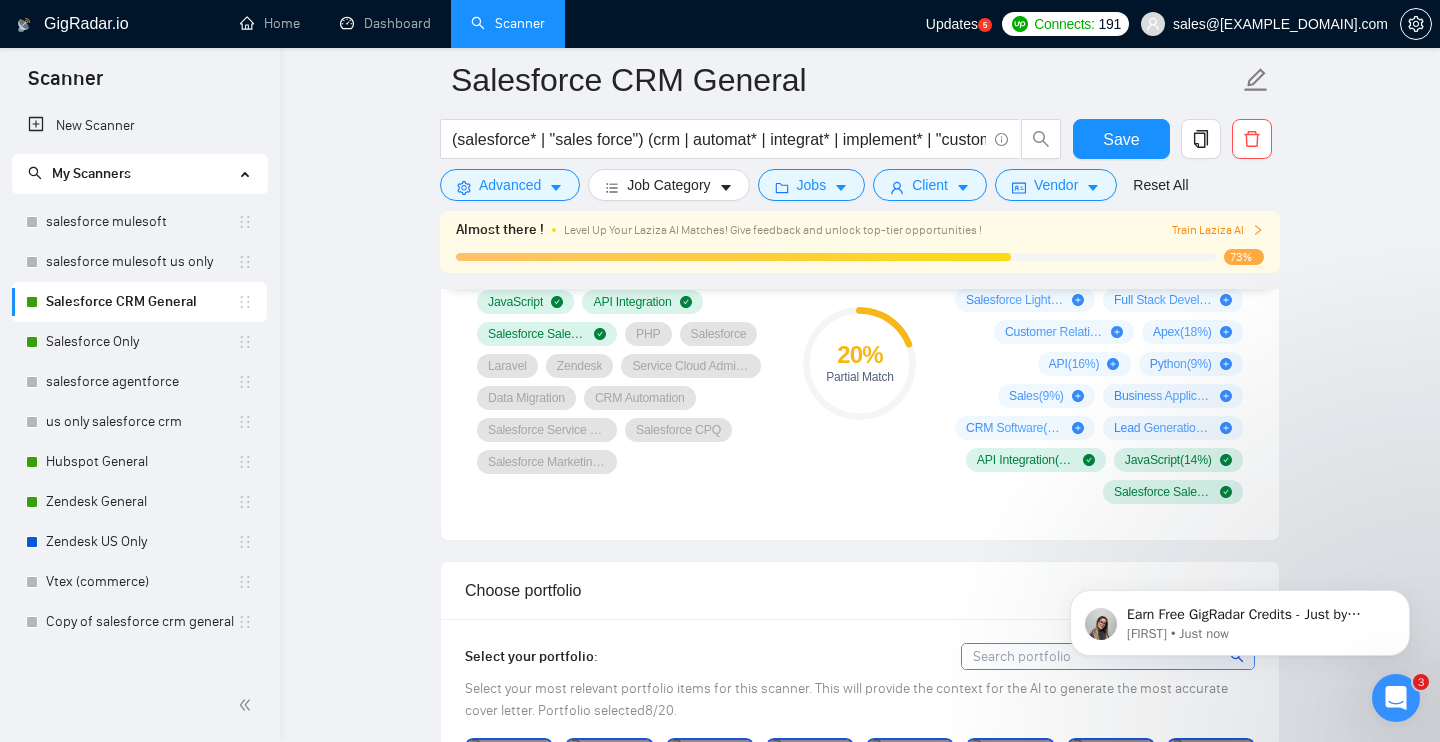 scroll, scrollTop: 1354, scrollLeft: 0, axis: vertical 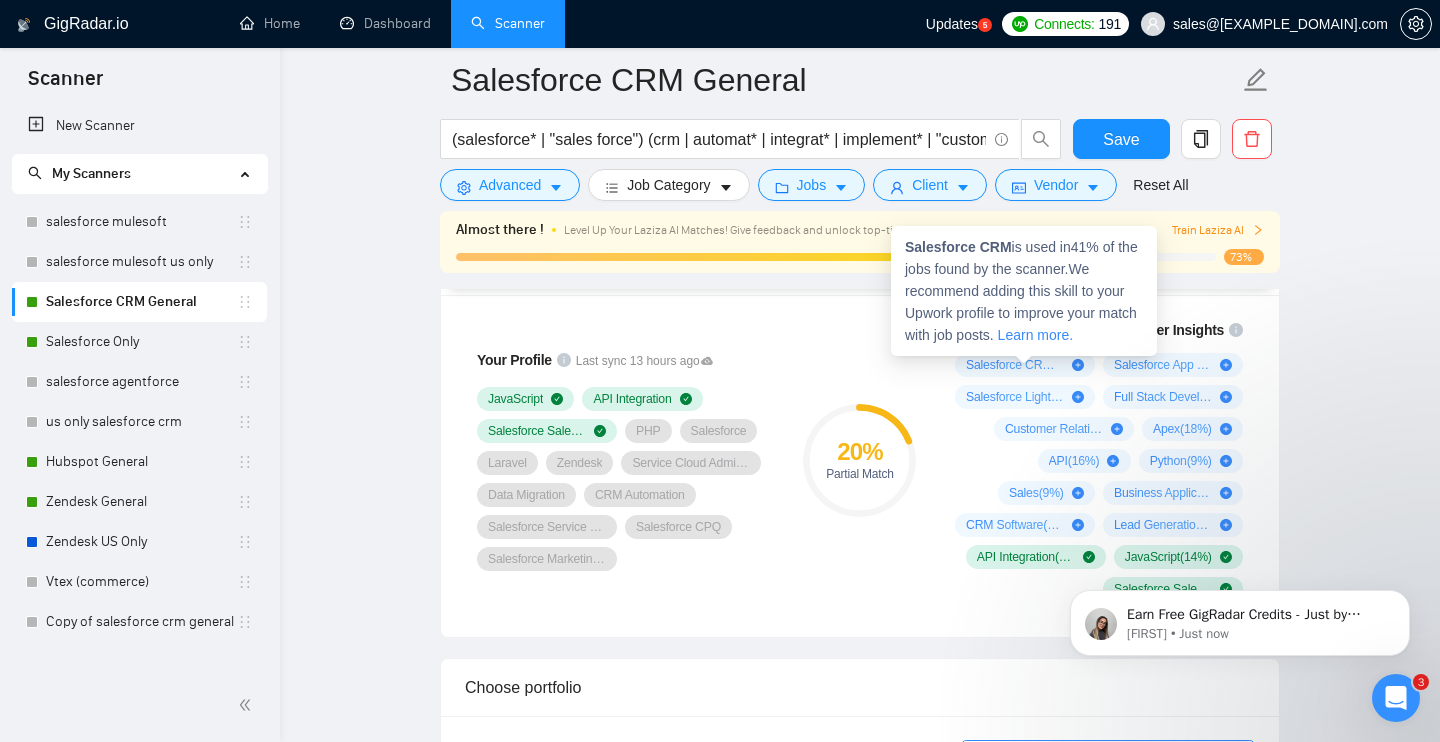 click 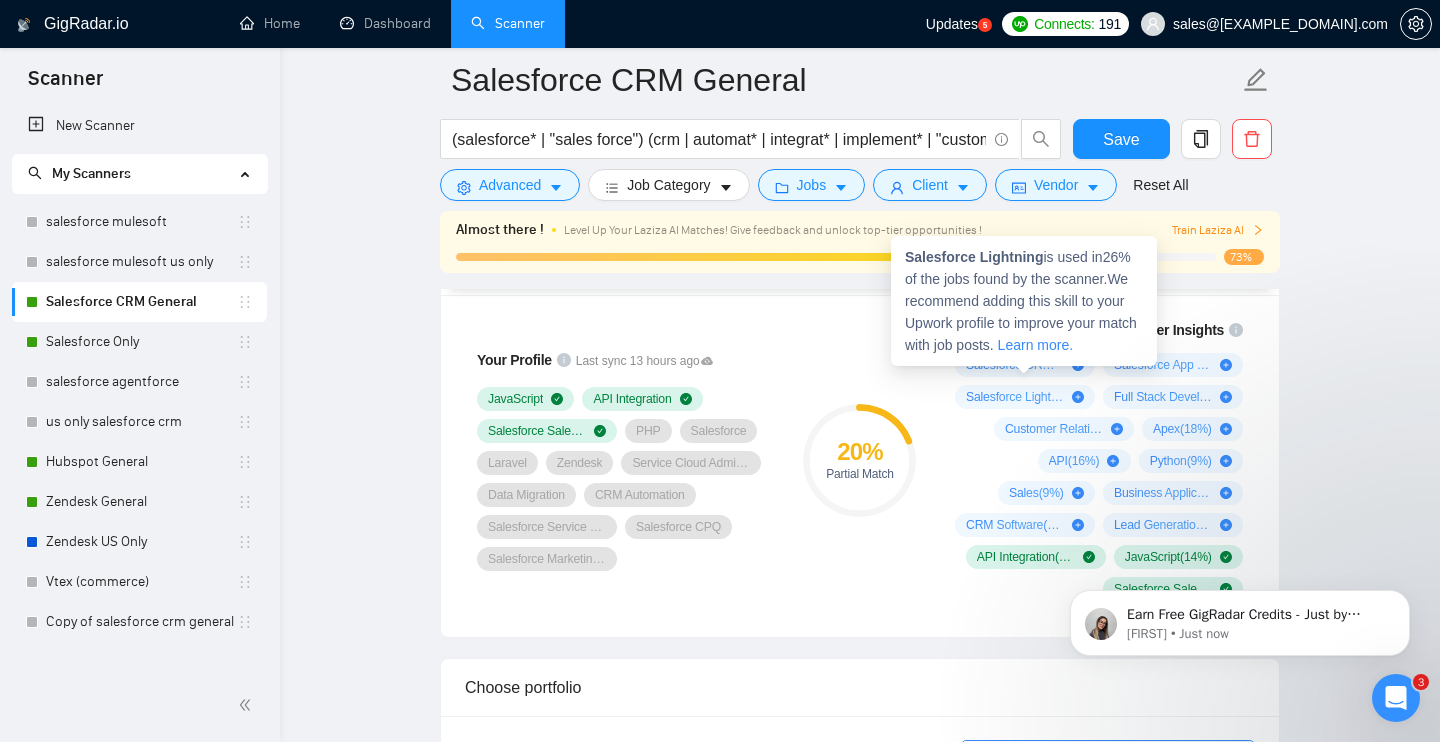 click on "Salesforce Lightning  ( 26 %)" at bounding box center (1025, 397) 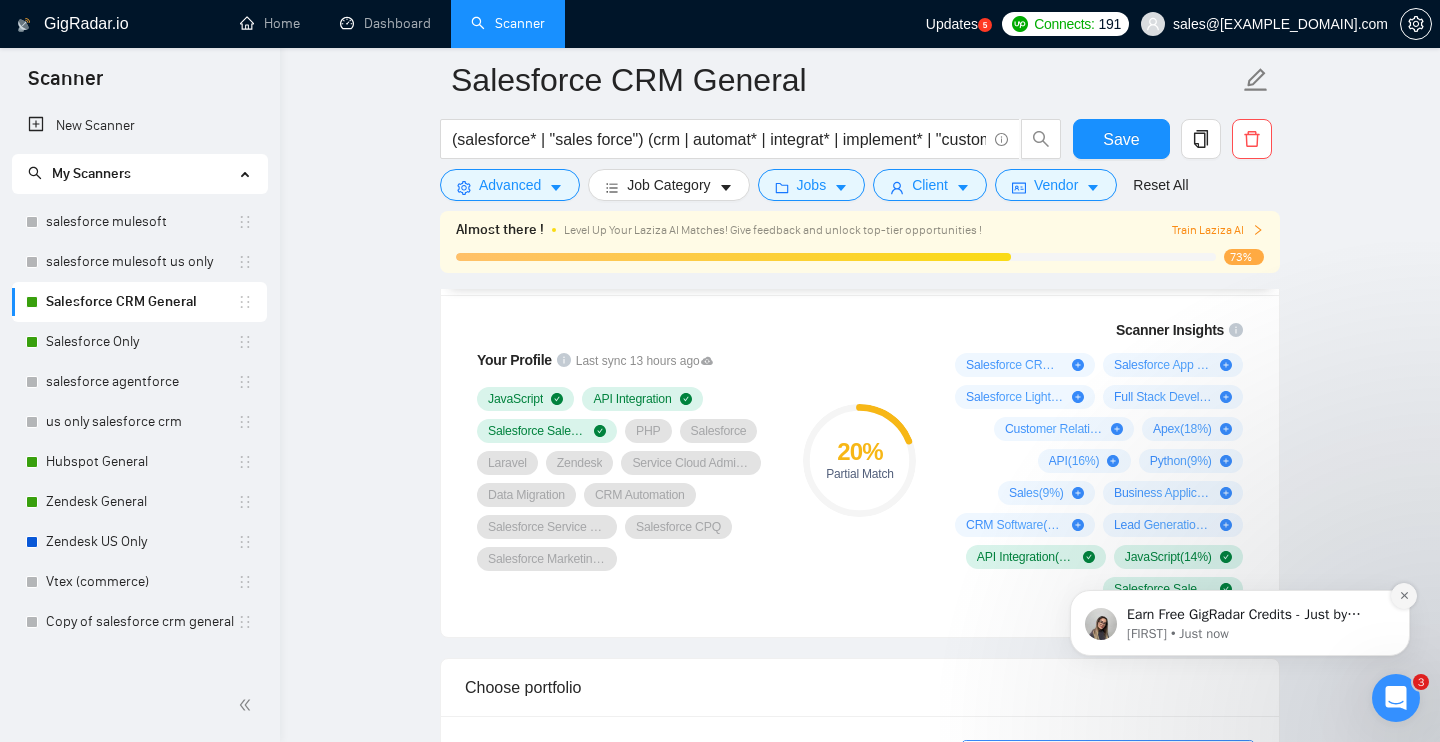click at bounding box center [1404, 596] 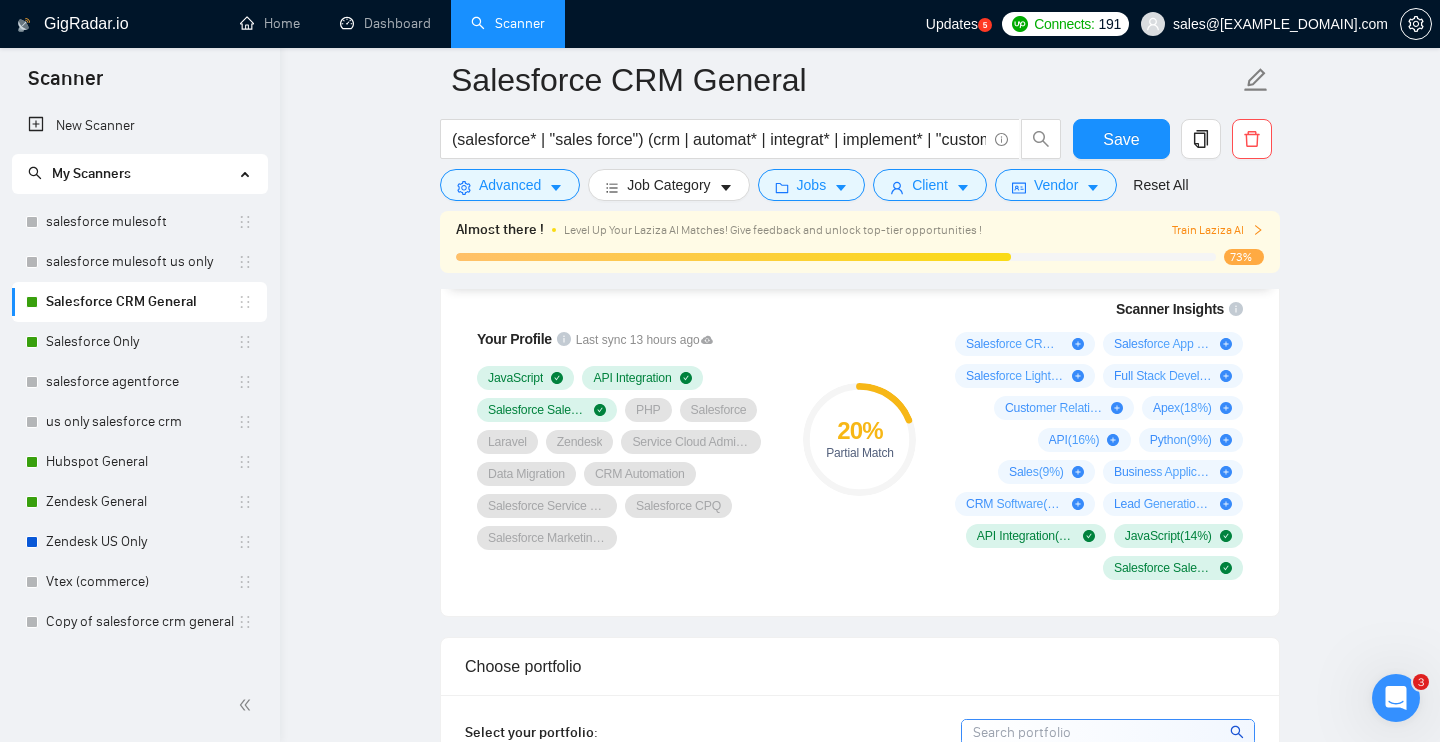 scroll, scrollTop: 1371, scrollLeft: 0, axis: vertical 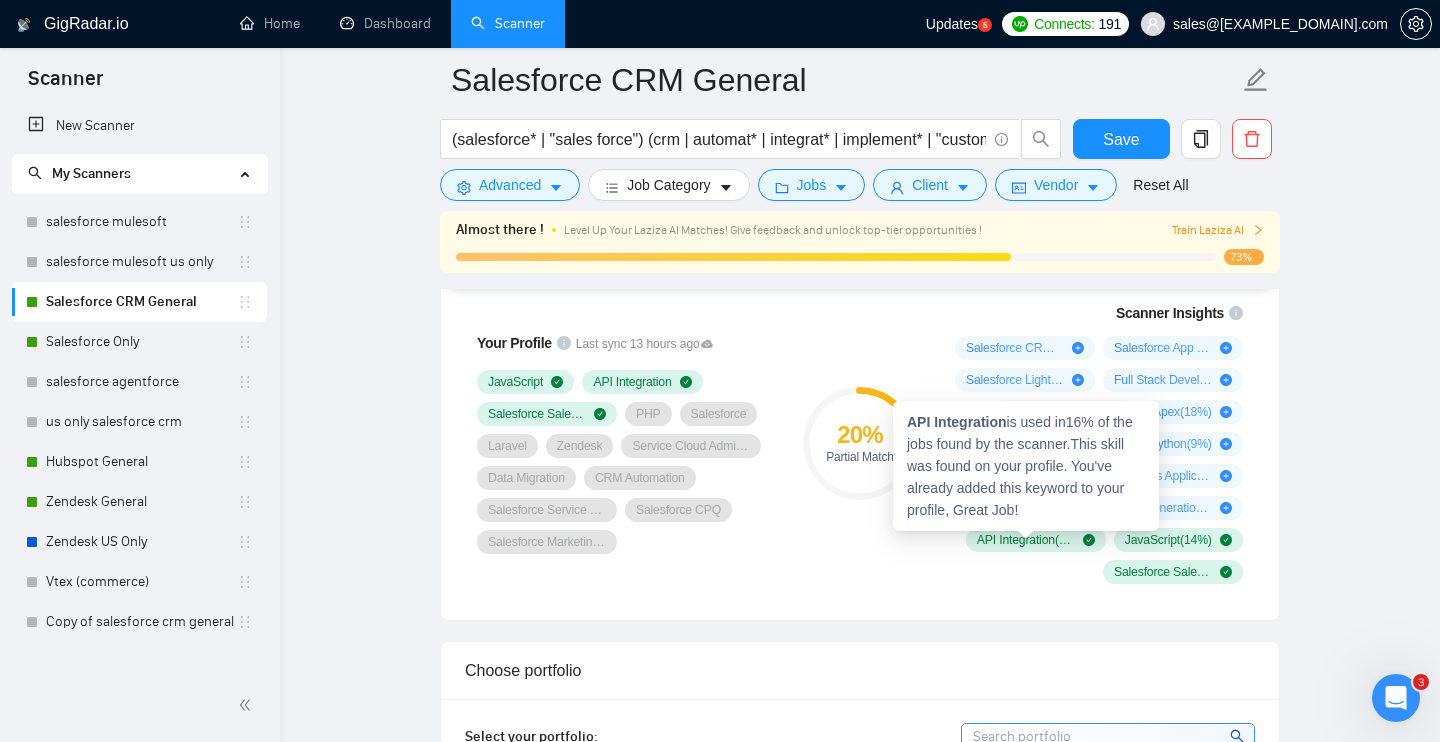 click on "API Integration  is used in  16 % of the jobs found by the scanner.  This skill was found on your profile. You've already added this keyword to your profile, Great Job!" at bounding box center [1026, 466] 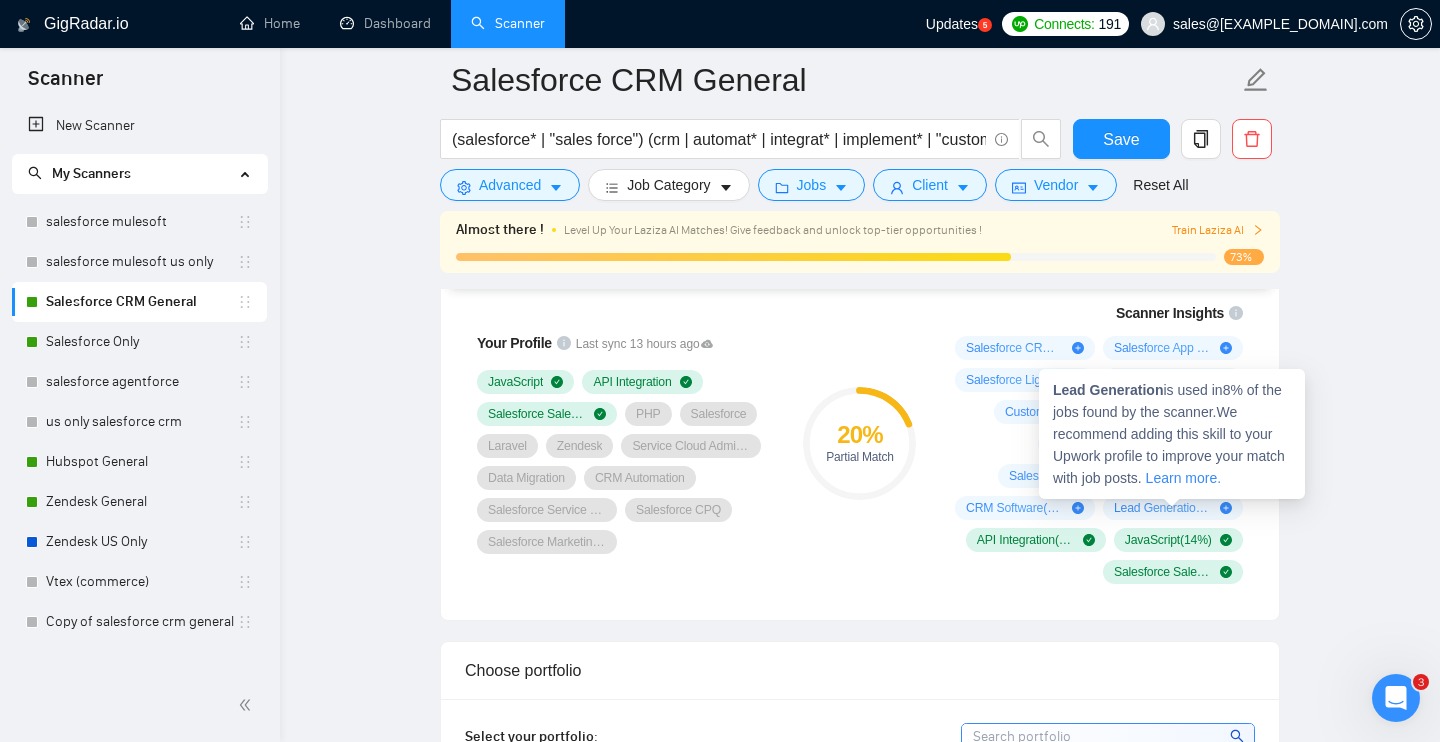 click 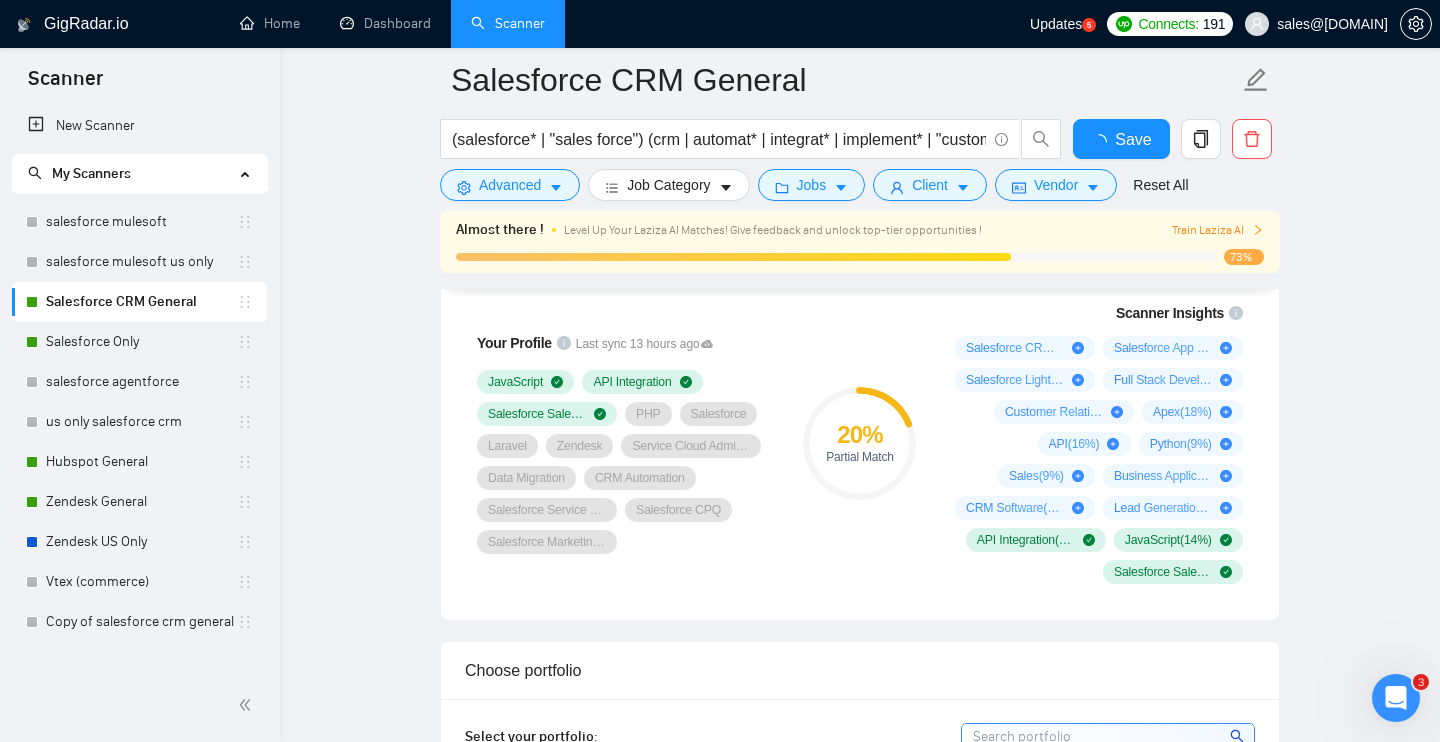 scroll, scrollTop: 1371, scrollLeft: 0, axis: vertical 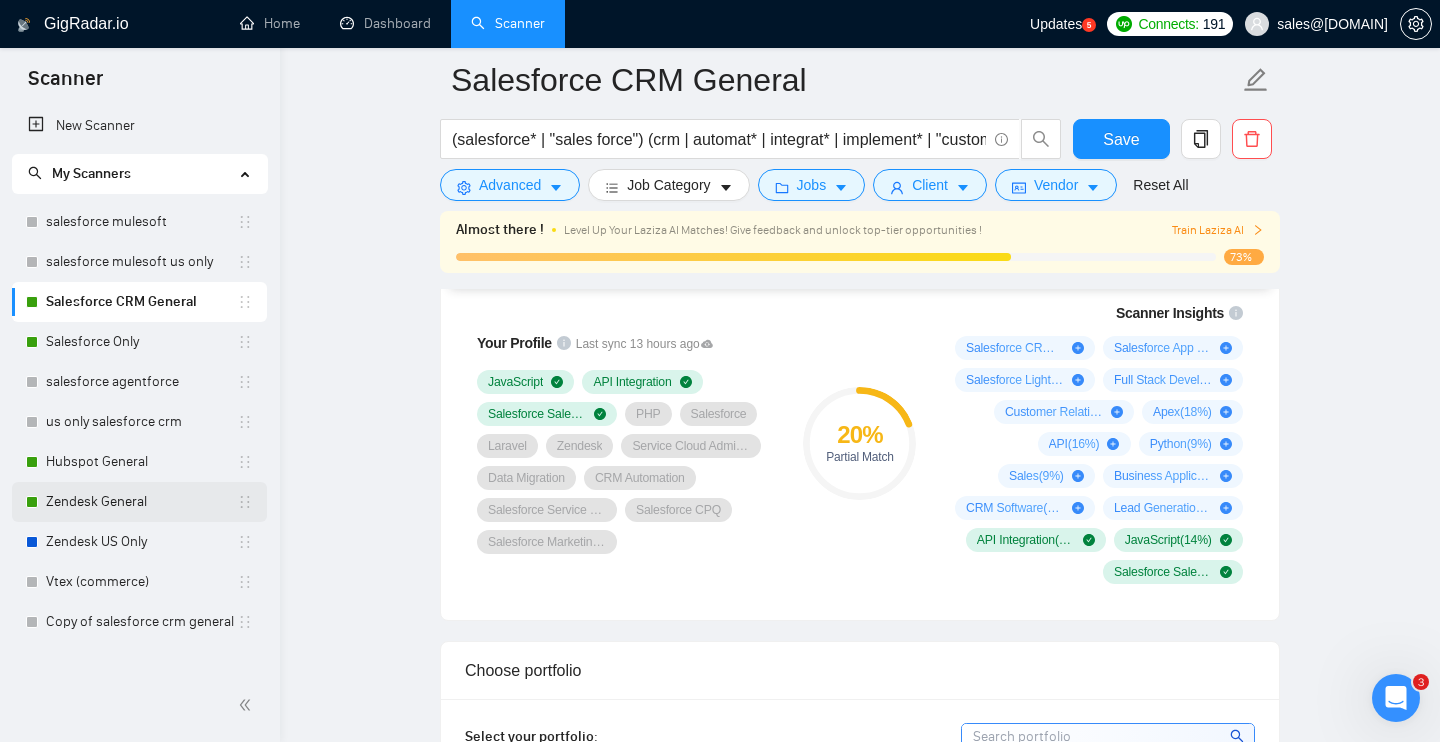 click on "Zendesk General" at bounding box center [141, 502] 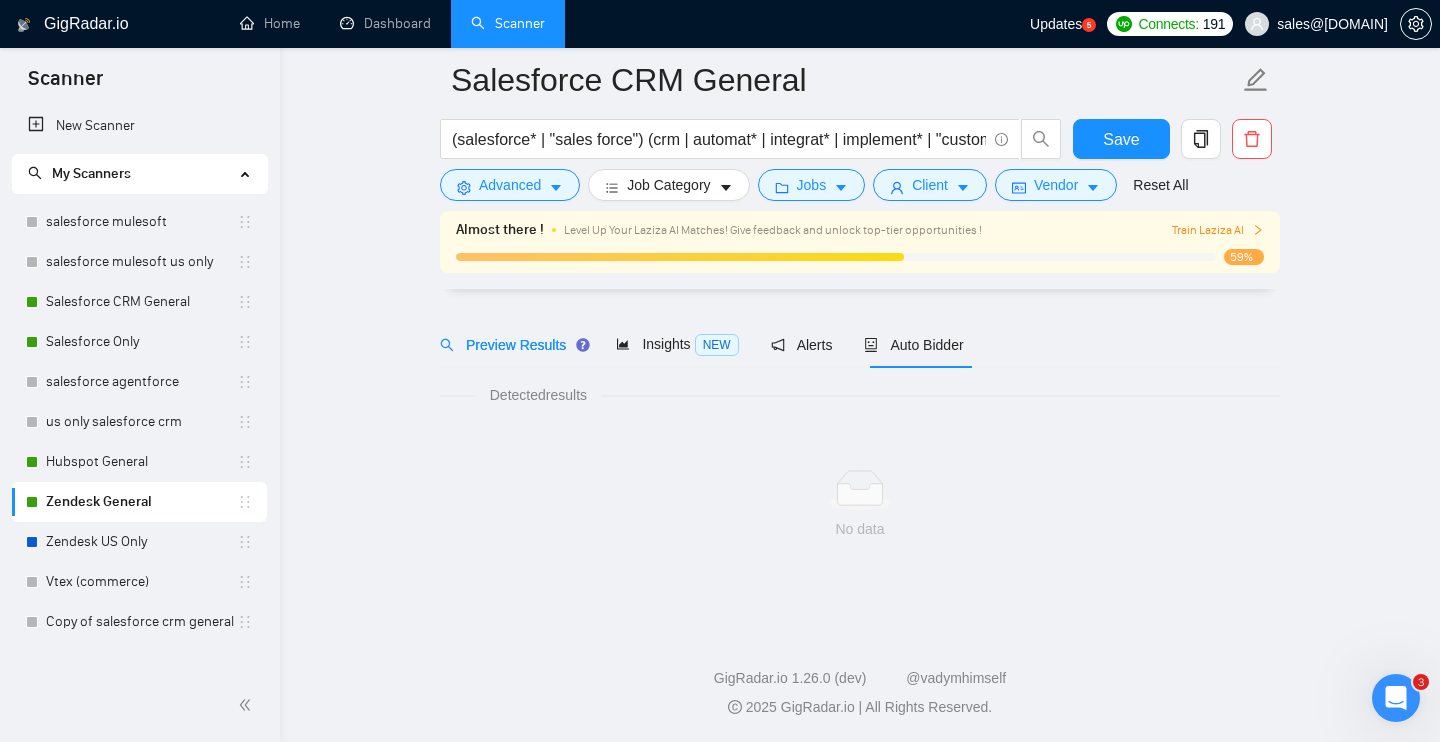 scroll, scrollTop: 50, scrollLeft: 0, axis: vertical 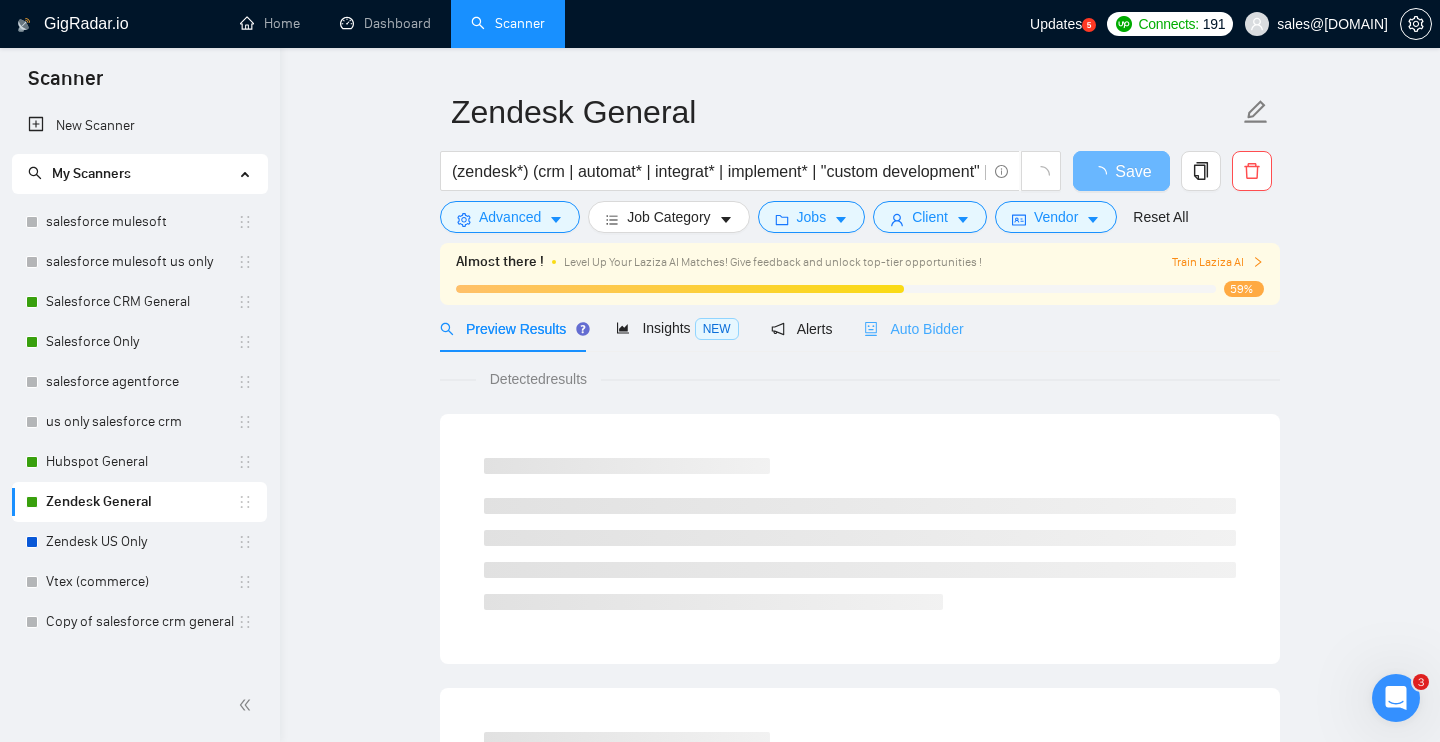 click on "Auto Bidder" at bounding box center (913, 328) 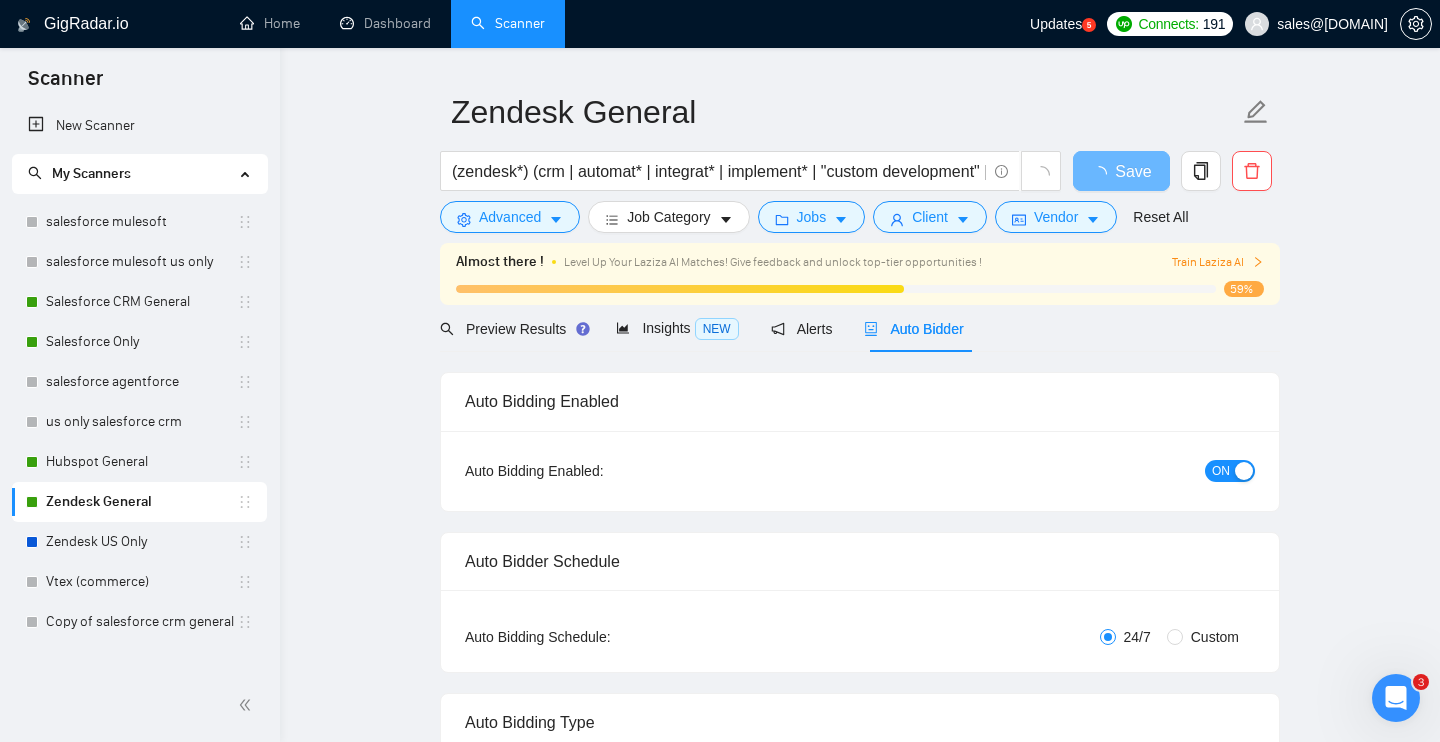 checkbox on "true" 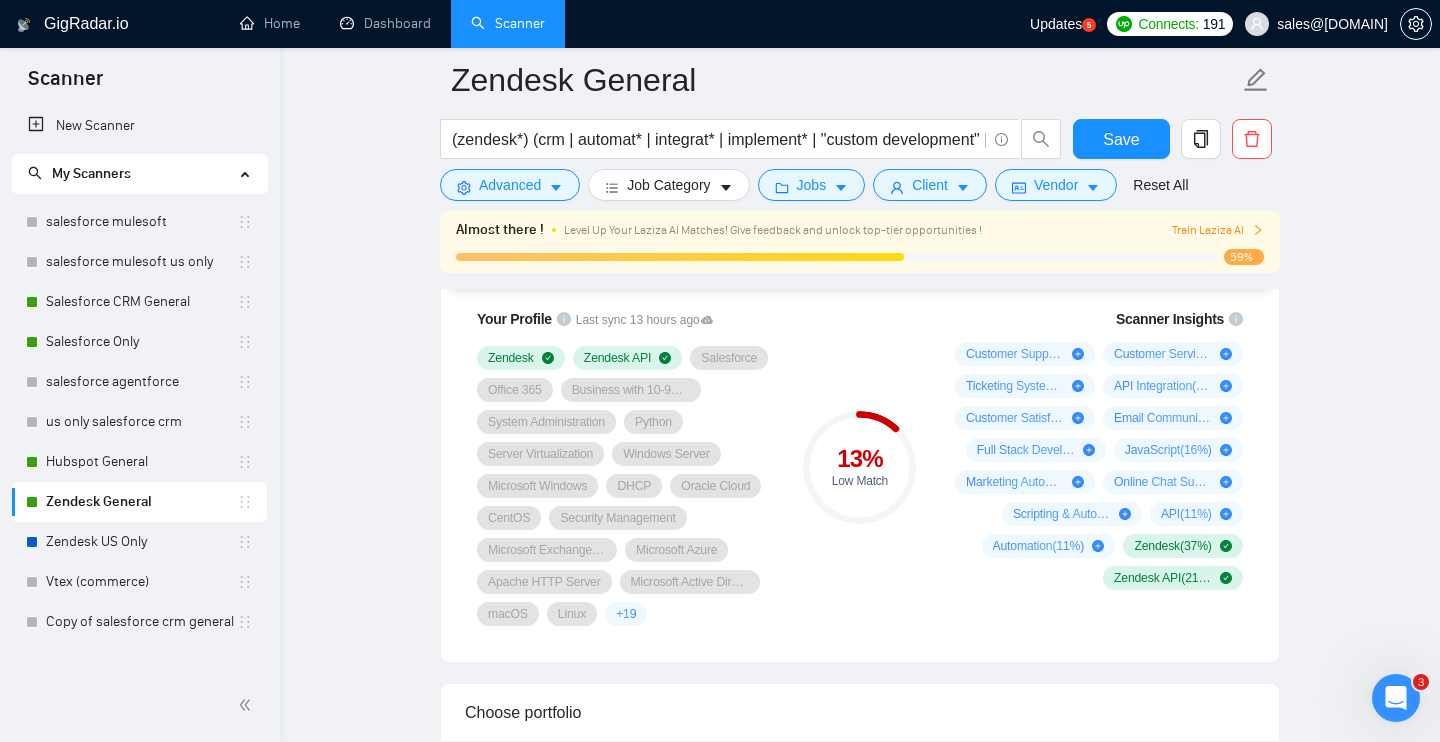 scroll, scrollTop: 1366, scrollLeft: 0, axis: vertical 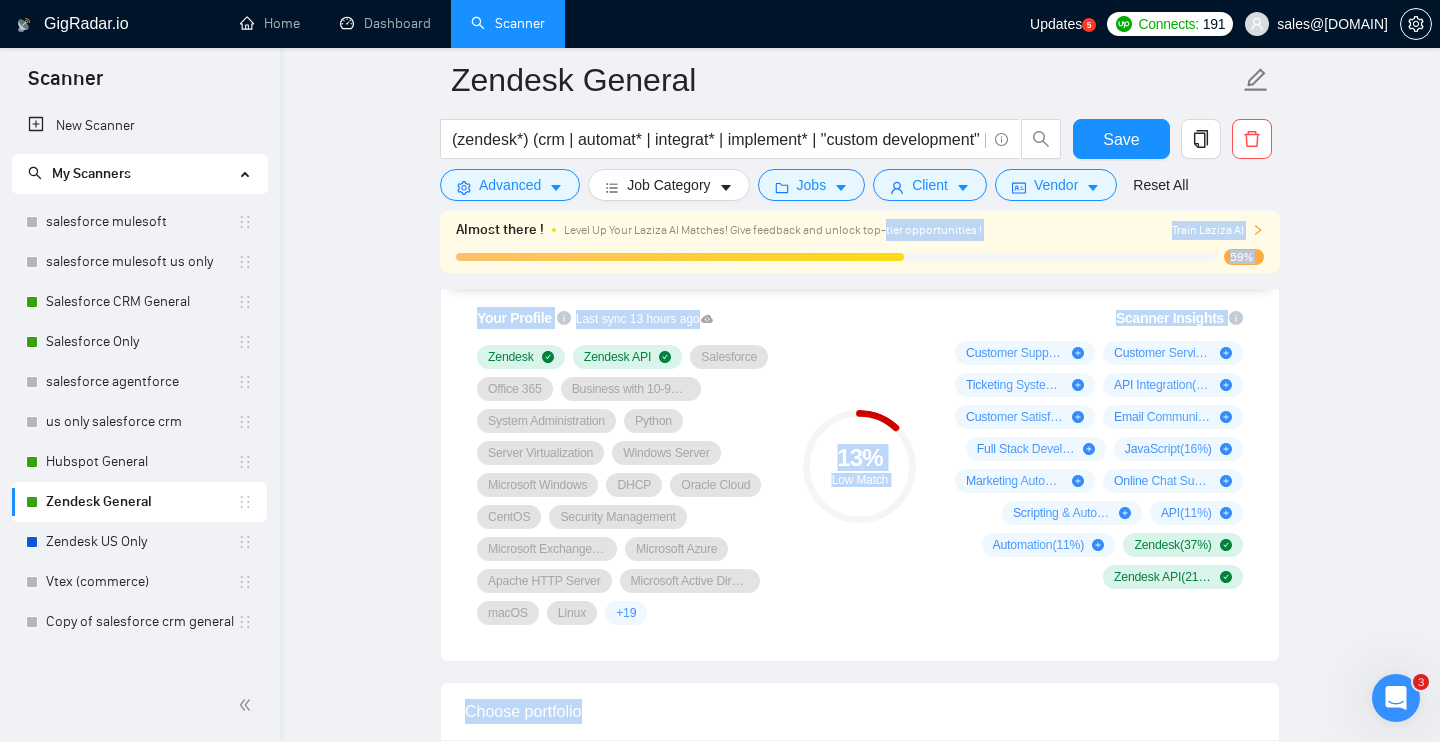 drag, startPoint x: 1032, startPoint y: 235, endPoint x: 885, endPoint y: 235, distance: 147 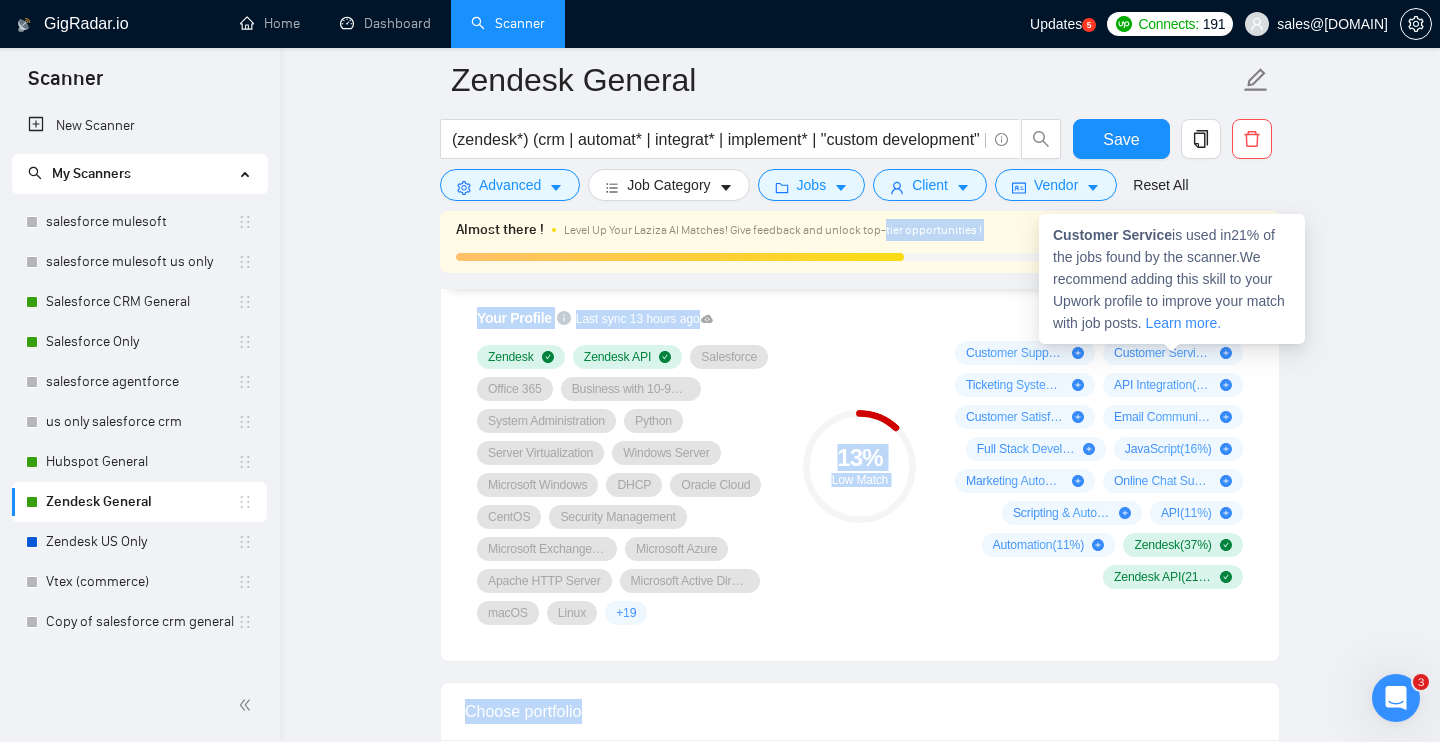 click on "Customer Service  ( 21 %)" at bounding box center (1163, 353) 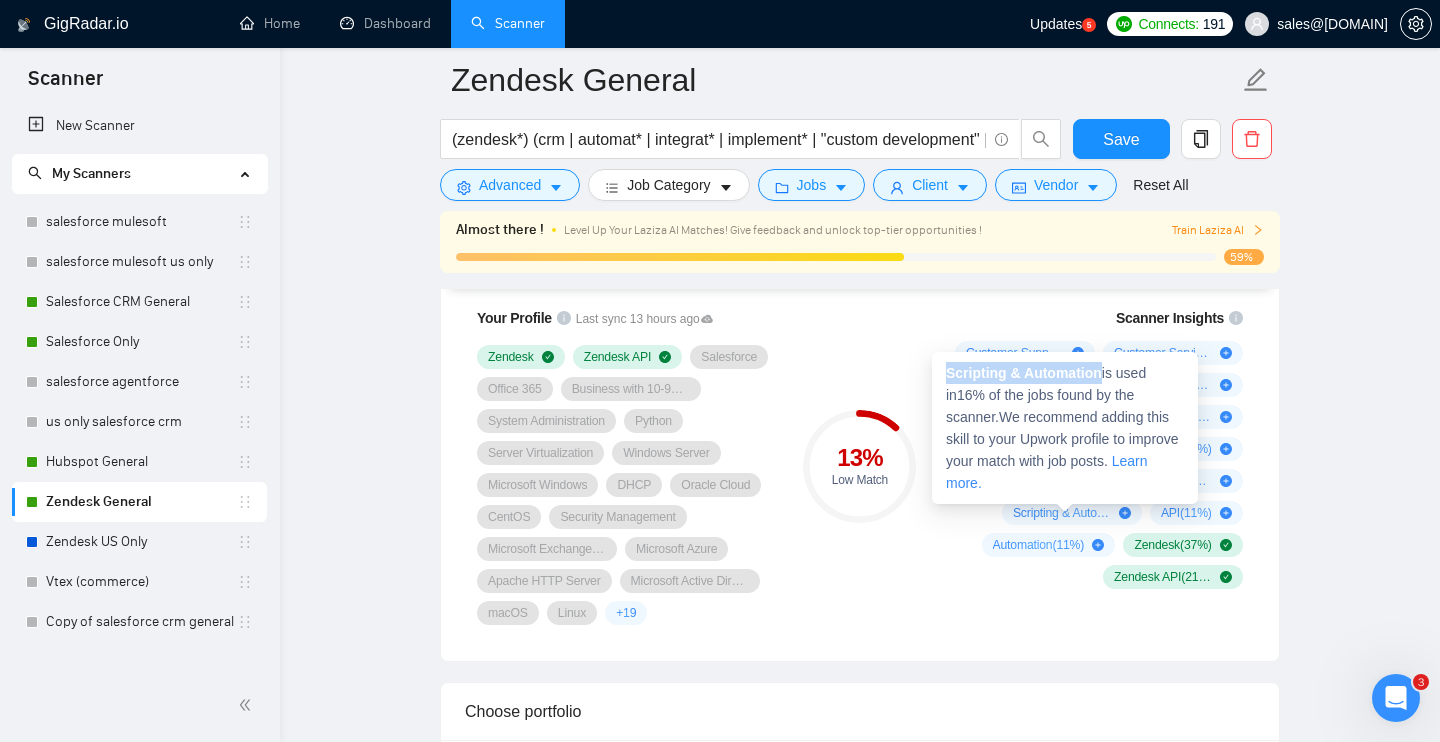 drag, startPoint x: 1105, startPoint y: 372, endPoint x: 948, endPoint y: 371, distance: 157.00319 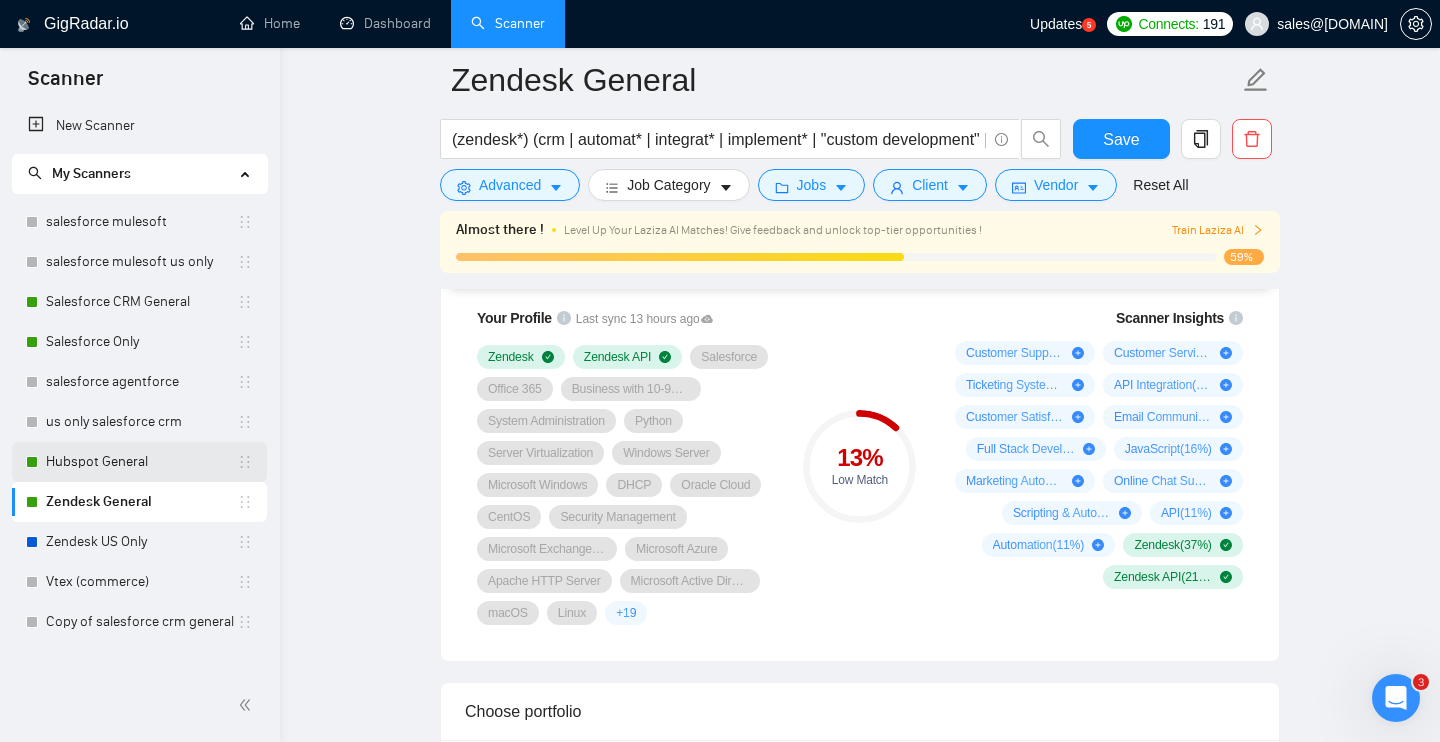 click on "Hubspot General" at bounding box center (141, 462) 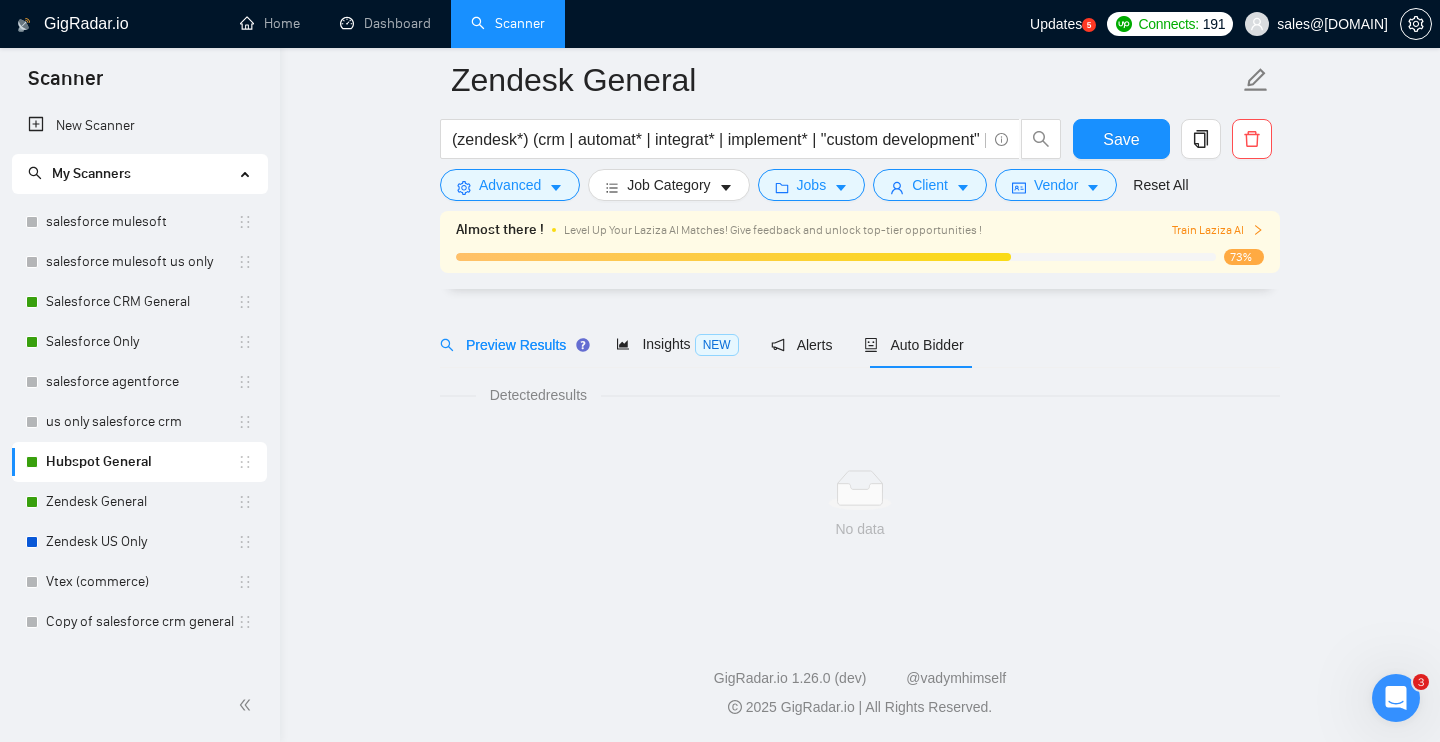 scroll, scrollTop: 50, scrollLeft: 0, axis: vertical 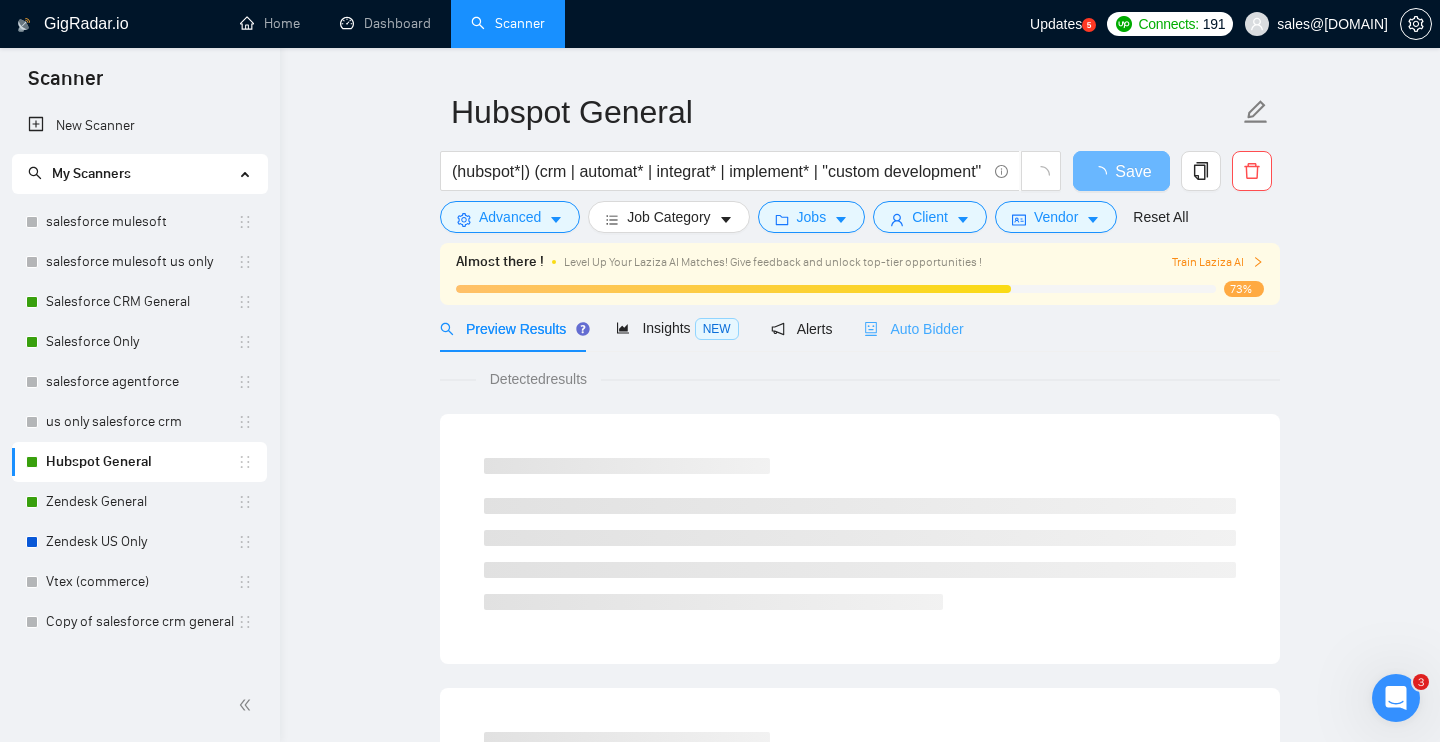 click on "Auto Bidder" at bounding box center [913, 328] 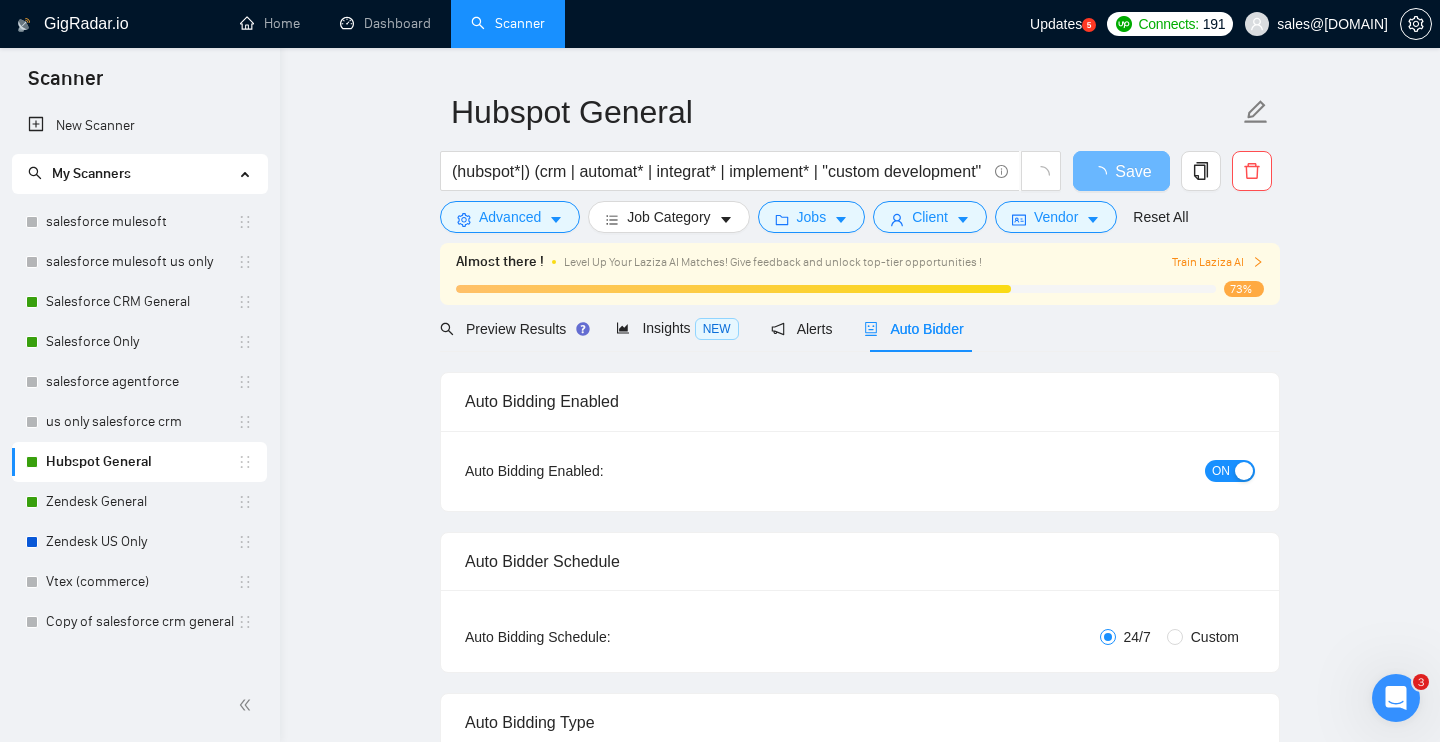 type 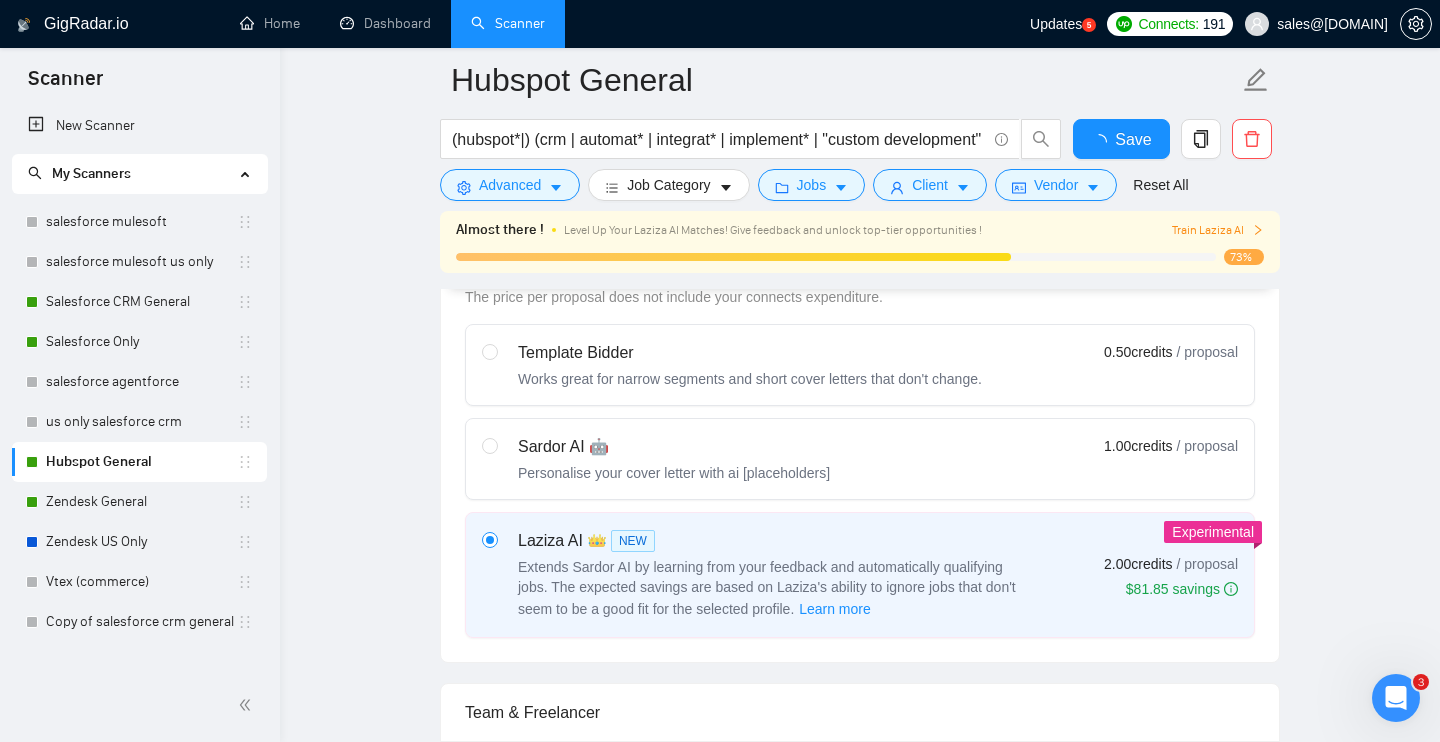 type 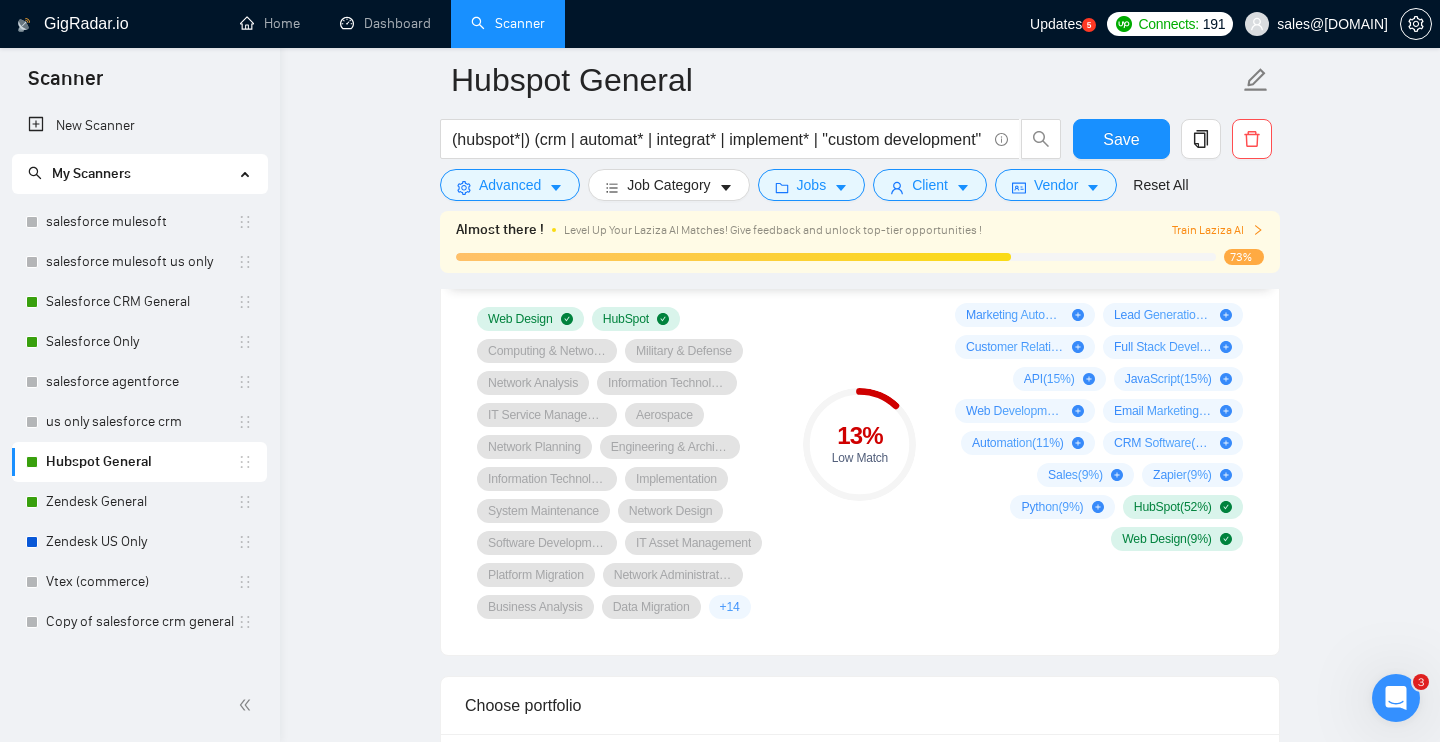 scroll, scrollTop: 1406, scrollLeft: 0, axis: vertical 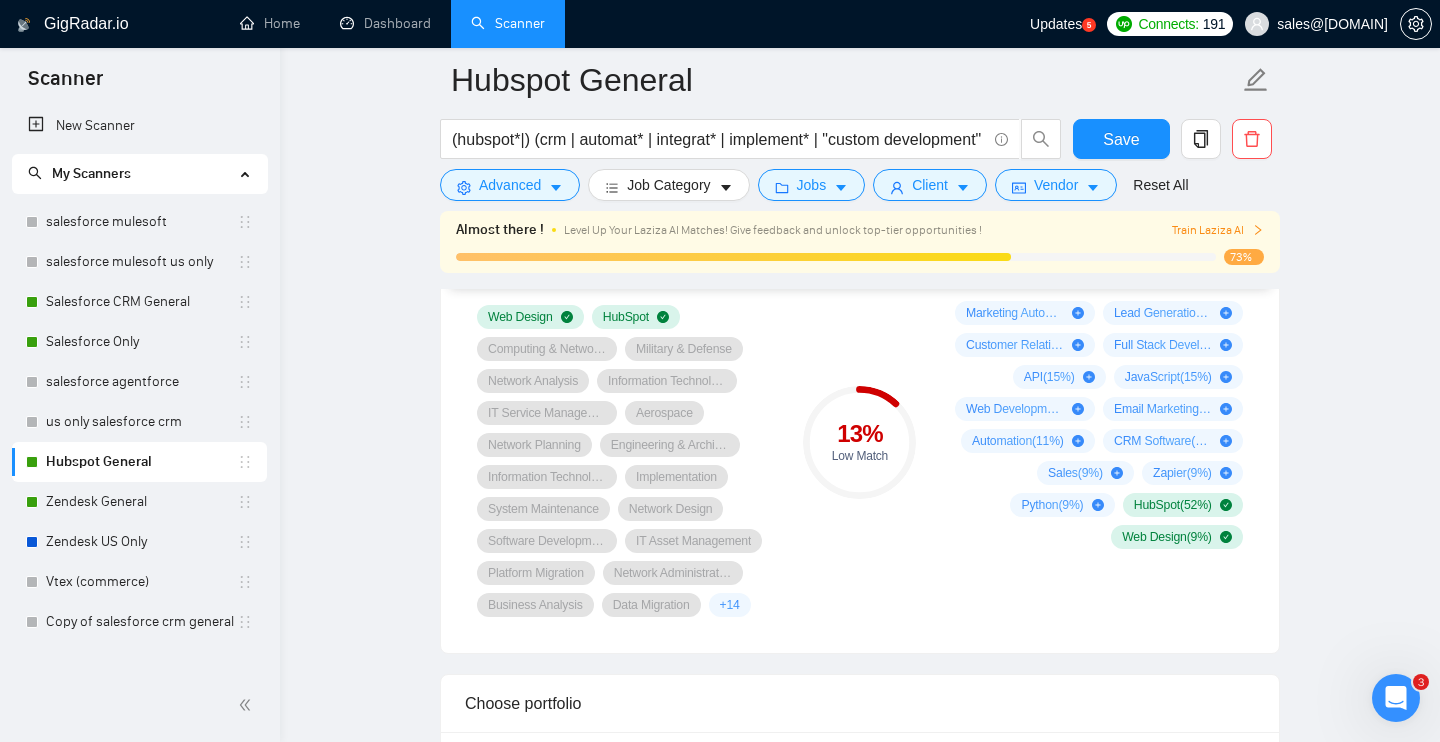 click on "+ 14" at bounding box center (730, 605) 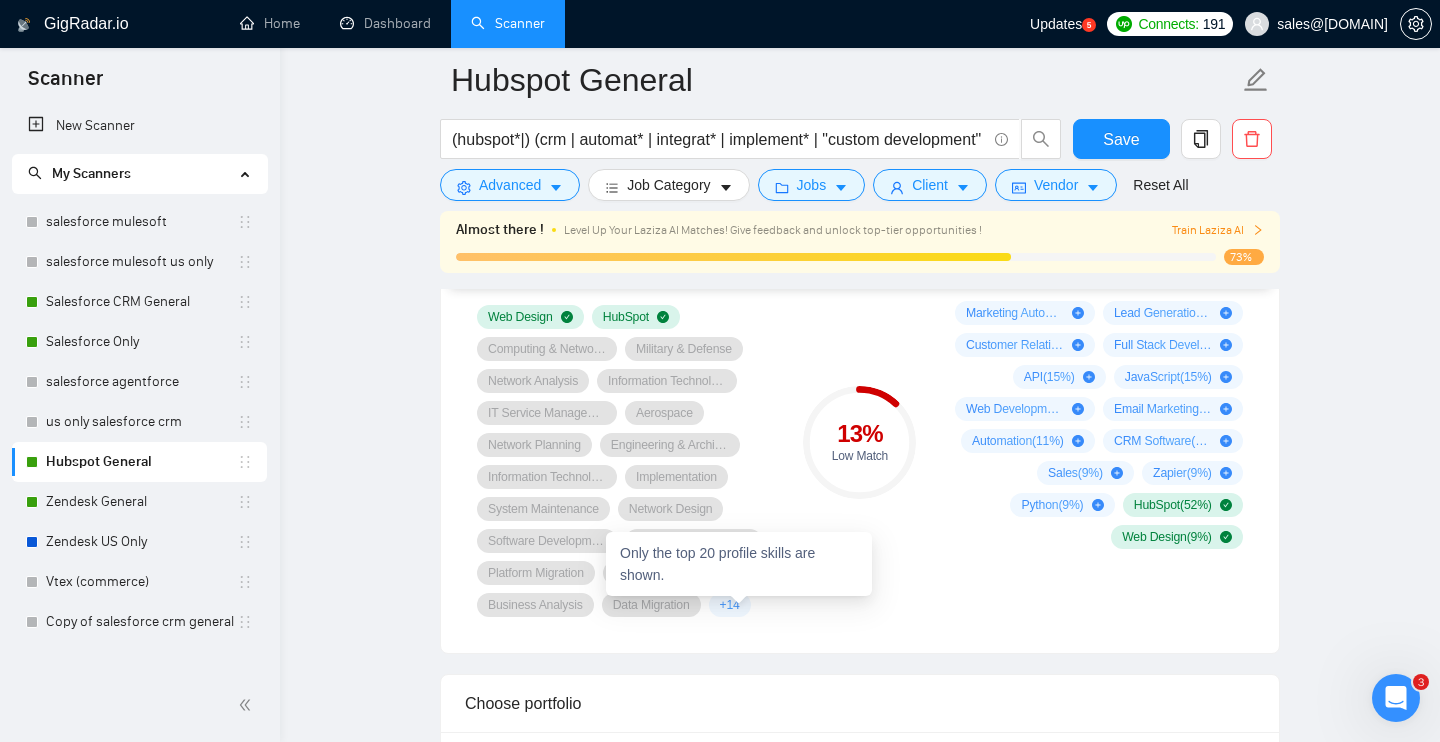 click on "+ 14" at bounding box center (730, 605) 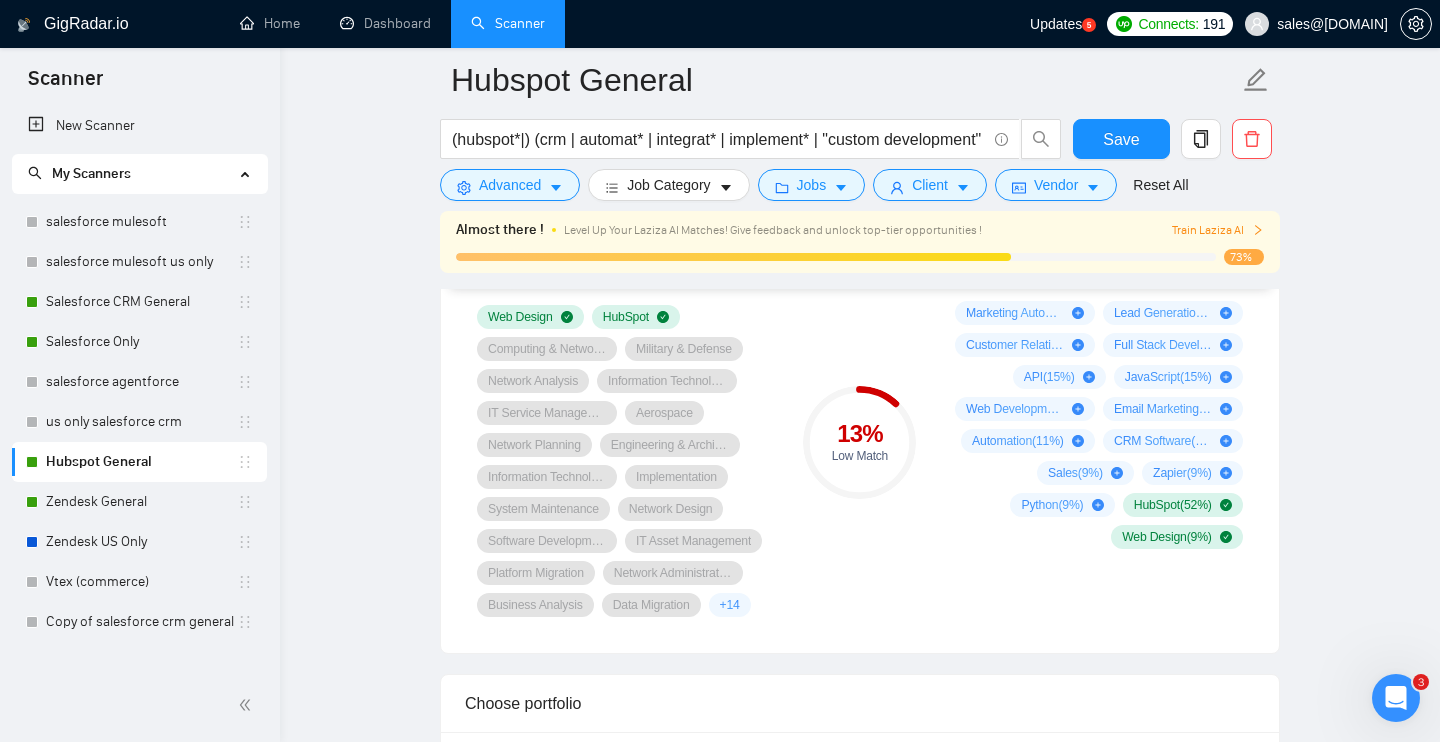 click on "Scanner Insights Marketing Automation  ( 29 %) Lead Generation  ( 24 %) Customer Relationship Management  ( 18 %) Full Stack Development  ( 15 %) API  ( 15 %) JavaScript  ( 15 %) Web Development  ( 13 %) Email Marketing  ( 12 %) Automation  ( 11 %) CRM Software  ( 9 %) Sales  ( 9 %) Zapier  ( 9 %) Python  ( 9 %) HubSpot  ( 52 %) Web Design  ( 9 %)" at bounding box center [1095, 442] 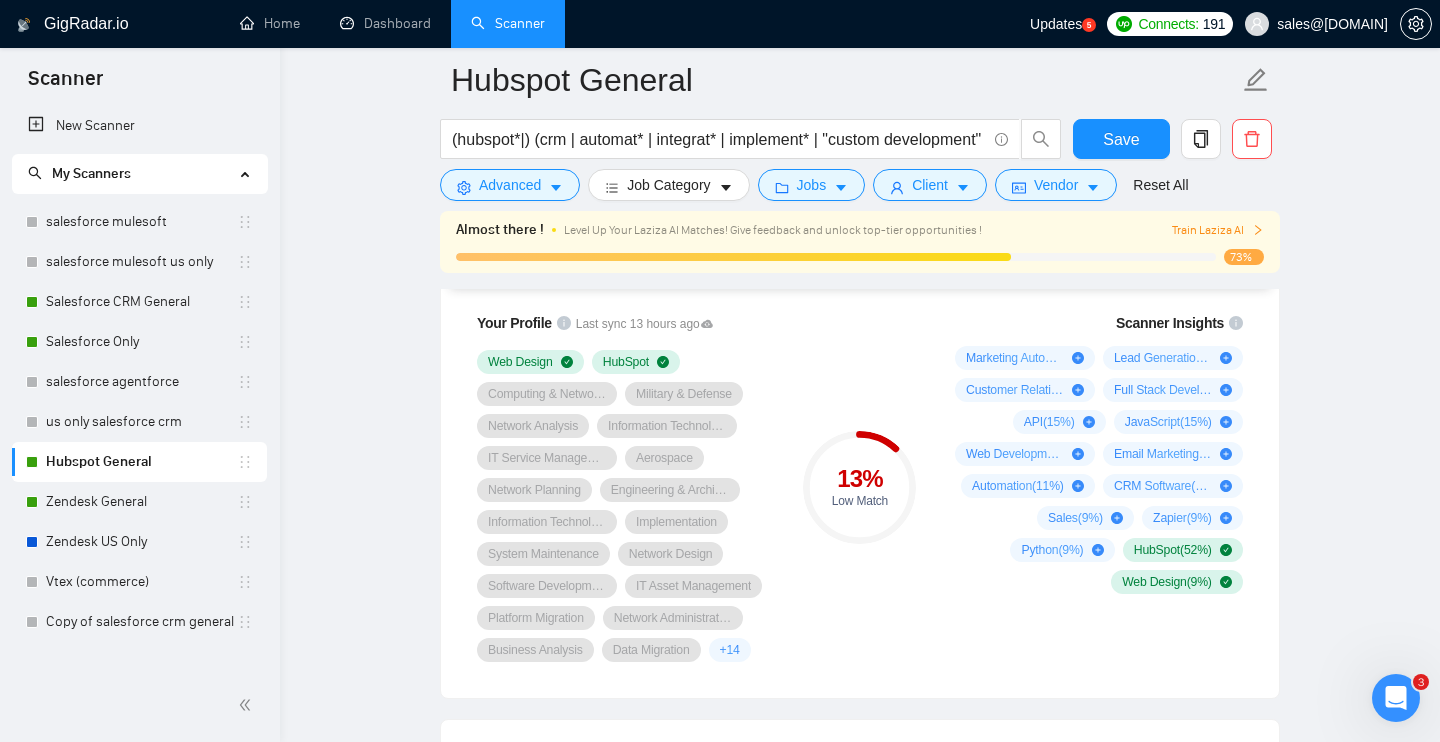 scroll, scrollTop: 1354, scrollLeft: 0, axis: vertical 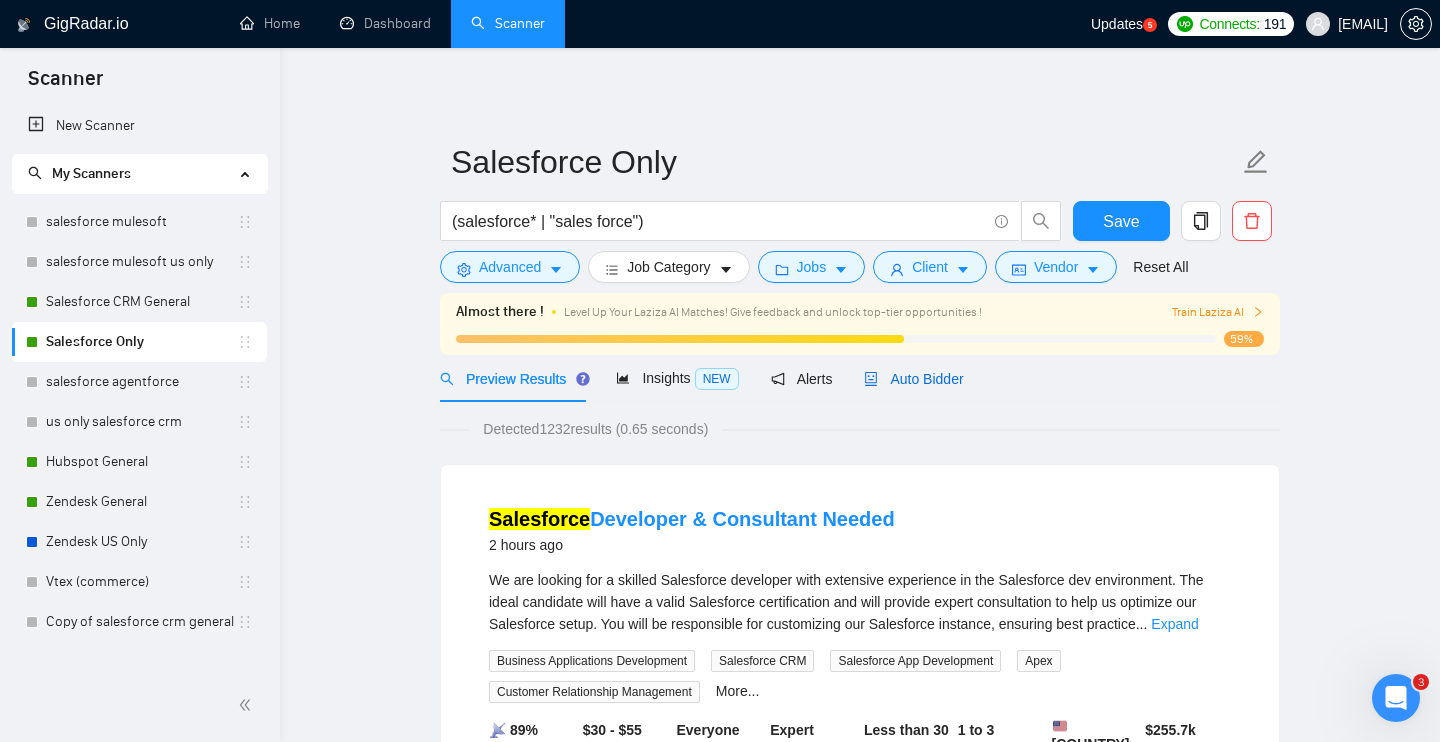 click on "Auto Bidder" at bounding box center (913, 379) 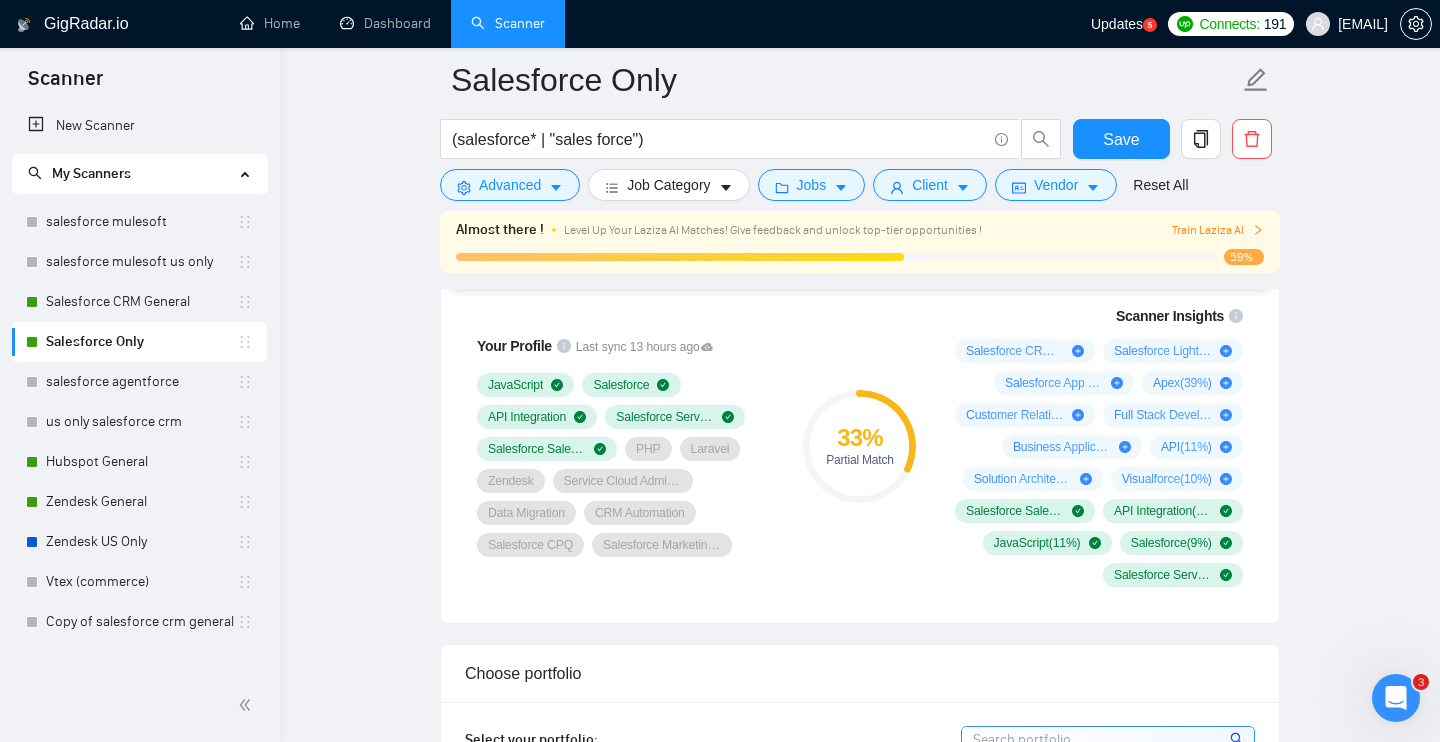 scroll, scrollTop: 1366, scrollLeft: 0, axis: vertical 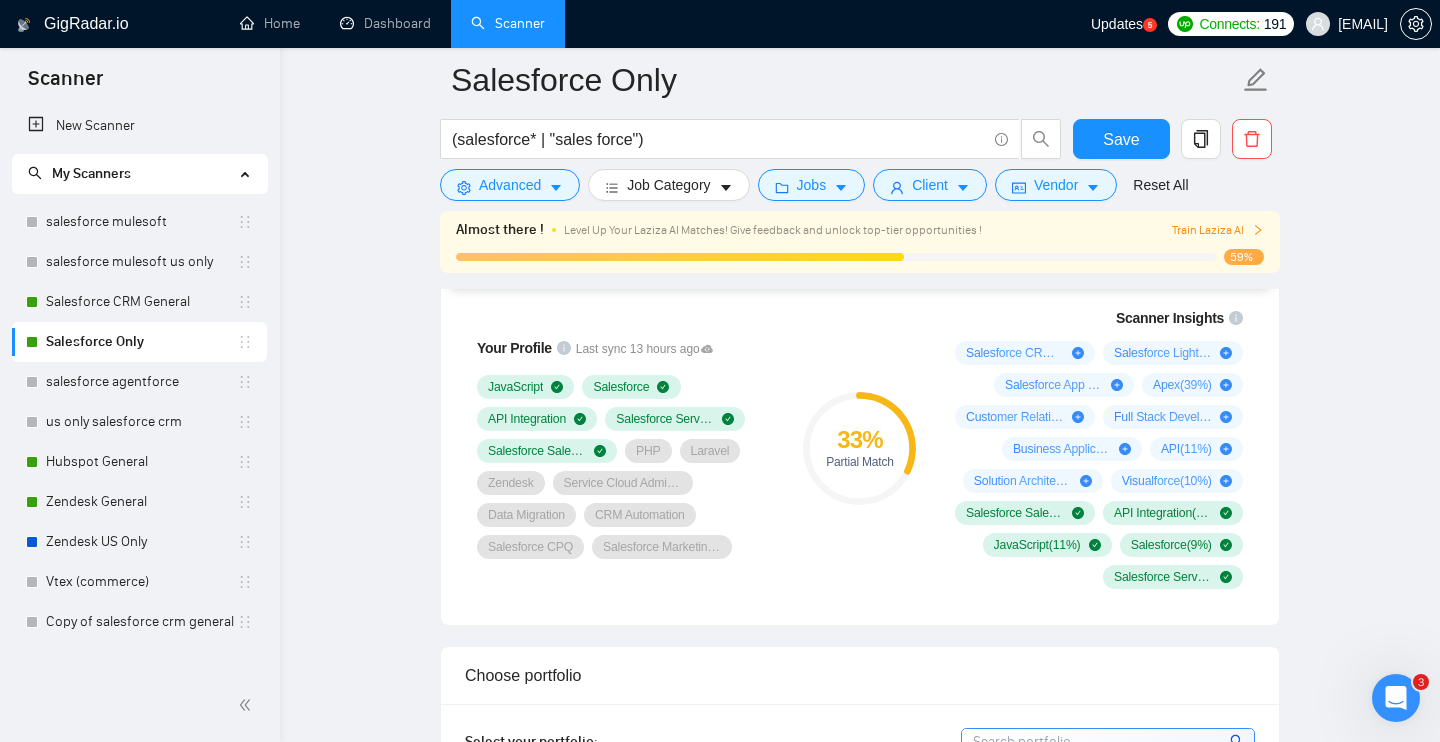 click on "Salesforce Only (salesforce* | "sales force") Save Advanced   Job Category   Jobs   Client   Vendor   Reset All Almost there ! Level Up Your Laziza AI Matches! Give feedback and unlock top-tier opportunities ! Train Laziza AI 59% Preview Results Insights NEW Alerts Auto Bidder Auto Bidding Enabled Auto Bidding Enabled: ON Auto Bidder Schedule Auto Bidding Type: Automated (recommended) Semi-automated Auto Bidding Schedule: 24/7 Custom Custom Auto Bidder Schedule Repeat every week on Monday Tuesday Wednesday Thursday Friday Saturday Sunday Active Hours ( Europe/Kiev ): From: To: ( 24  hours) Europe/Kiev Auto Bidding Type Select your bidding algorithm: Choose the algorithm for you bidding. The price per proposal does not include your connects expenditure. Template Bidder Works great for narrow segments and short cover letters that don't change. 0.50  credits / proposal Sardor AI 🤖 Personalise your cover letter with ai [placeholders] 1.00  credits / proposal Experimental Laziza AI  👑   NEW   Learn more 2.00" at bounding box center (860, 1888) 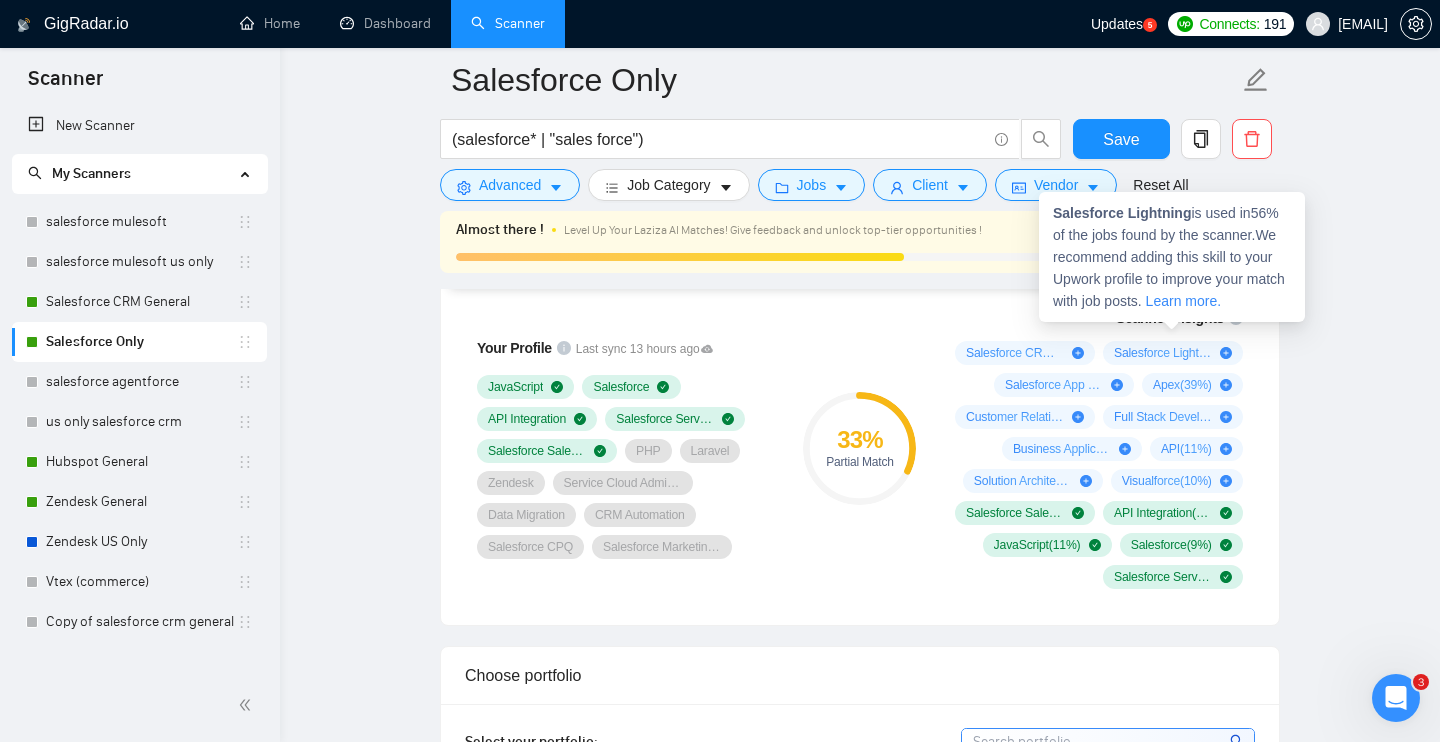 click on "Salesforce Lightning  ( 56 %)" at bounding box center [1163, 353] 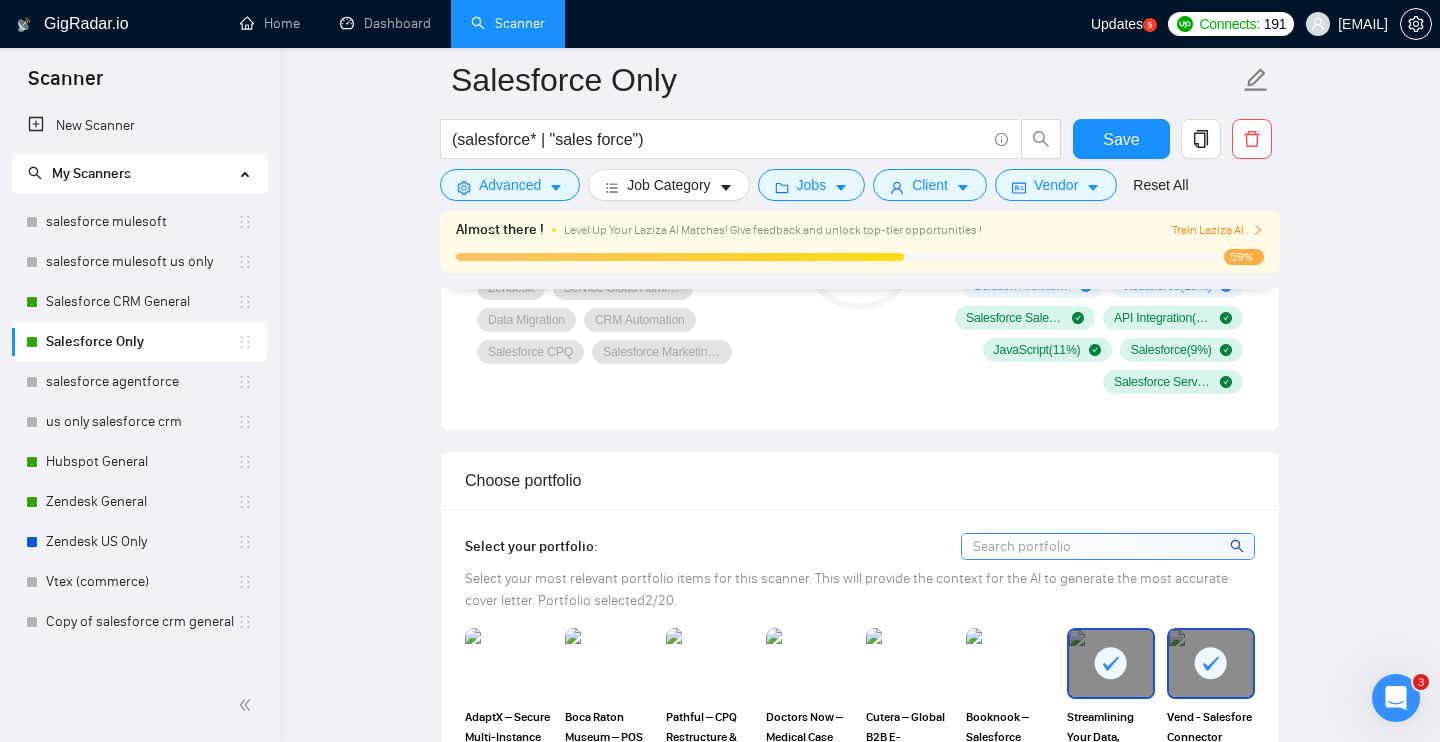 scroll, scrollTop: 1838, scrollLeft: 0, axis: vertical 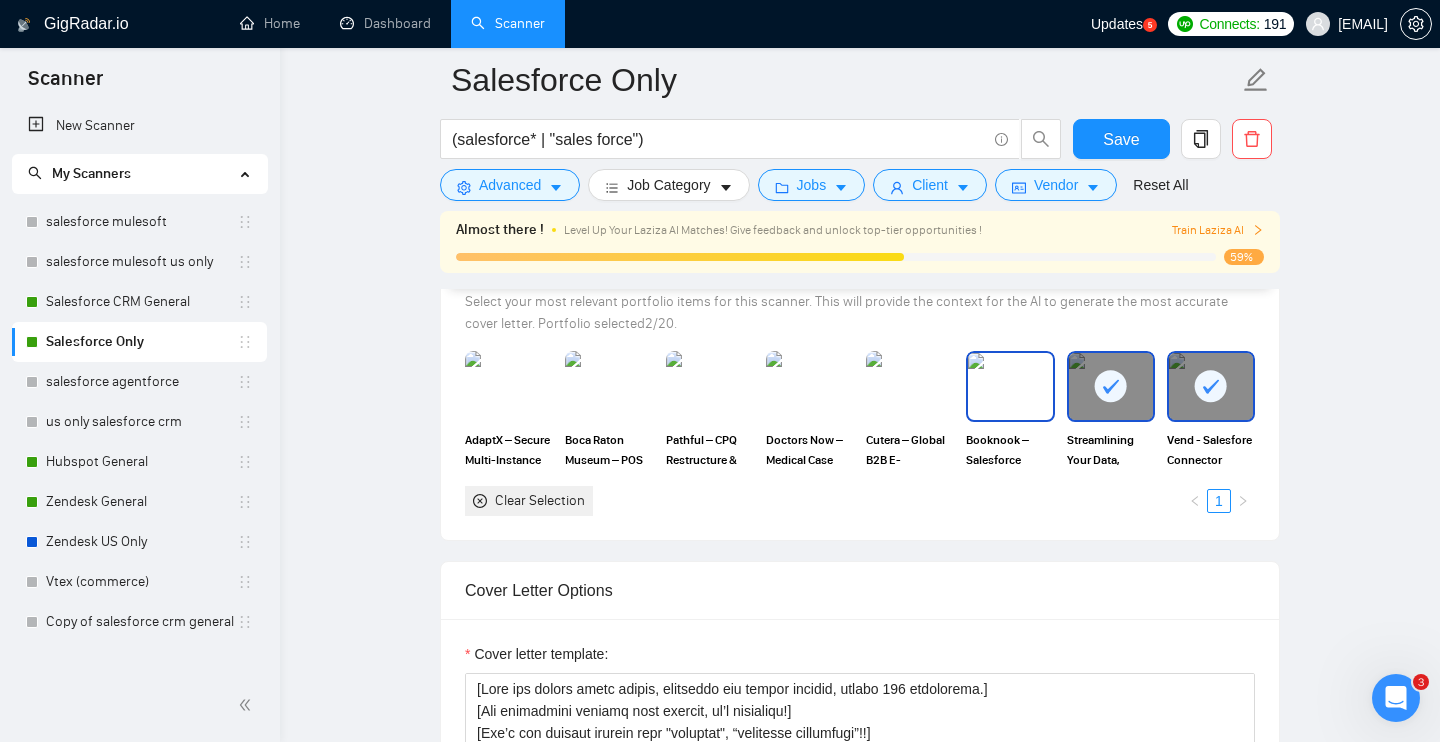 click at bounding box center (1010, 386) 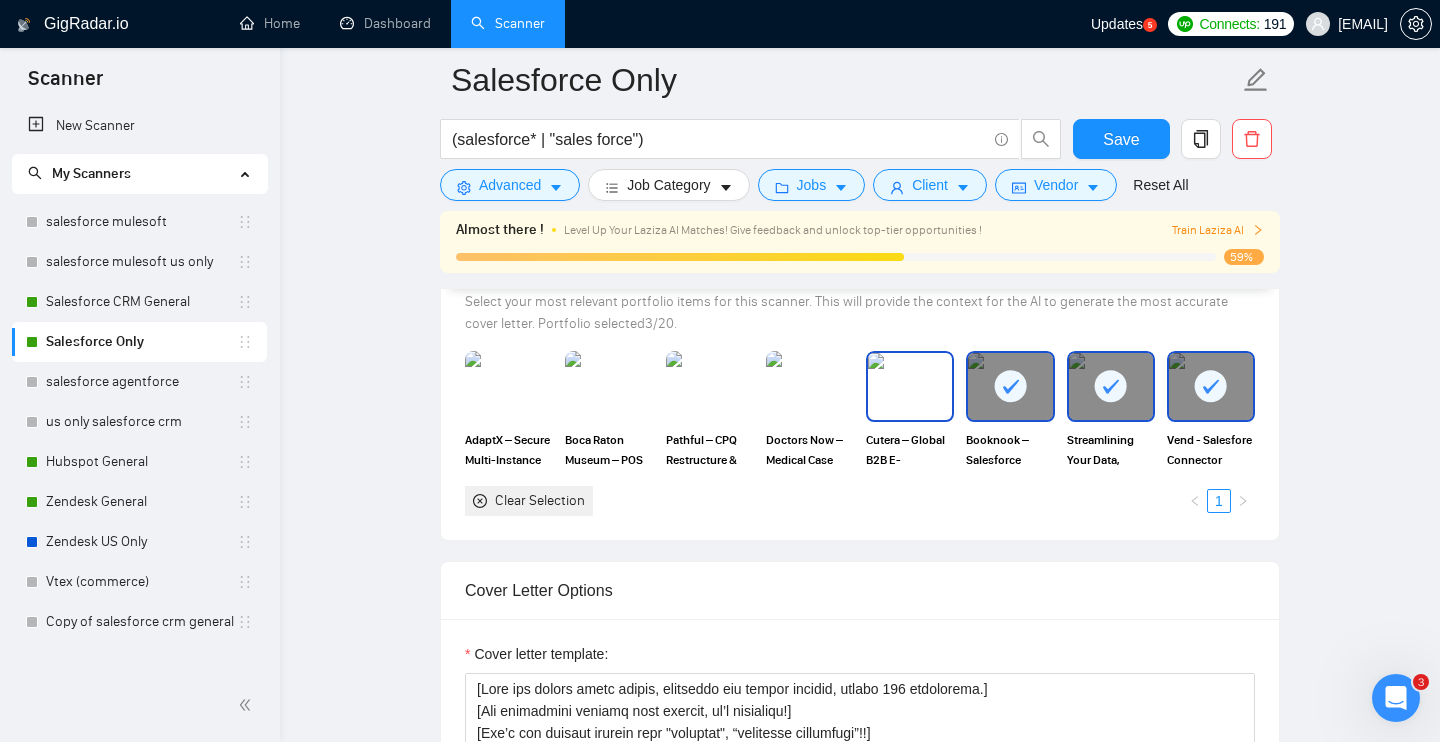 click at bounding box center [910, 386] 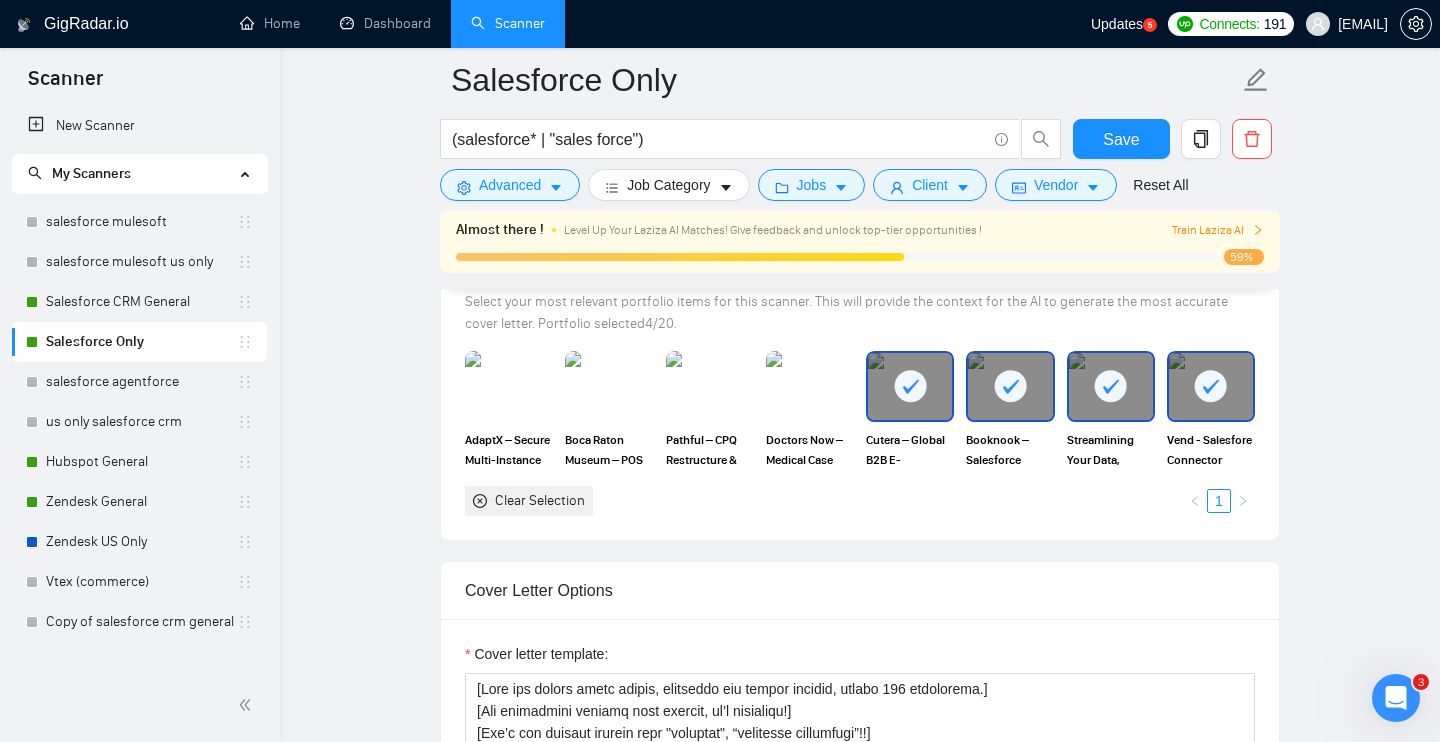 click at bounding box center (810, 386) 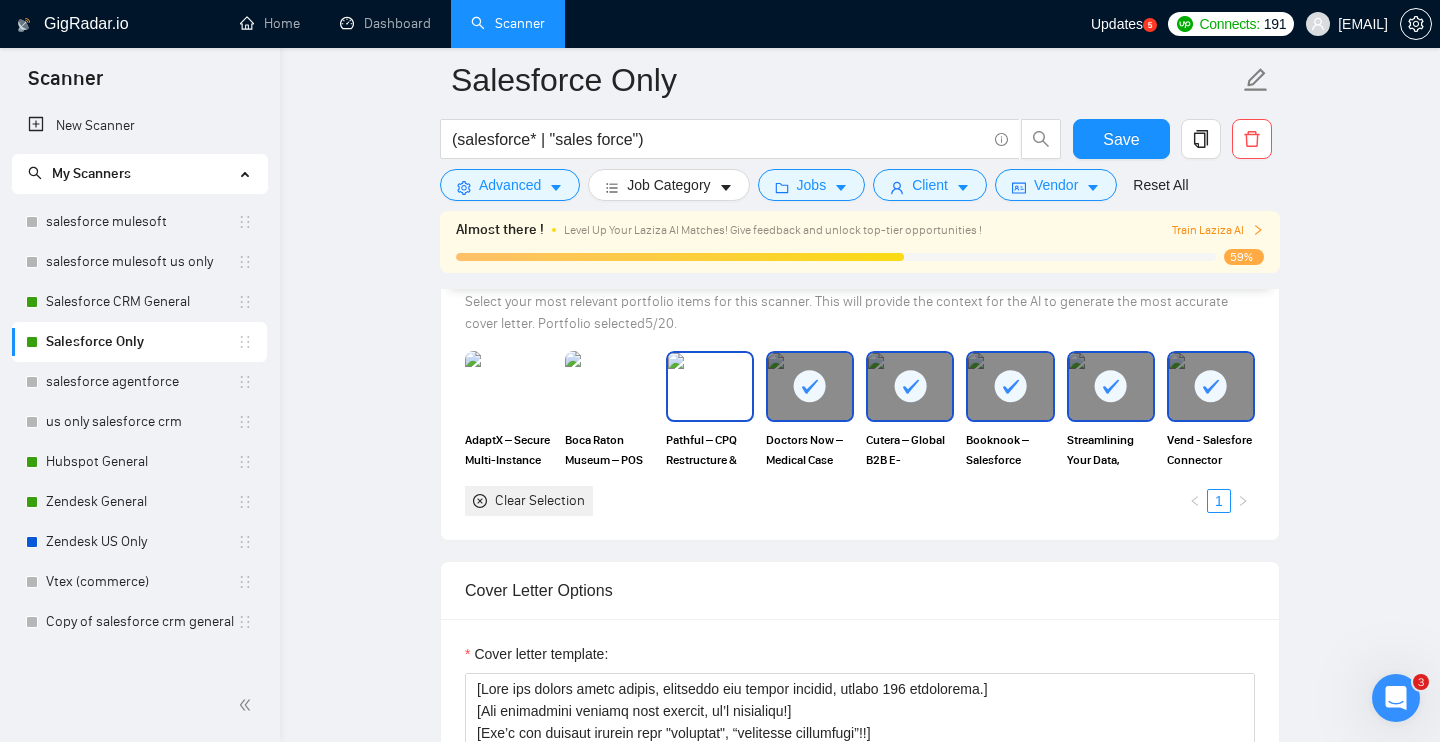 click at bounding box center [710, 386] 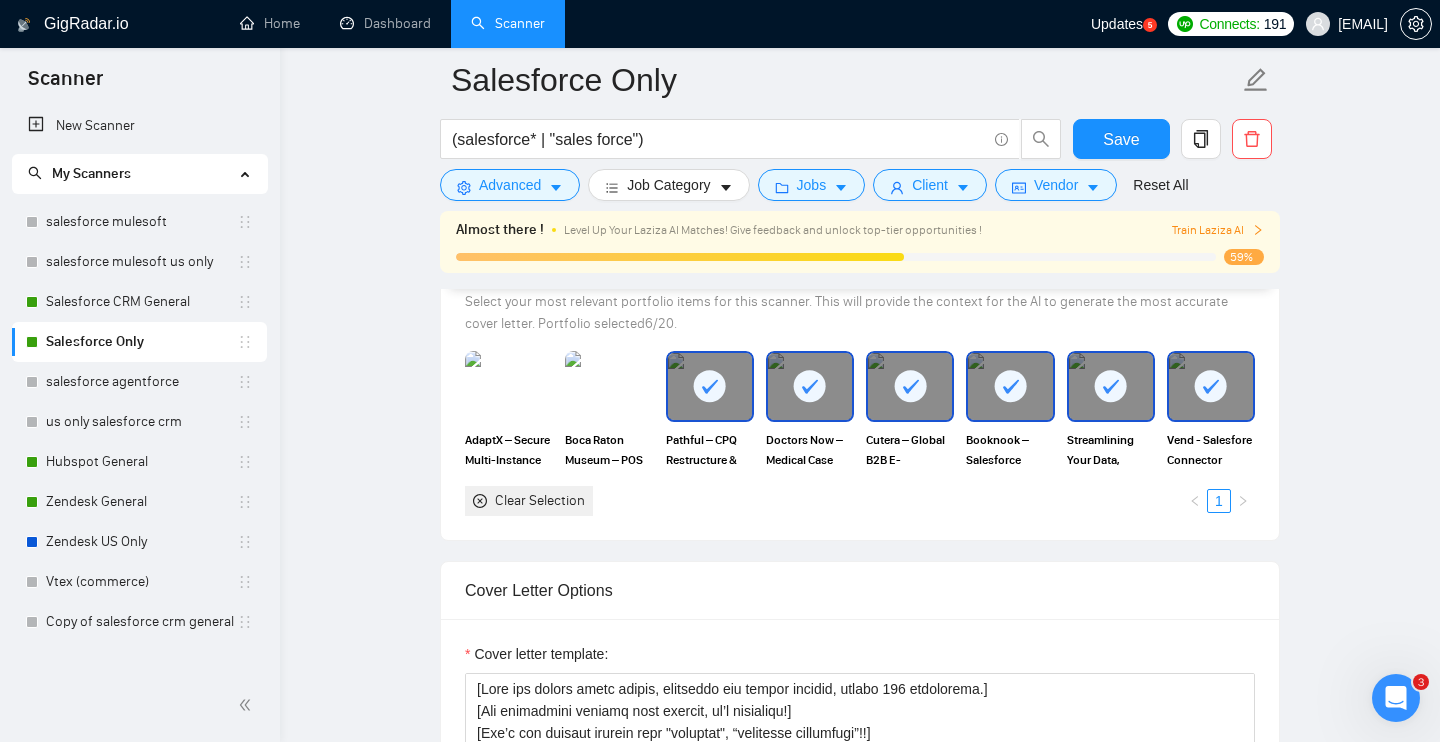 click at bounding box center (609, 386) 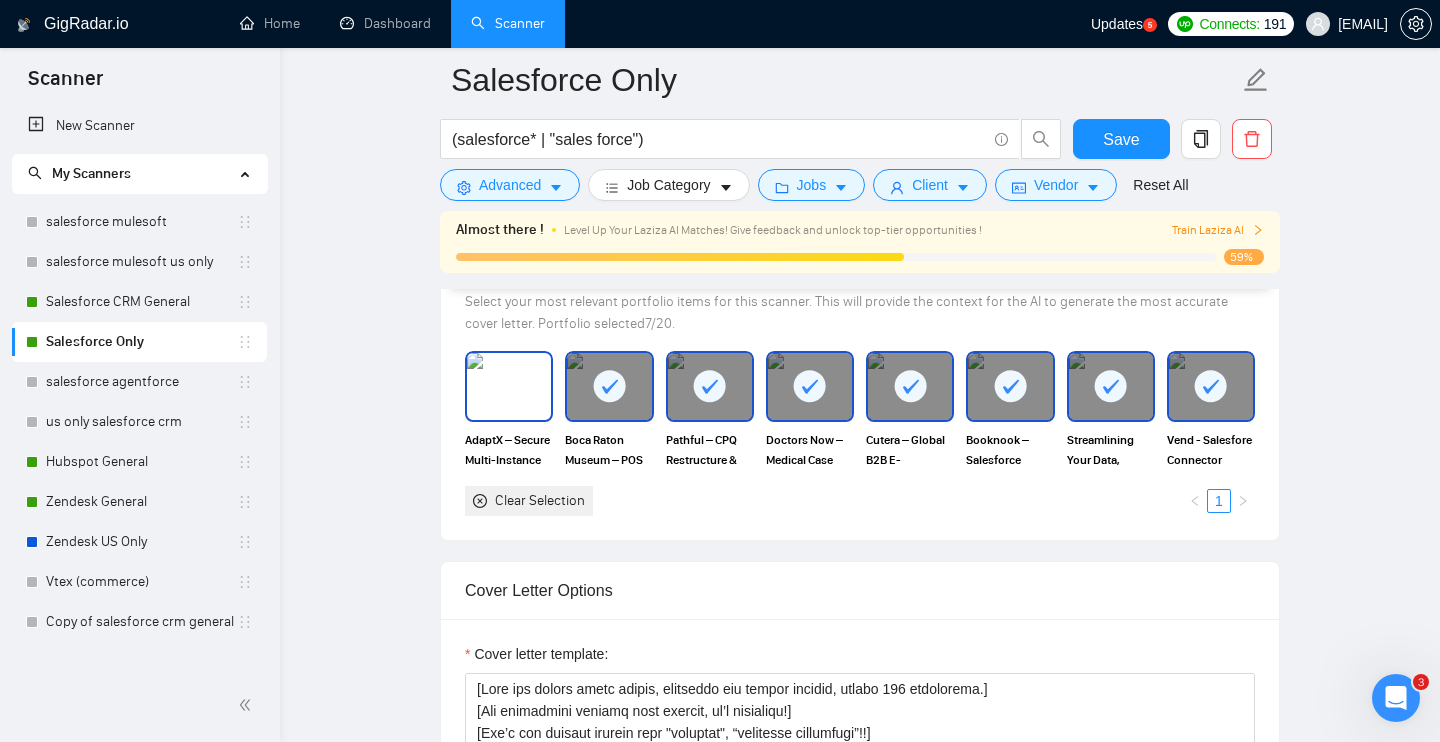click at bounding box center (509, 386) 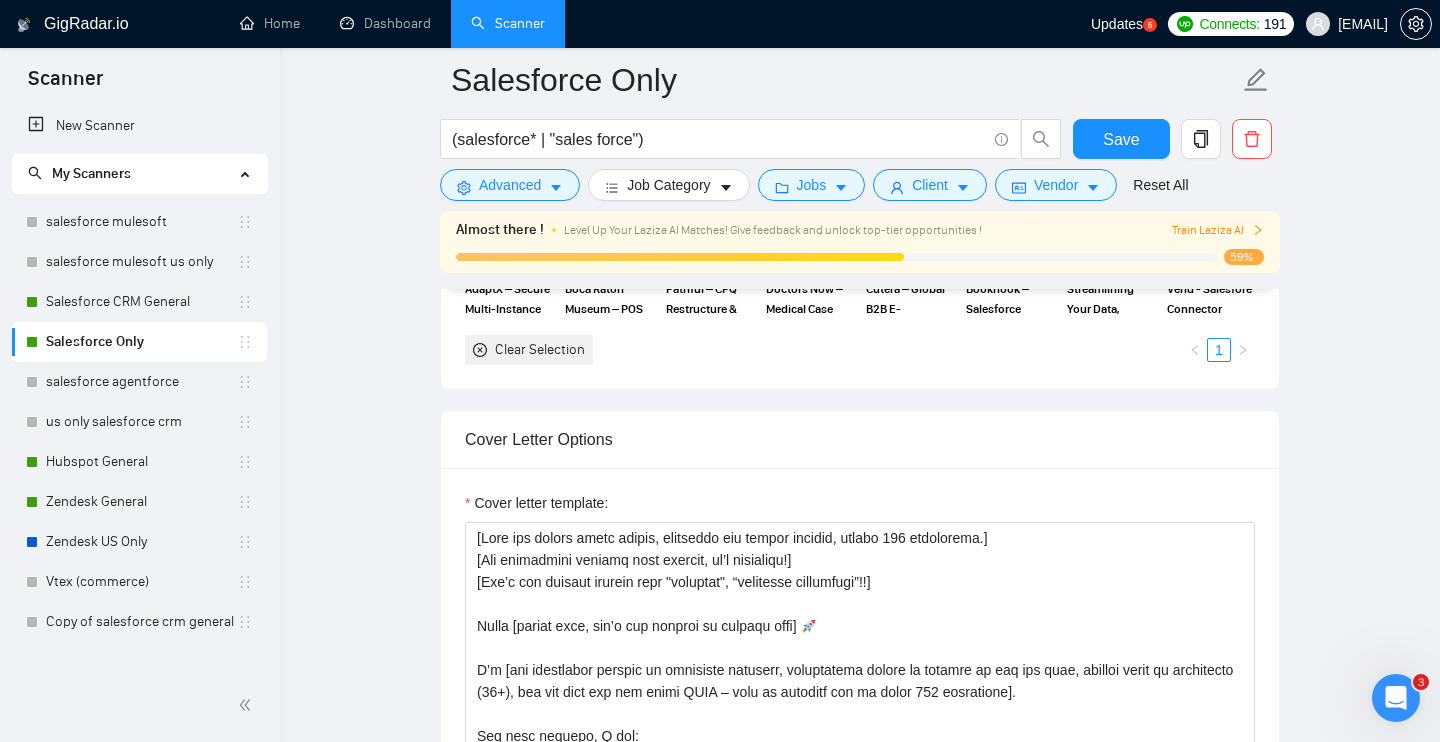 scroll, scrollTop: 2069, scrollLeft: 0, axis: vertical 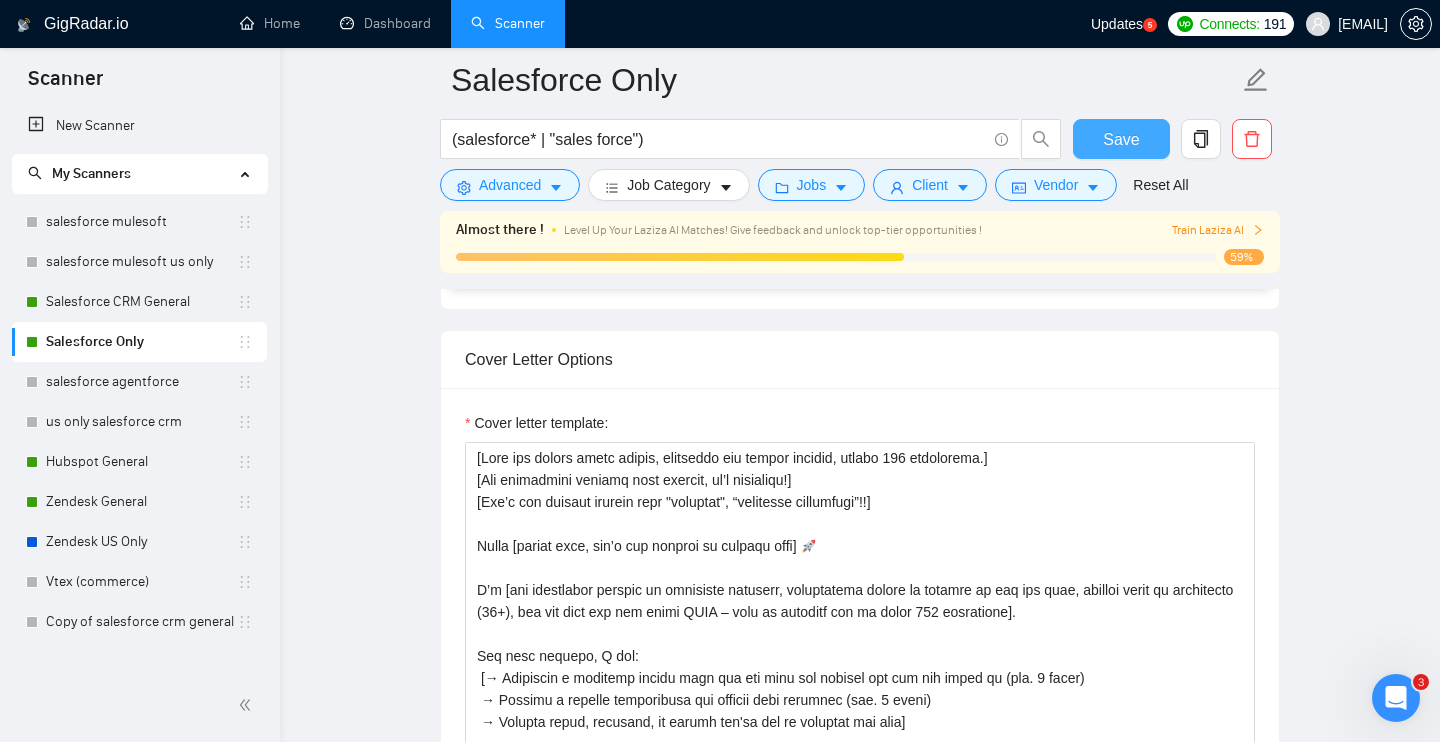 click on "Save" at bounding box center (1121, 139) 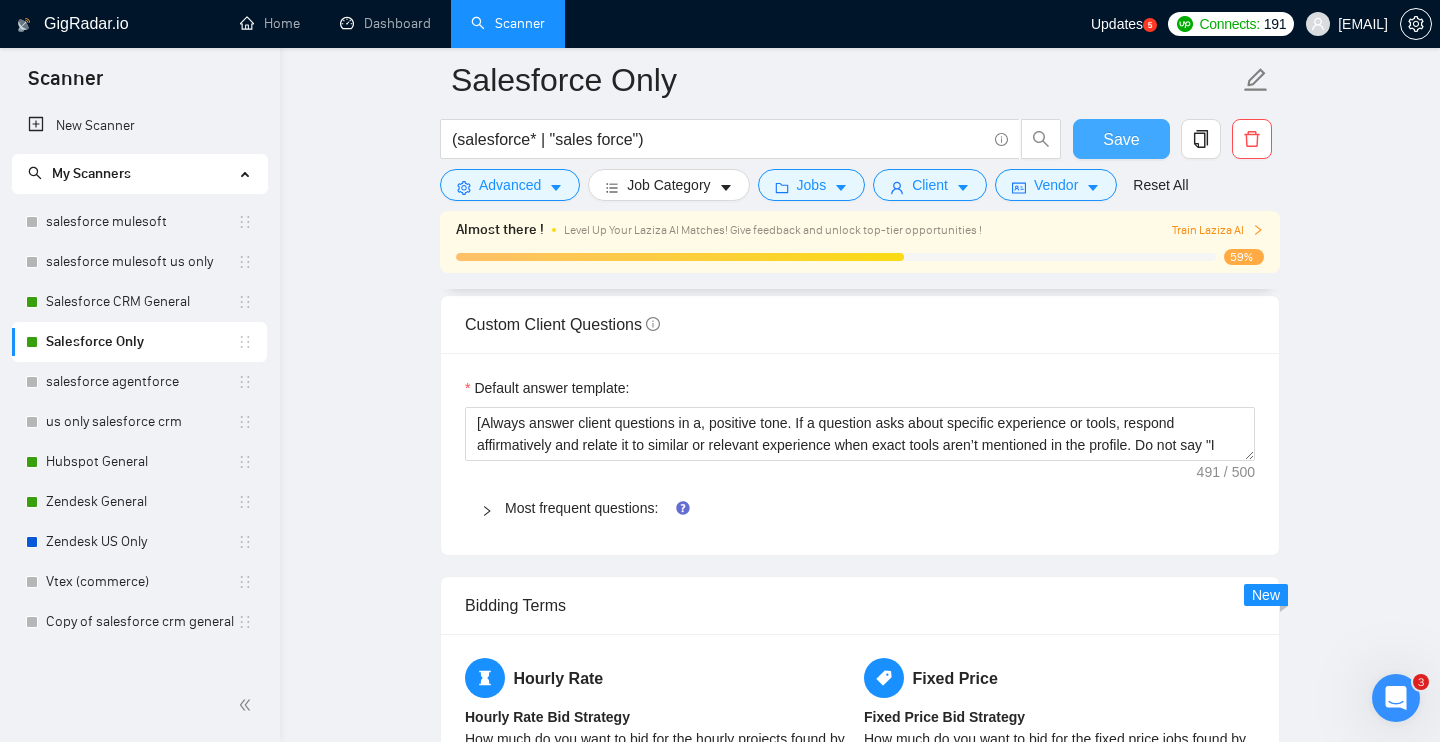 scroll, scrollTop: 2706, scrollLeft: 0, axis: vertical 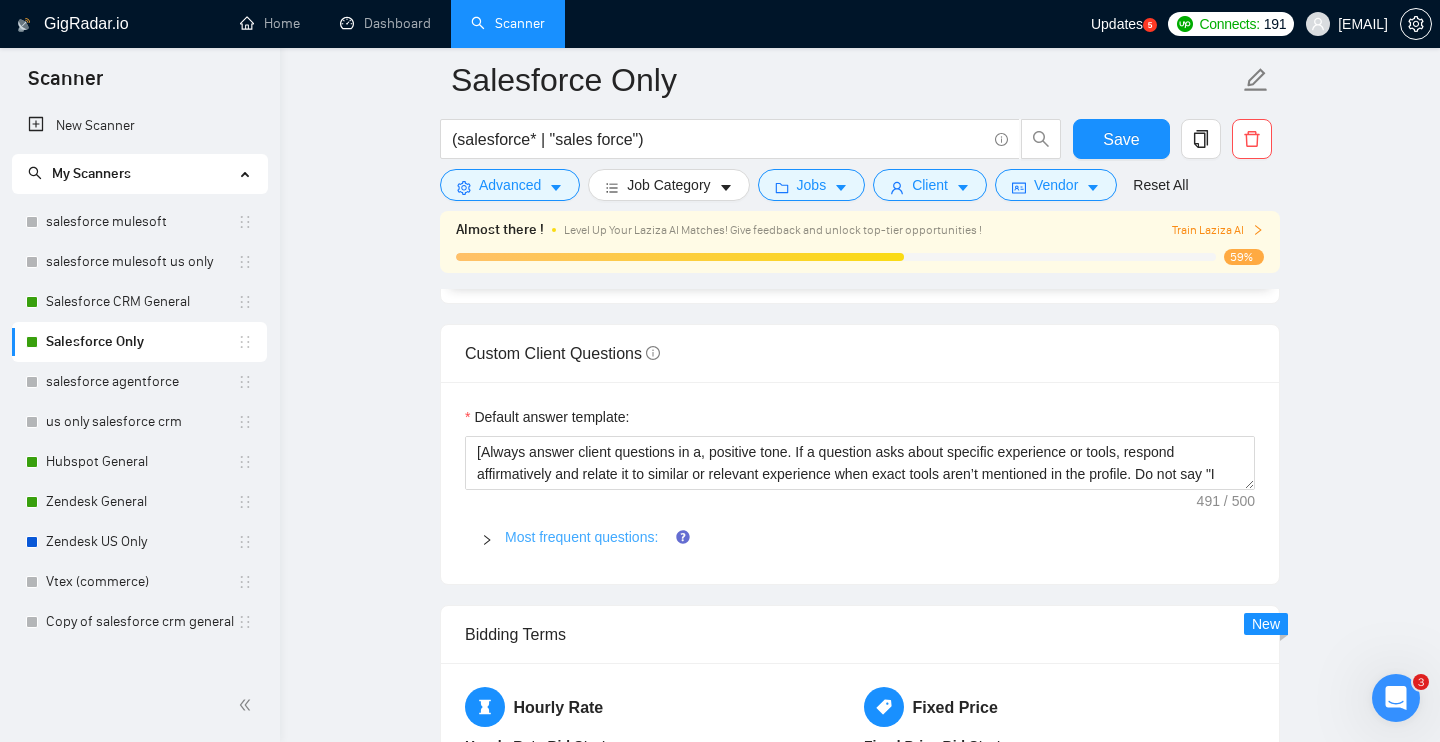 click on "Most frequent questions:" at bounding box center [581, 537] 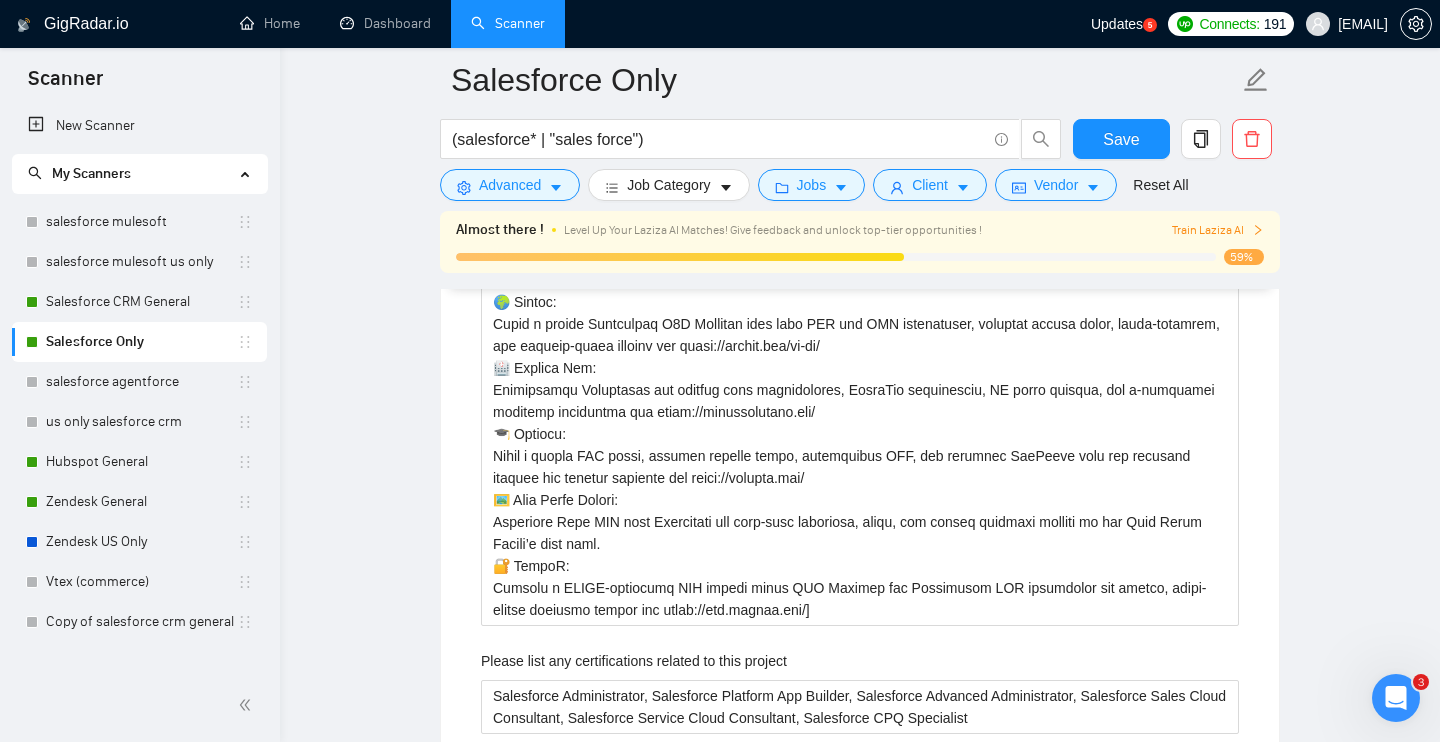 scroll, scrollTop: 3118, scrollLeft: 0, axis: vertical 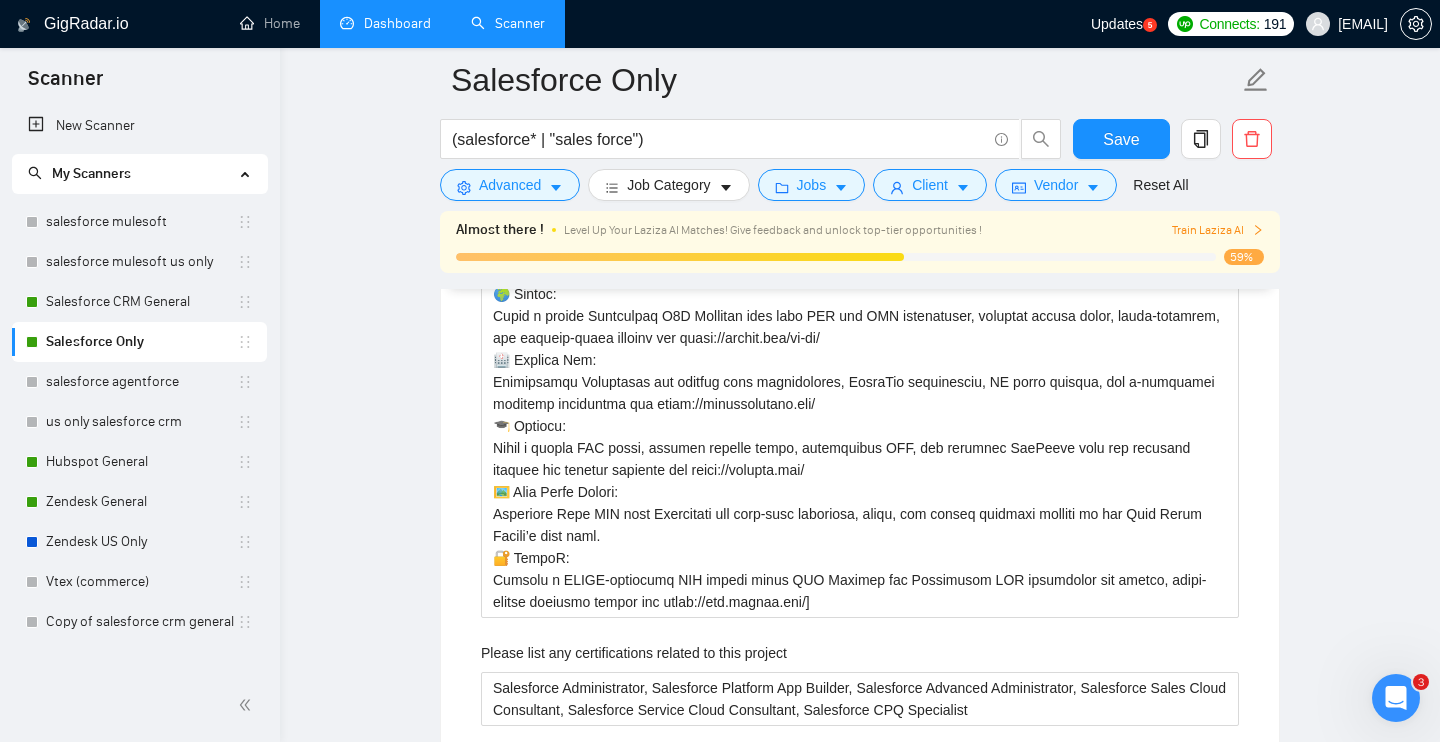 click on "Dashboard" at bounding box center (385, 23) 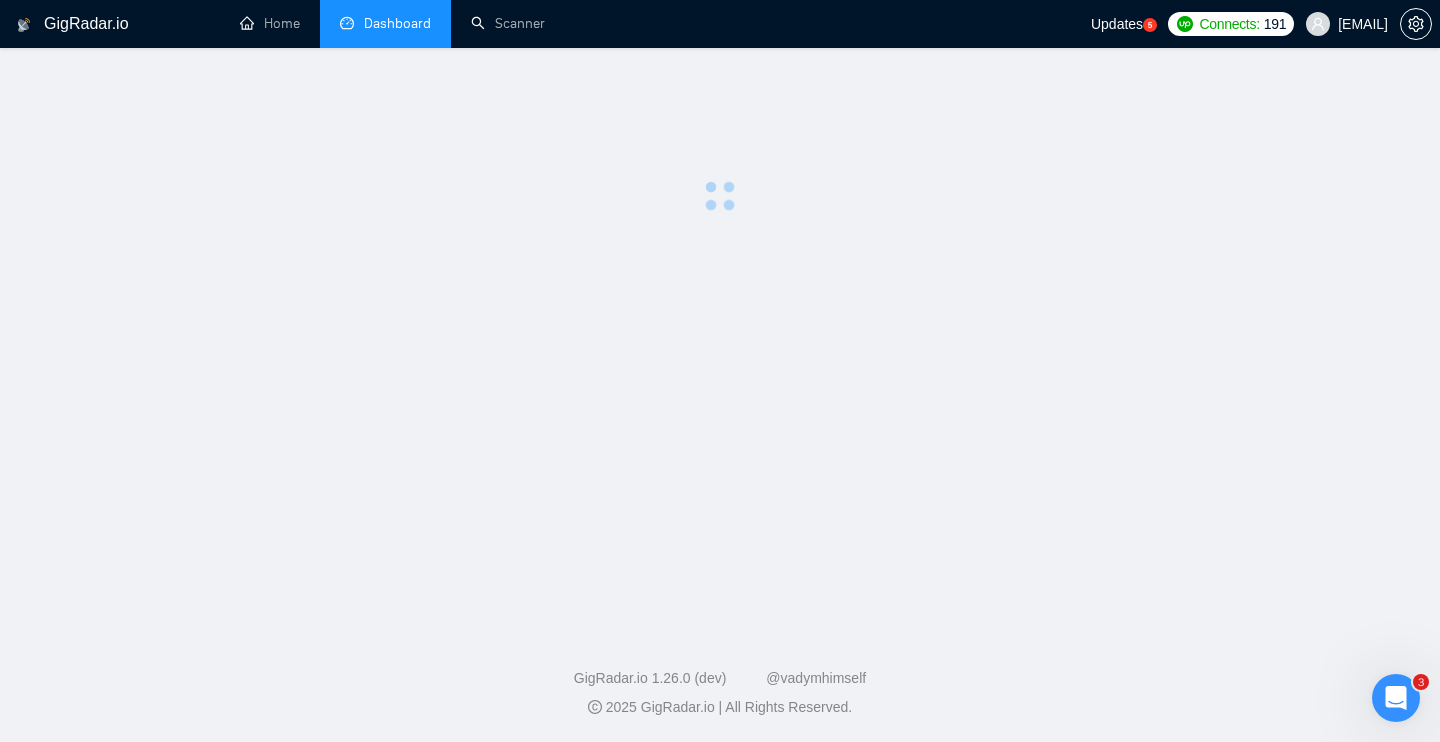scroll, scrollTop: 0, scrollLeft: 0, axis: both 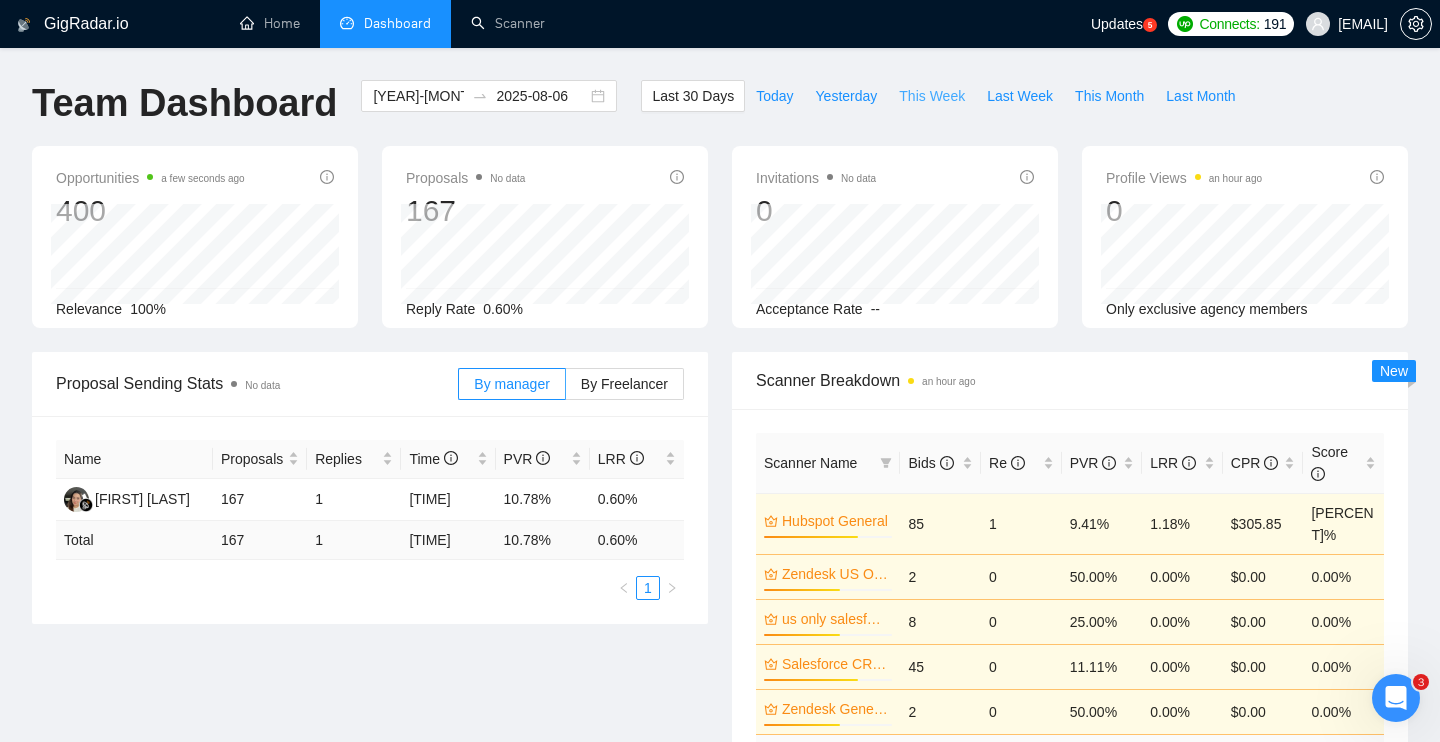 click on "This Week" at bounding box center [932, 96] 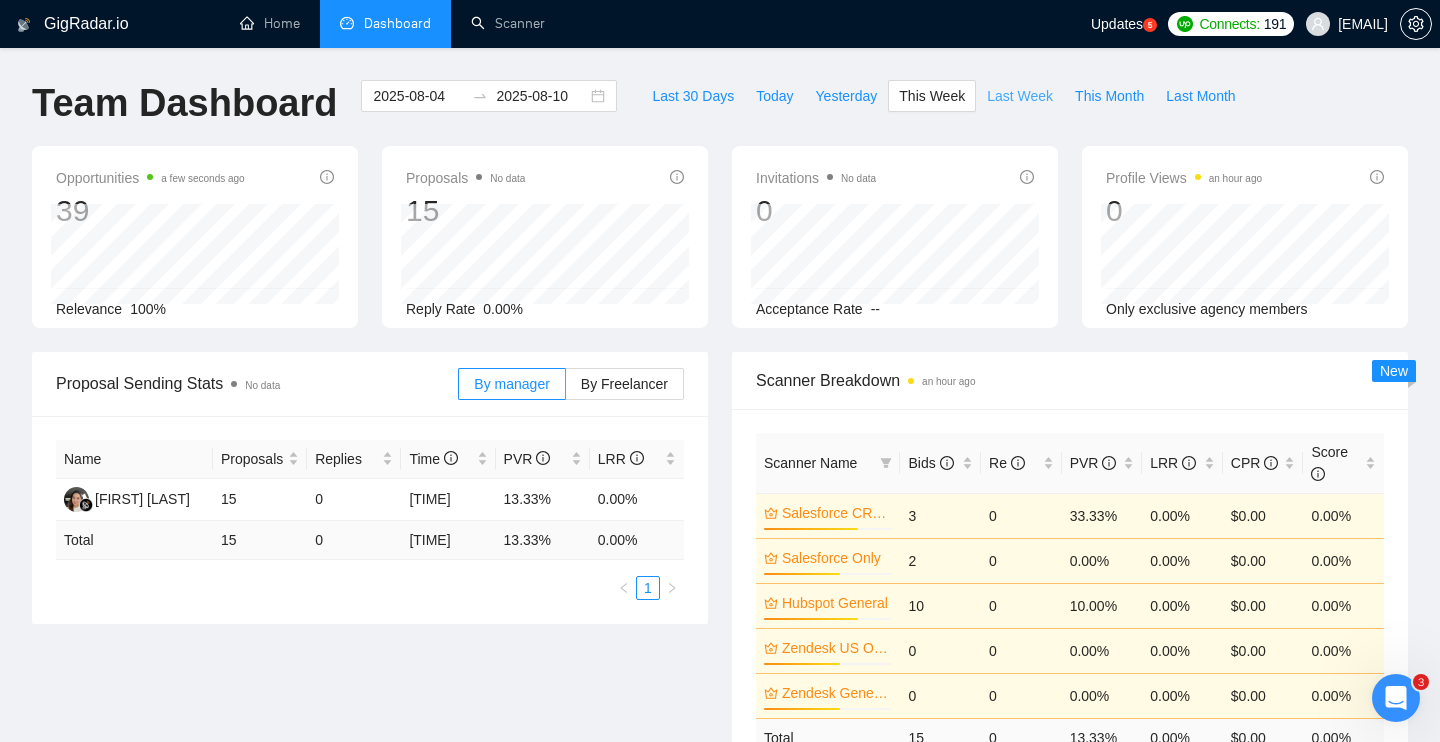 click on "Last Week" at bounding box center [1020, 96] 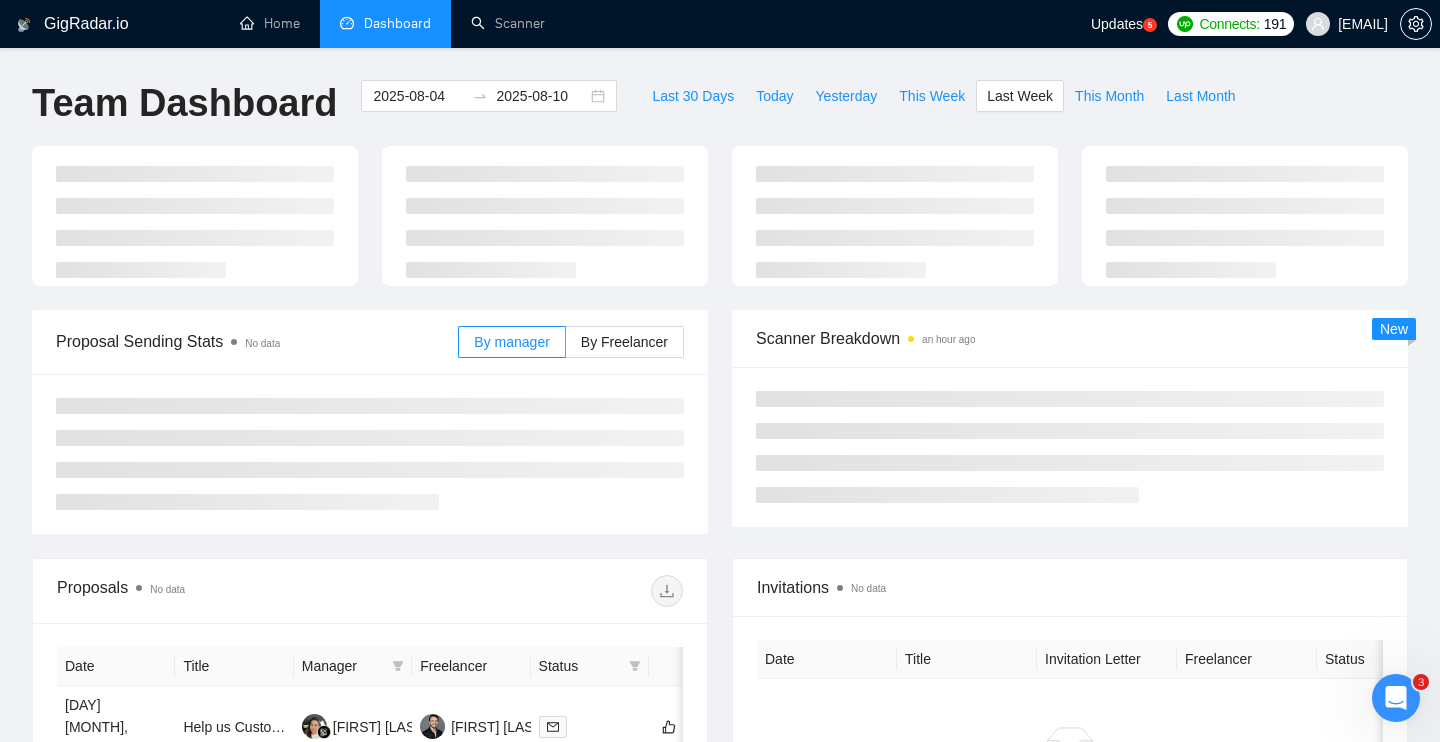 type on "2025-07-28" 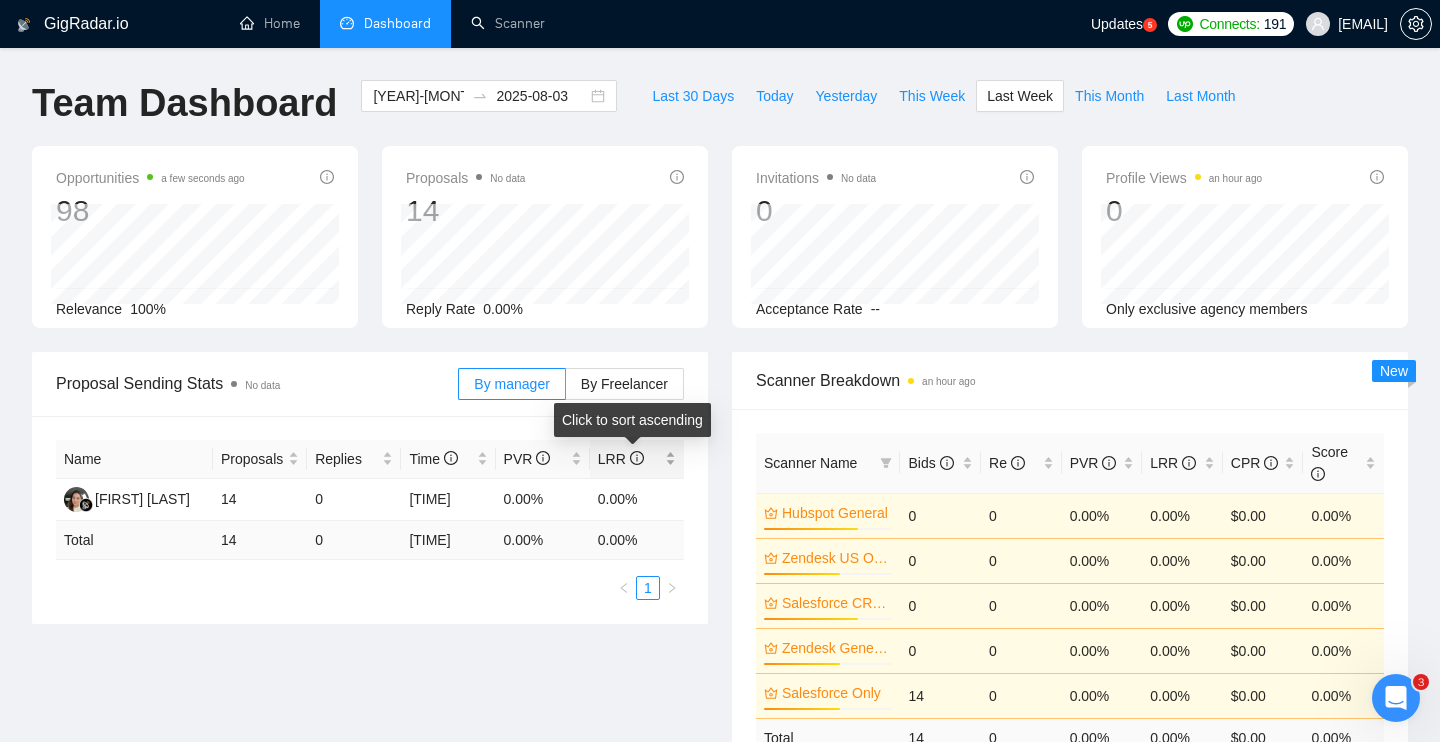 click 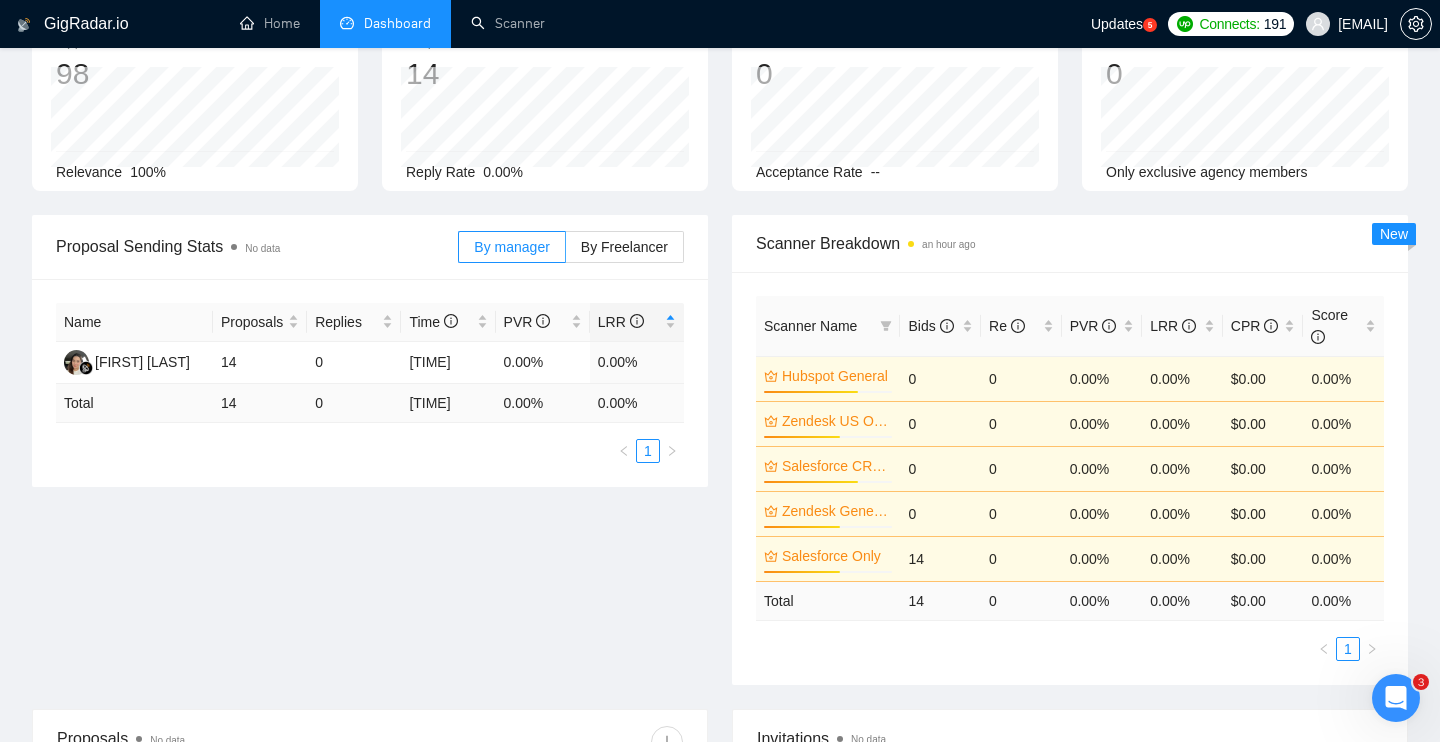 scroll, scrollTop: 180, scrollLeft: 0, axis: vertical 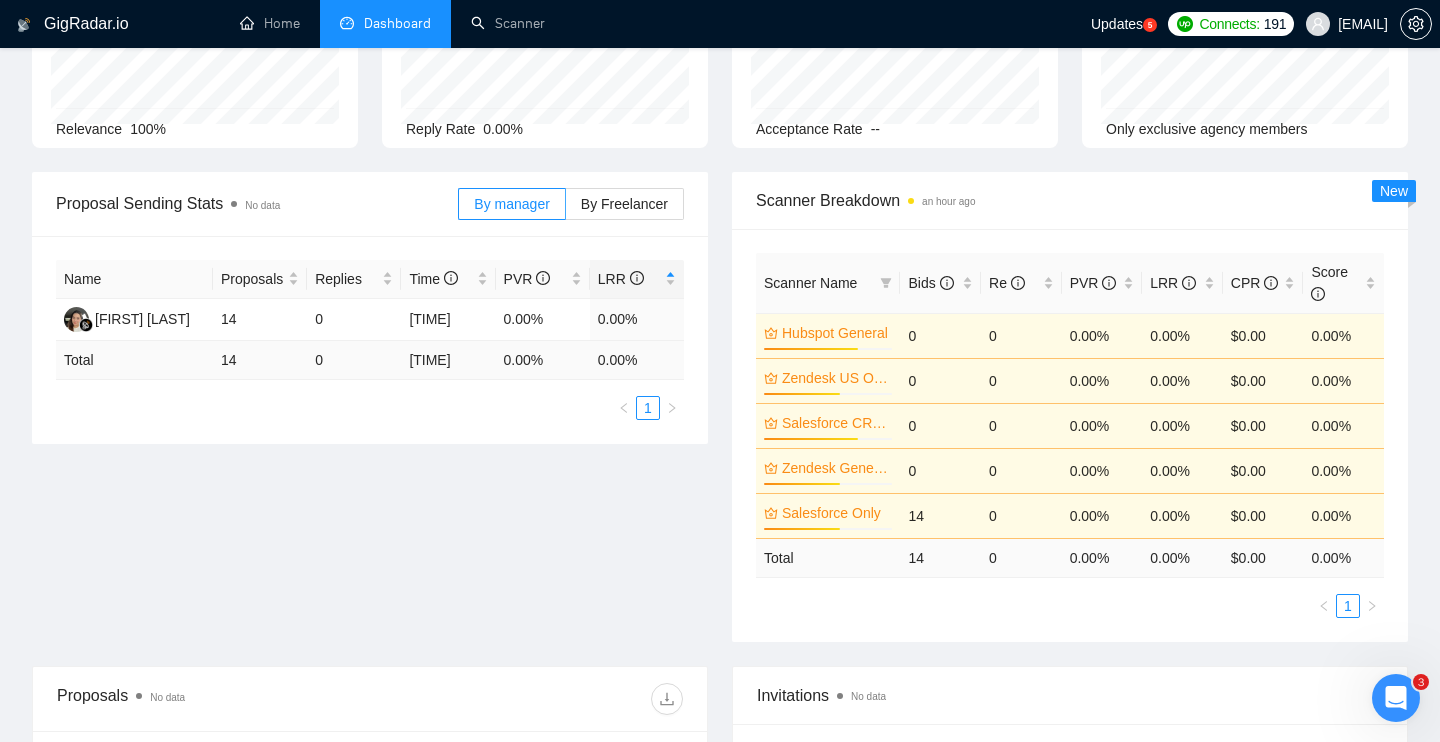 click on "0.00%" at bounding box center (1182, 335) 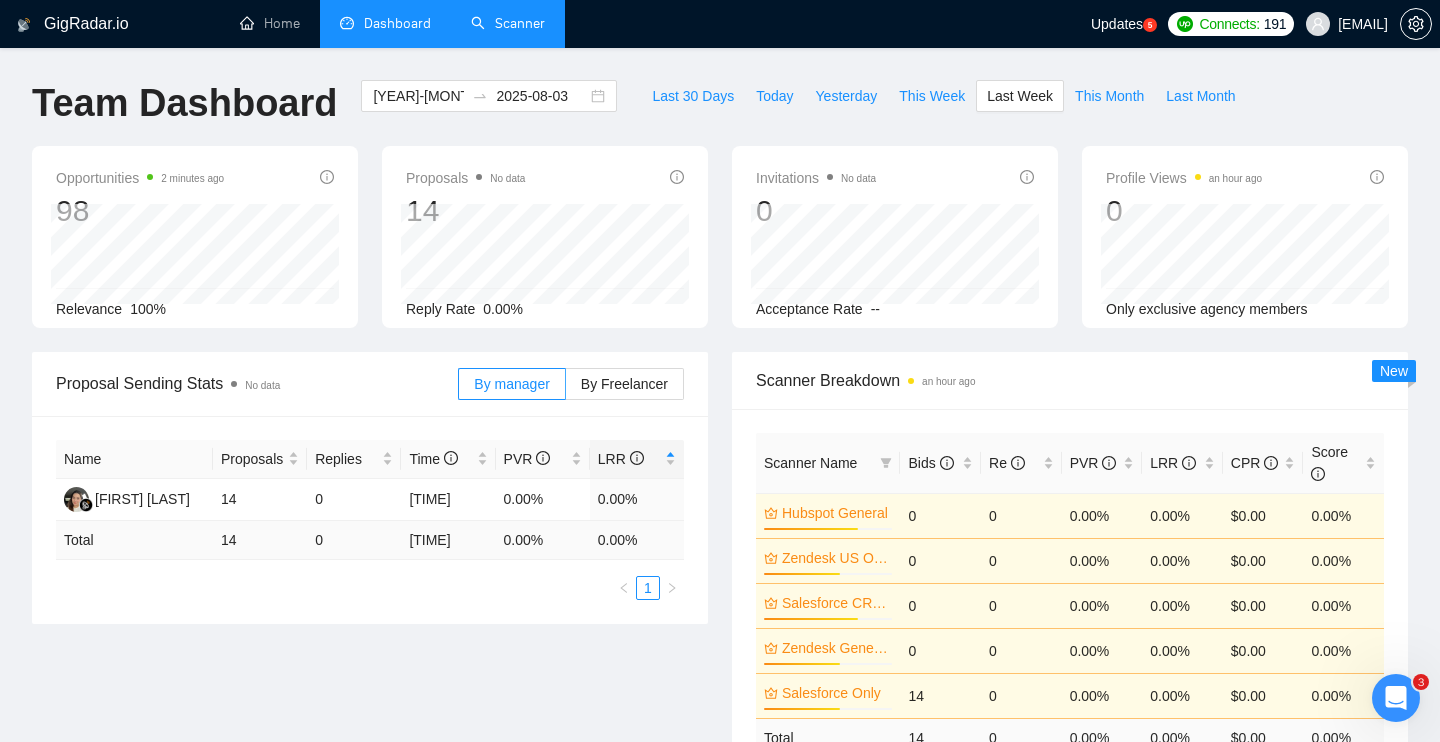 click on "Scanner" at bounding box center (508, 23) 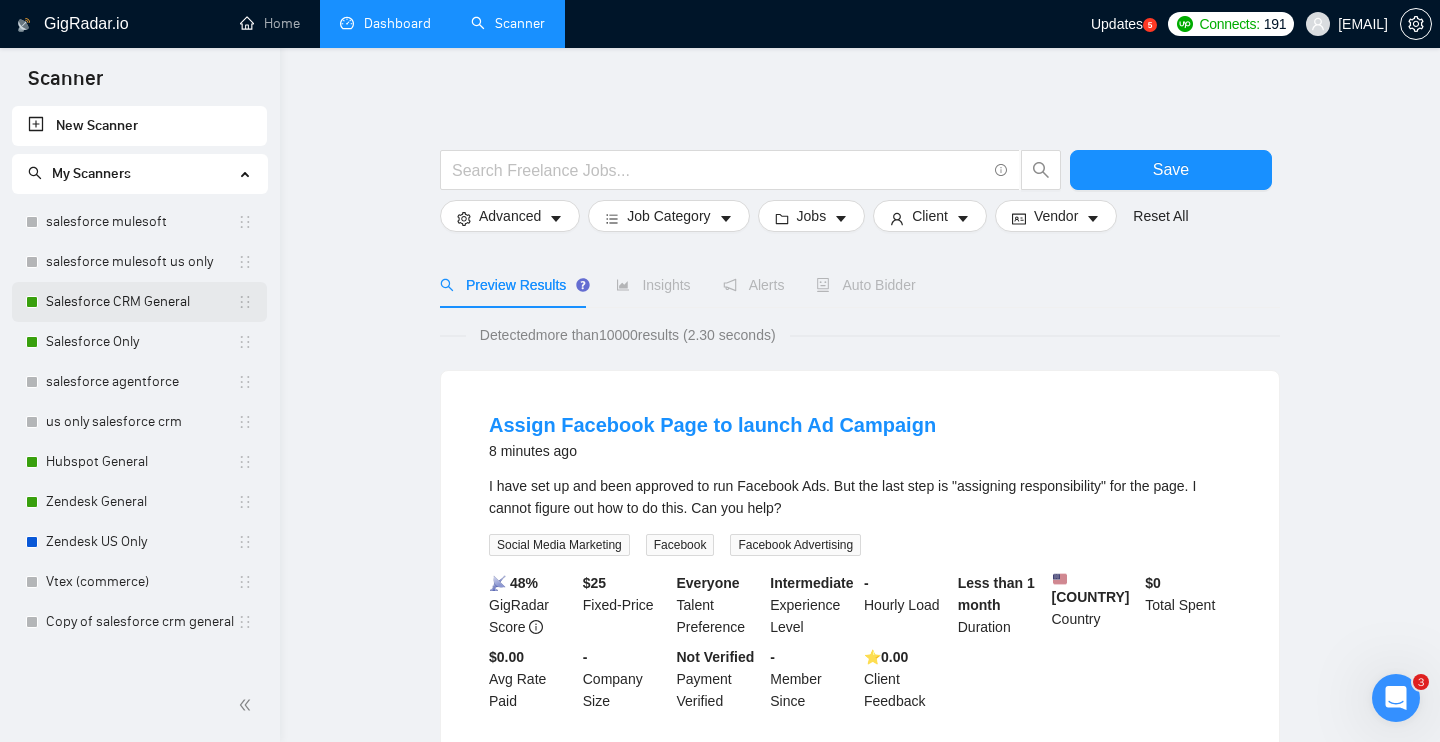 click on "Salesforce CRM General" at bounding box center [141, 302] 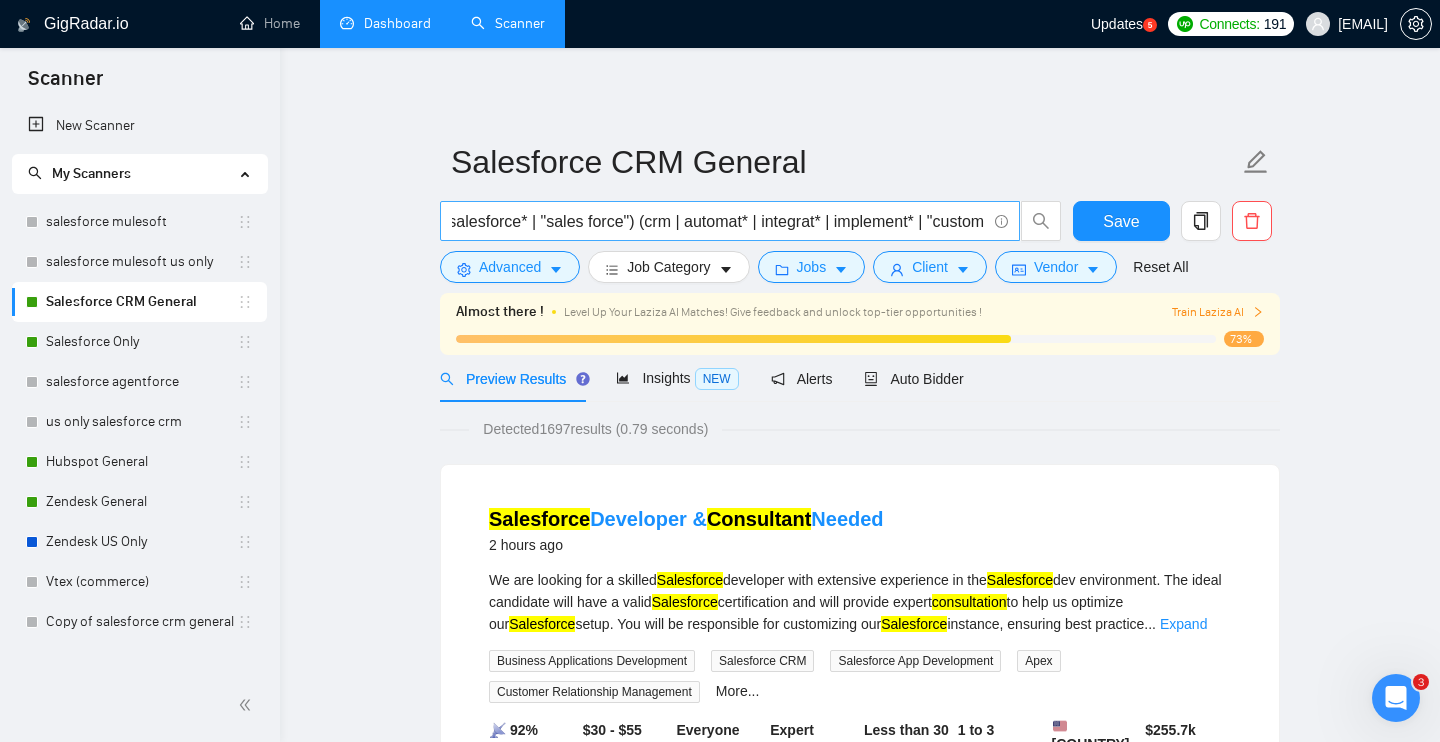 scroll, scrollTop: 0, scrollLeft: 0, axis: both 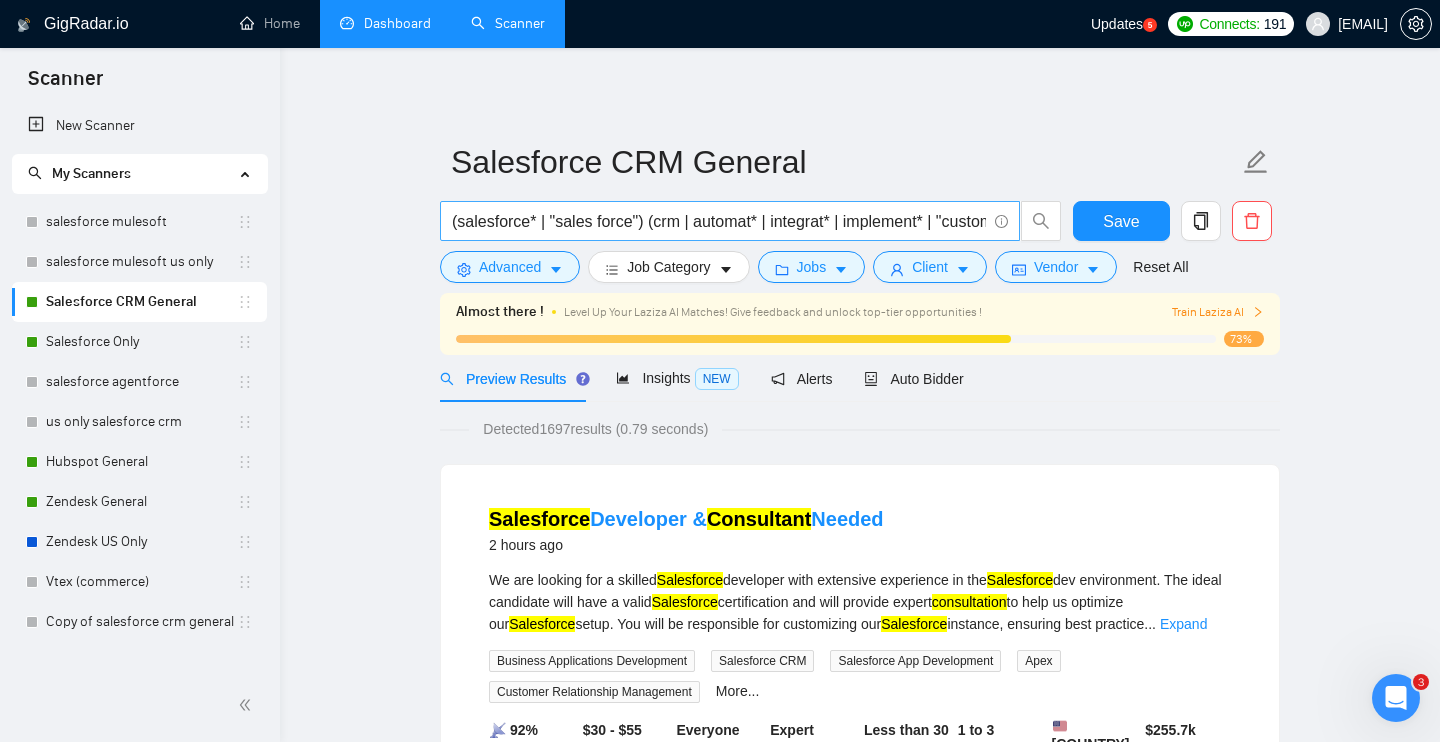 click on "(salesforce* | "sales force") (crm | automat* | integrat* | implement* | "custom development" | consult*)" at bounding box center [719, 221] 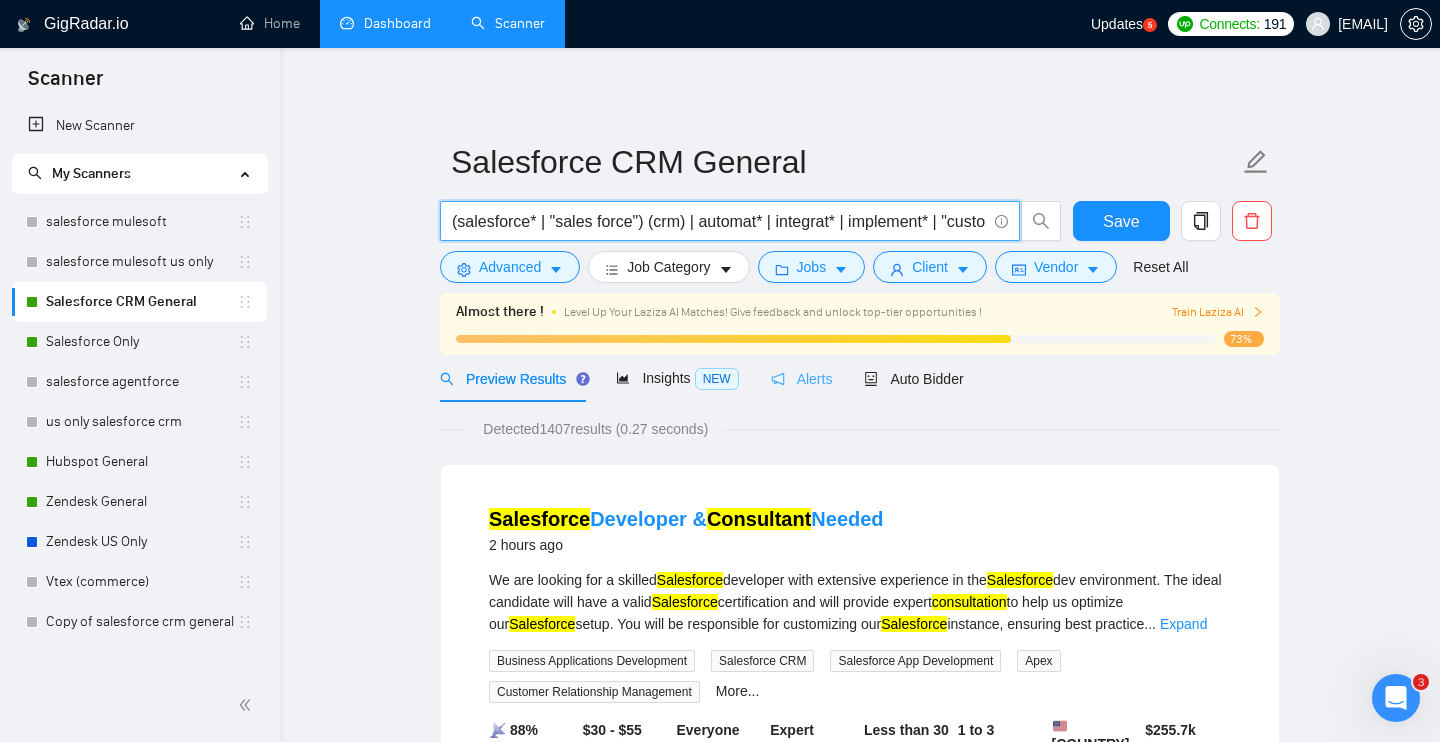 type on "(salesforce* | "sales force") (crm | automat* | integrat* | implement* | "custom development" | consult*)" 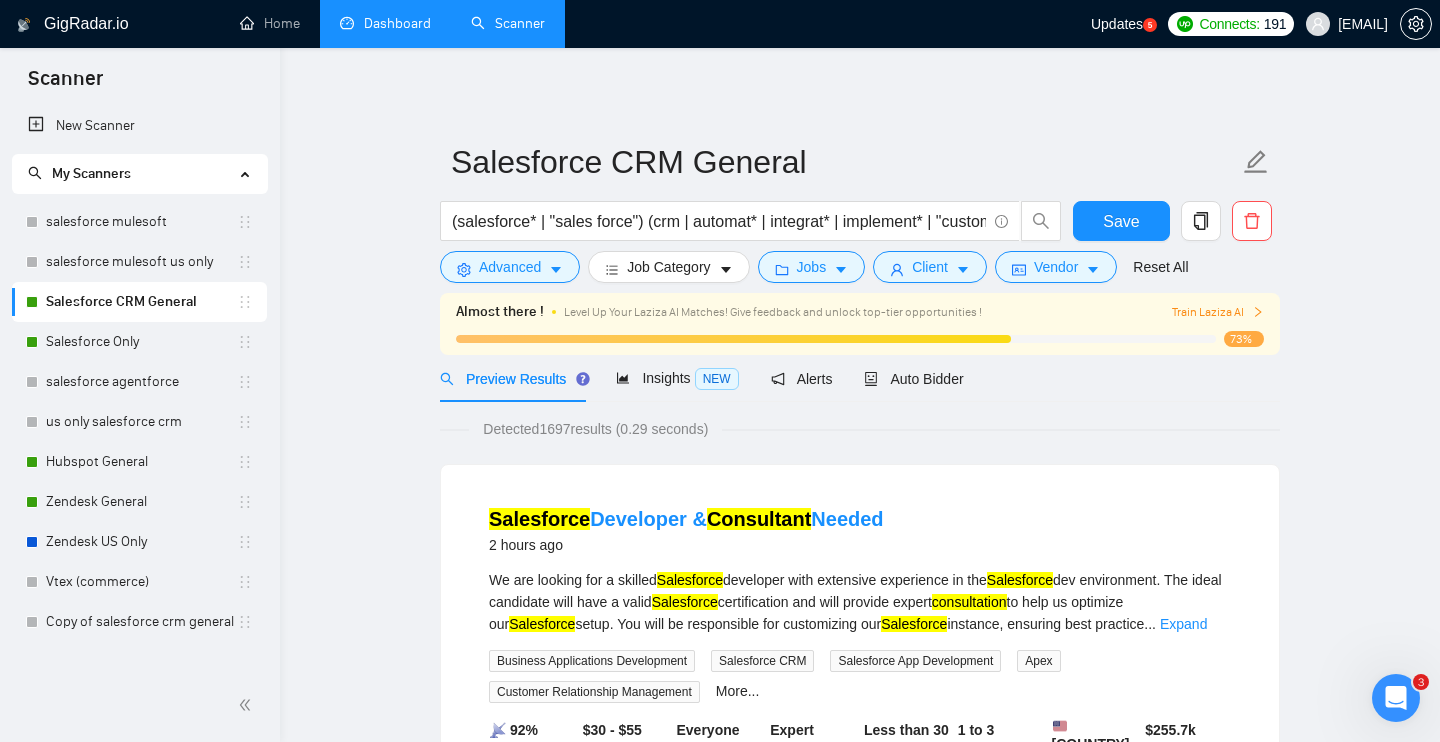 click on "Salesforce CRM General (salesforce* | "sales force") (crm | automat* | integrat* | implement* | "custom development" | consult*) Save Advanced   Job Category   Jobs   Client   Vendor   Reset All Almost there ! Level Up Your Laziza AI Matches! Give feedback and unlock top-tier opportunities ! Train Laziza AI 73% Preview Results Insights NEW Alerts Auto Bidder Detected   1697  results   (0.29 seconds) Salesforce  Developer &  Consultant  Needed 2 hours ago We are looking for a skilled  Salesforce  developer with extensive experience in the  Salesforce  dev environment. The ideal candidate will have a valid  Salesforce  certification and will provide expert  consultation  to help us optimize our  Salesforce  setup. You will be responsible for customizing our  Salesforce  instance, ensuring best practice ... Expand Business Applications Development Salesforce CRM Salesforce App Development Apex Customer Relationship Management More... 📡   92% GigRadar Score   $30 - $55 Hourly Everyone Talent Preference Expert" at bounding box center (860, 2581) 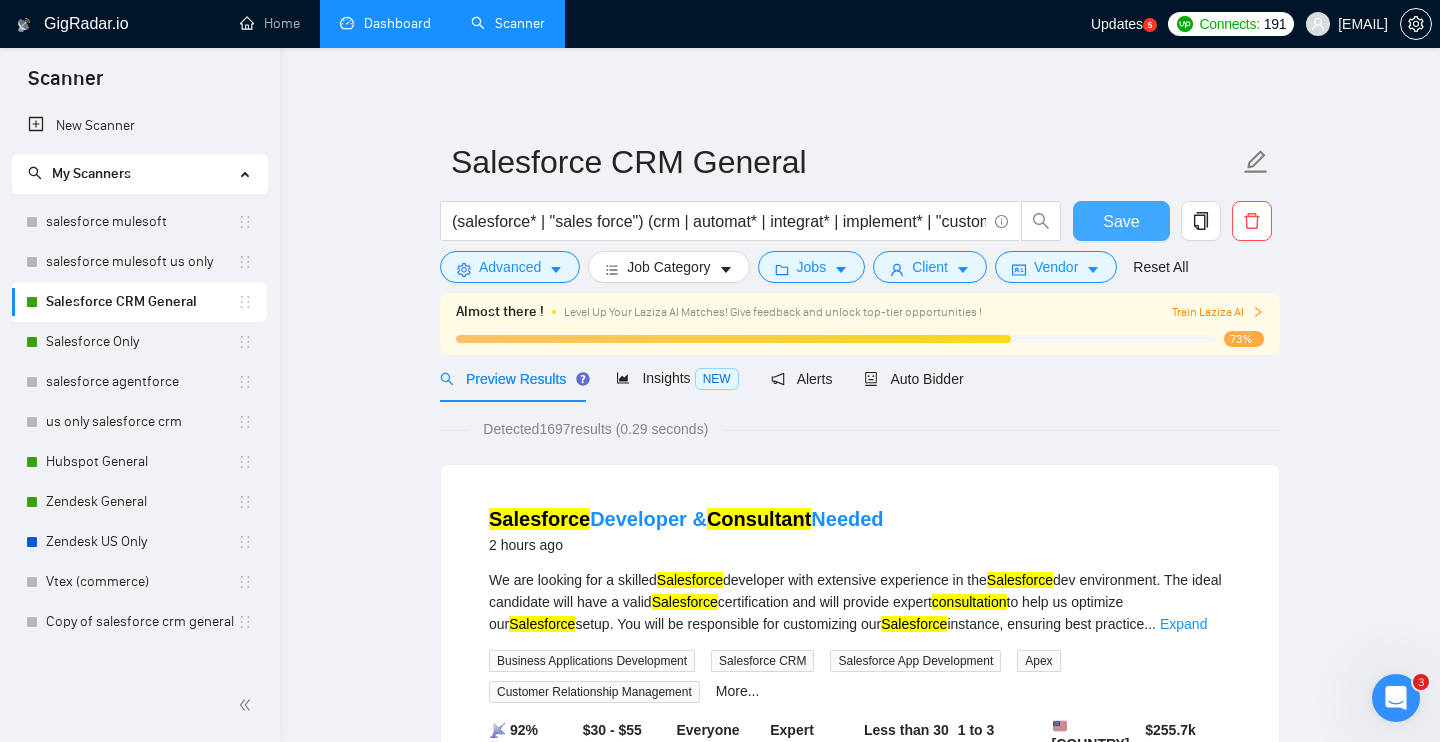 click on "Save" at bounding box center (1121, 221) 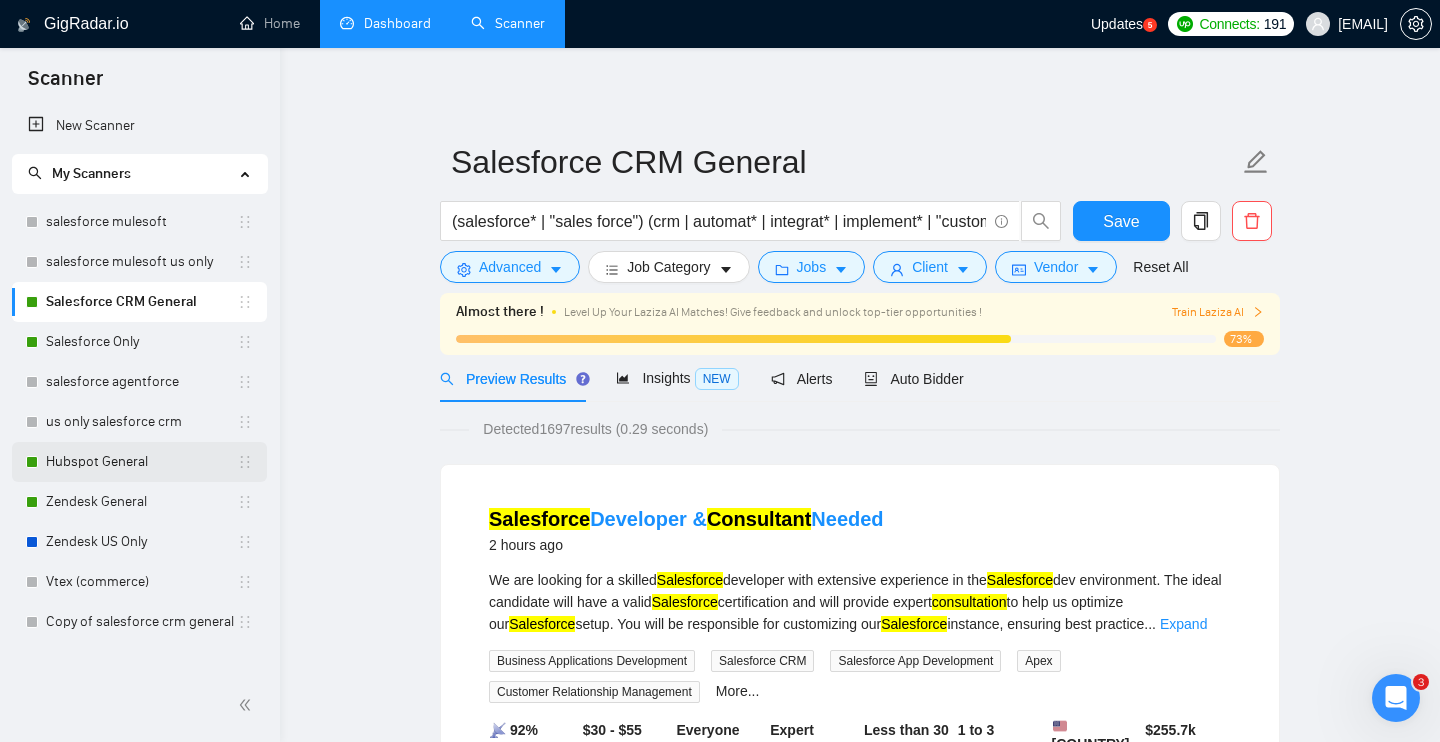 click on "Hubspot General" at bounding box center (141, 462) 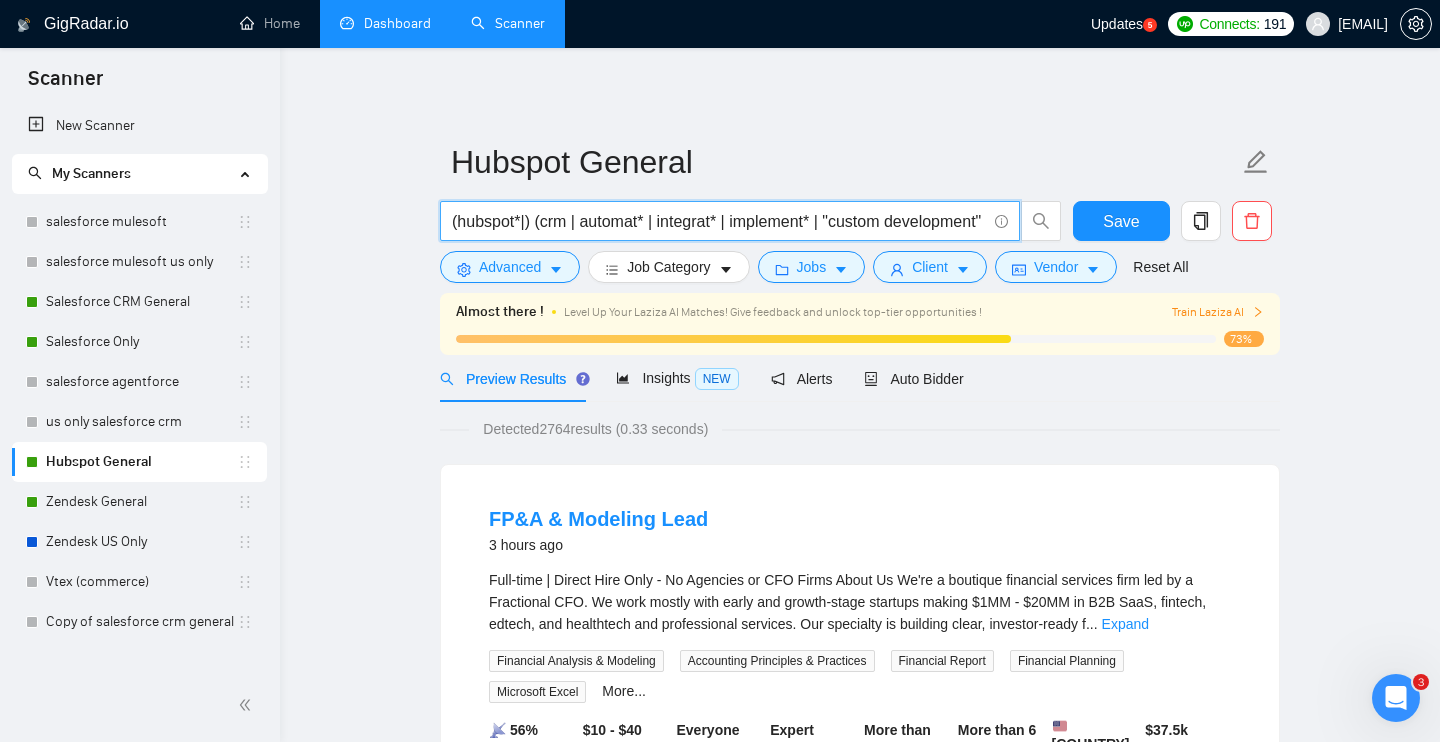 click on "(hubspot*|) (crm | automat* | integrat* | implement* | "custom development" | consult*)" at bounding box center (719, 221) 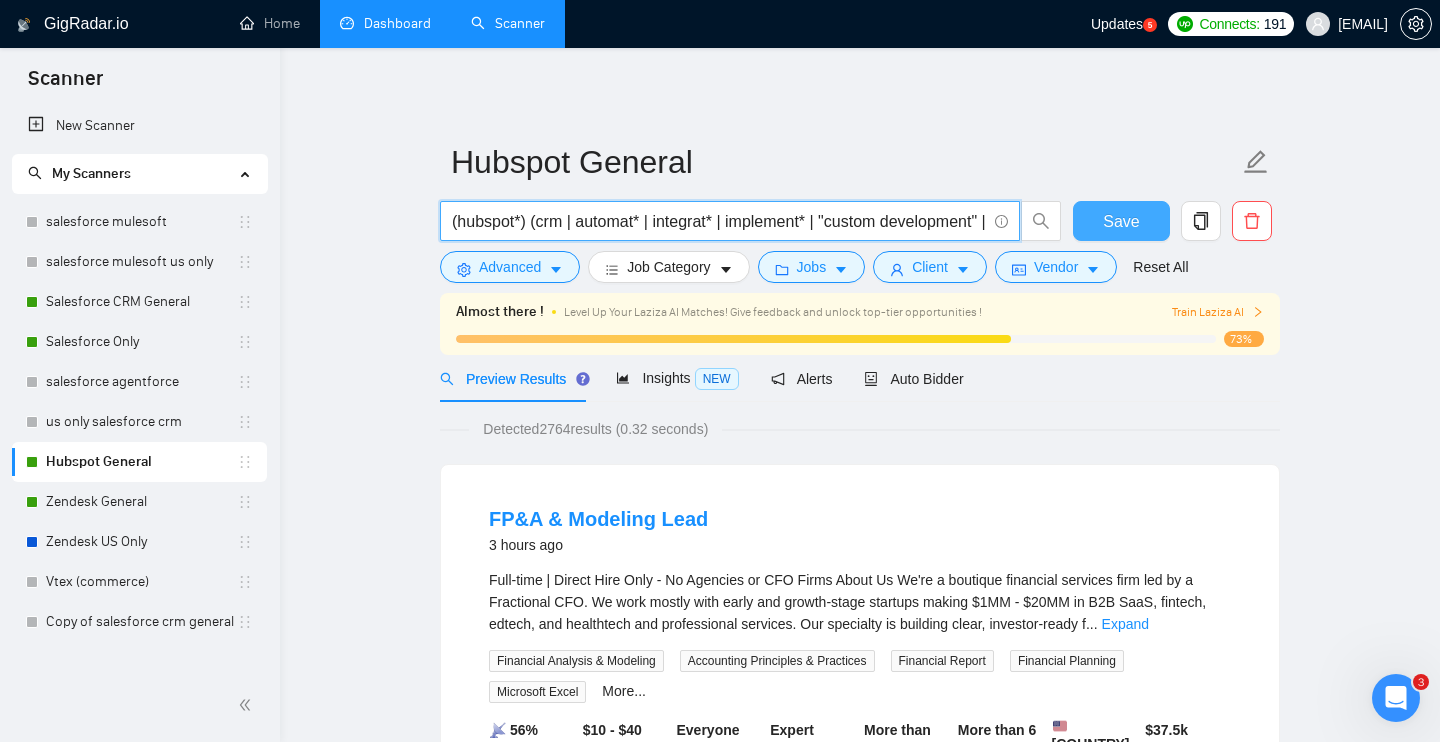 type on "(hubspot*) (crm | automat* | integrat* | implement* | "custom development" | consult*)" 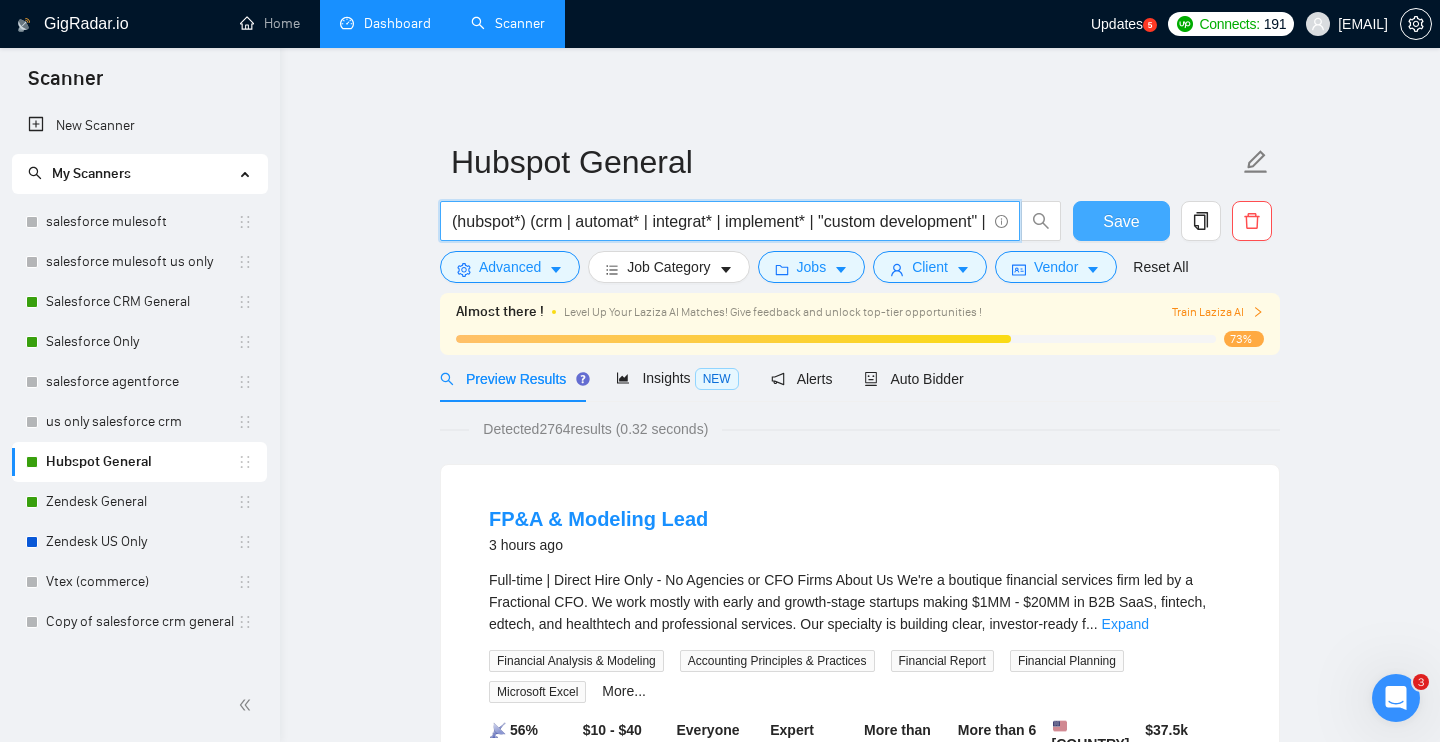 click on "Save" at bounding box center (1121, 221) 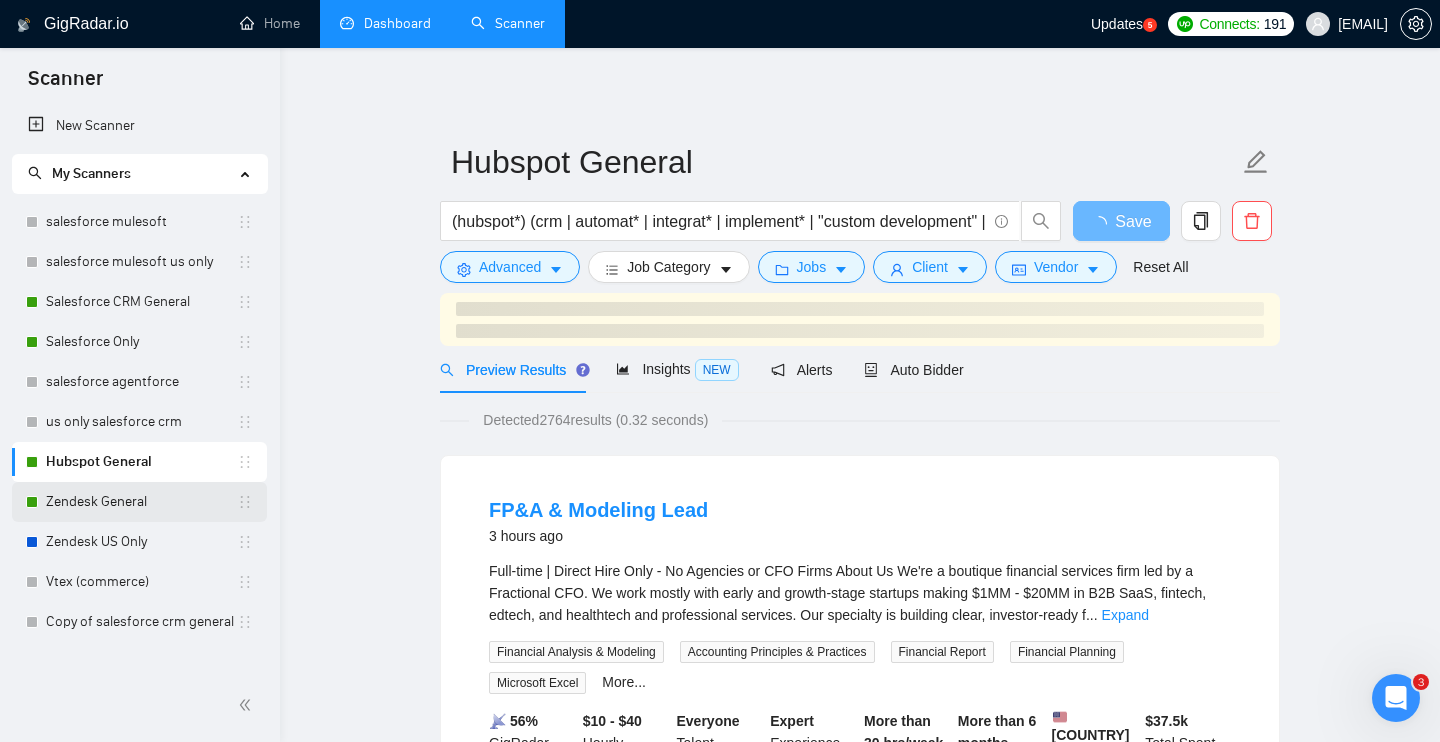 click on "Zendesk General" at bounding box center [141, 502] 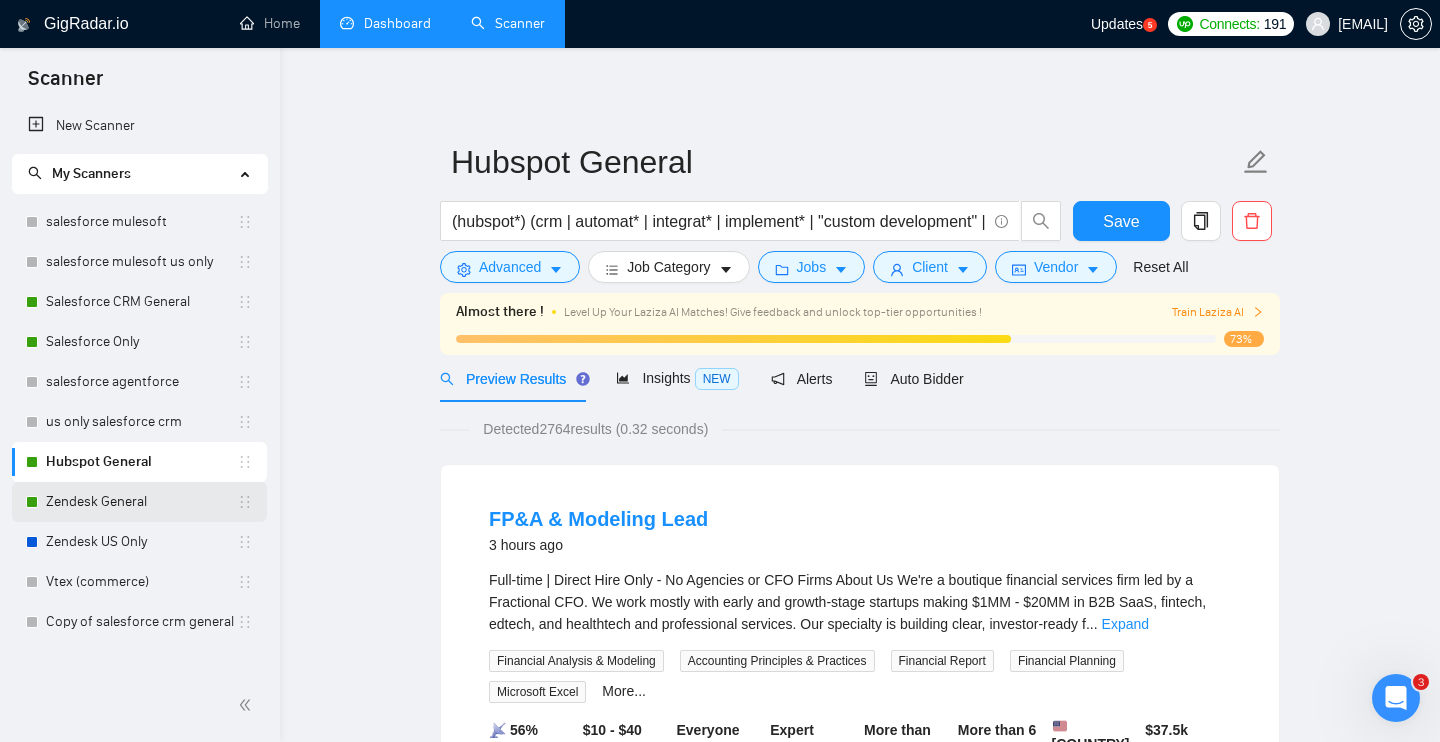 click on "Zendesk General" at bounding box center [141, 502] 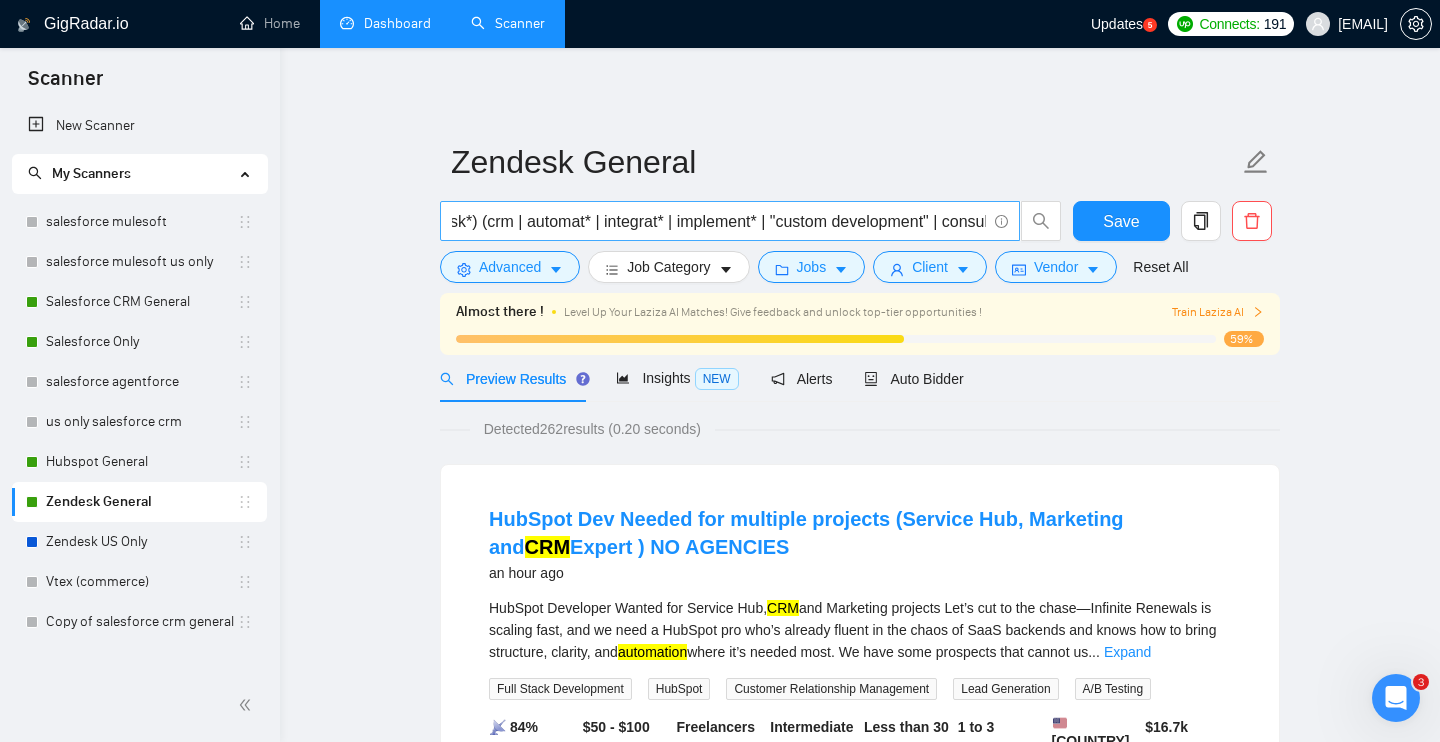 scroll, scrollTop: 0, scrollLeft: 91, axis: horizontal 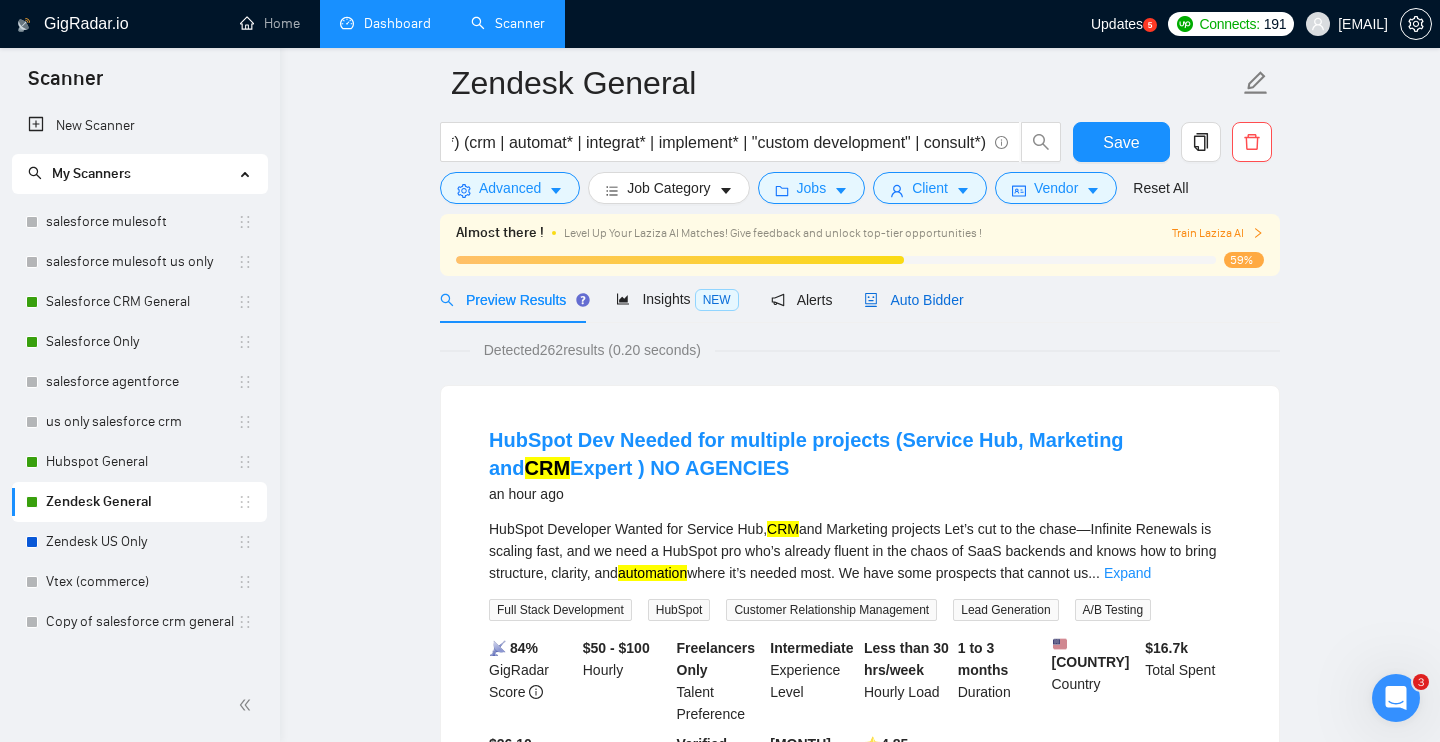 click on "Auto Bidder" at bounding box center [913, 300] 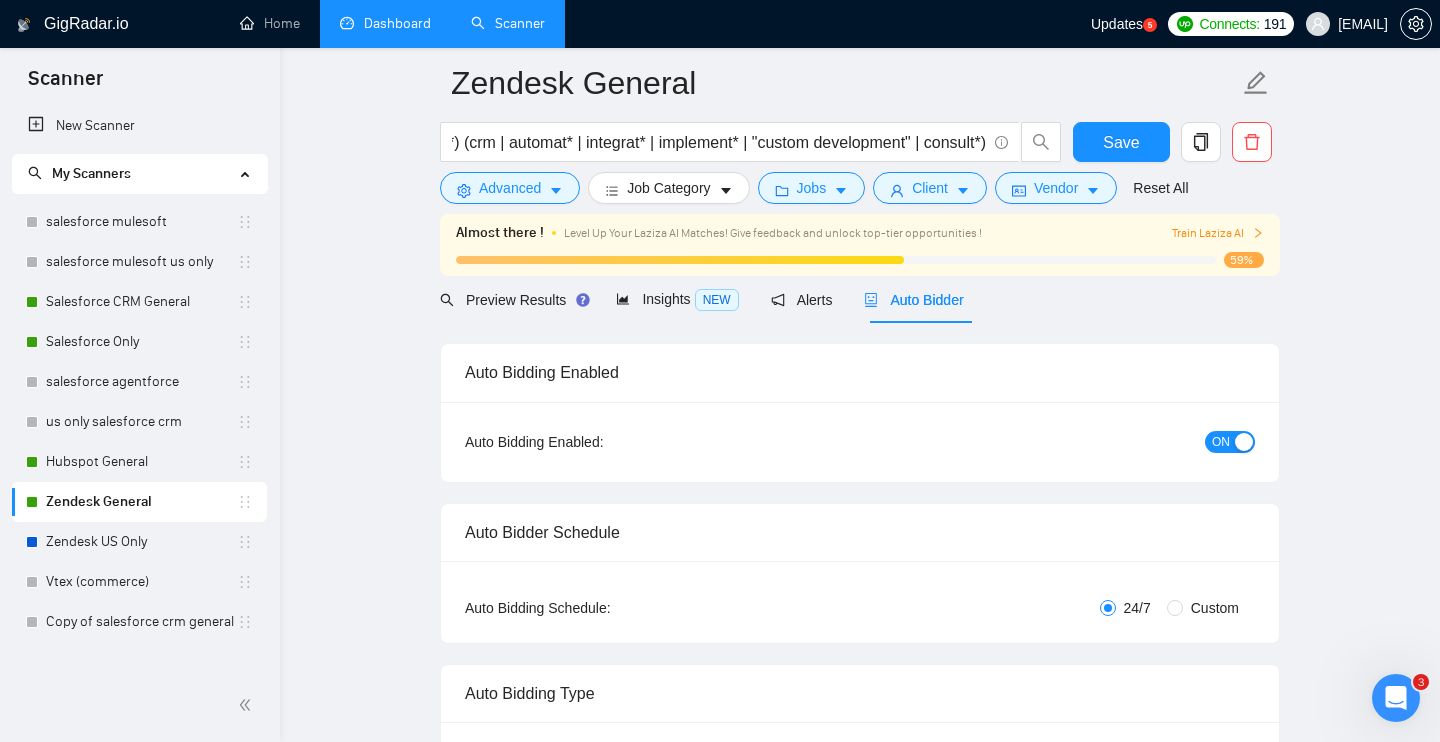 checkbox on "true" 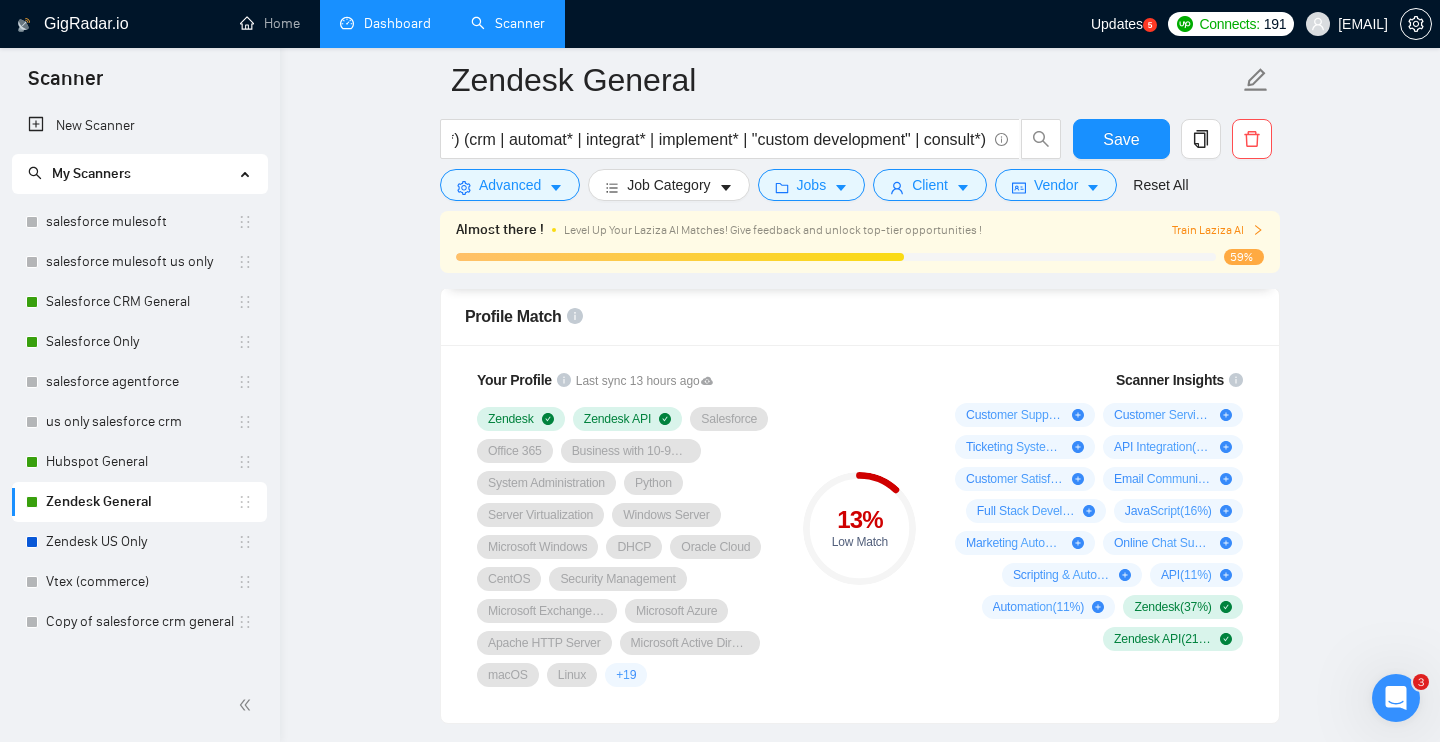 scroll, scrollTop: 1305, scrollLeft: 0, axis: vertical 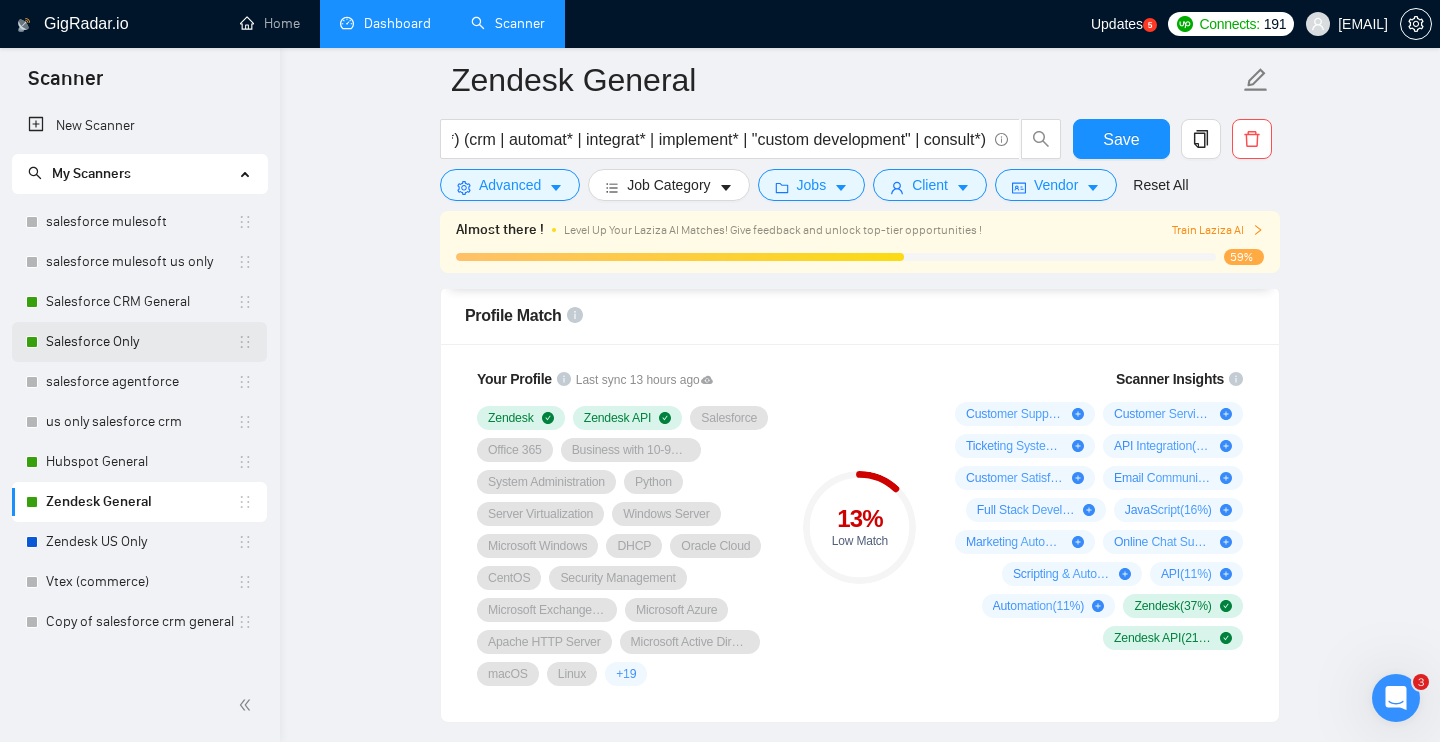 click on "Salesforce Only" at bounding box center [141, 342] 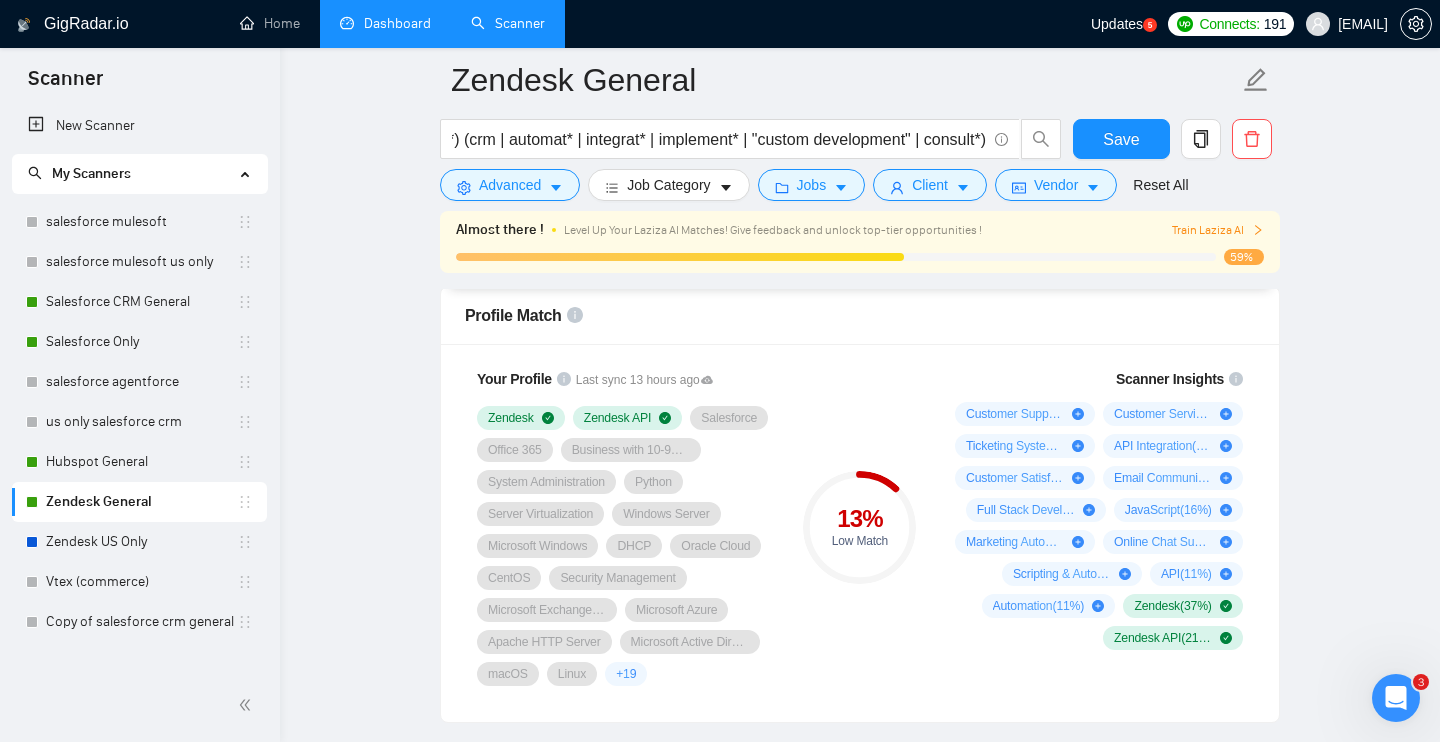 scroll, scrollTop: 50, scrollLeft: 0, axis: vertical 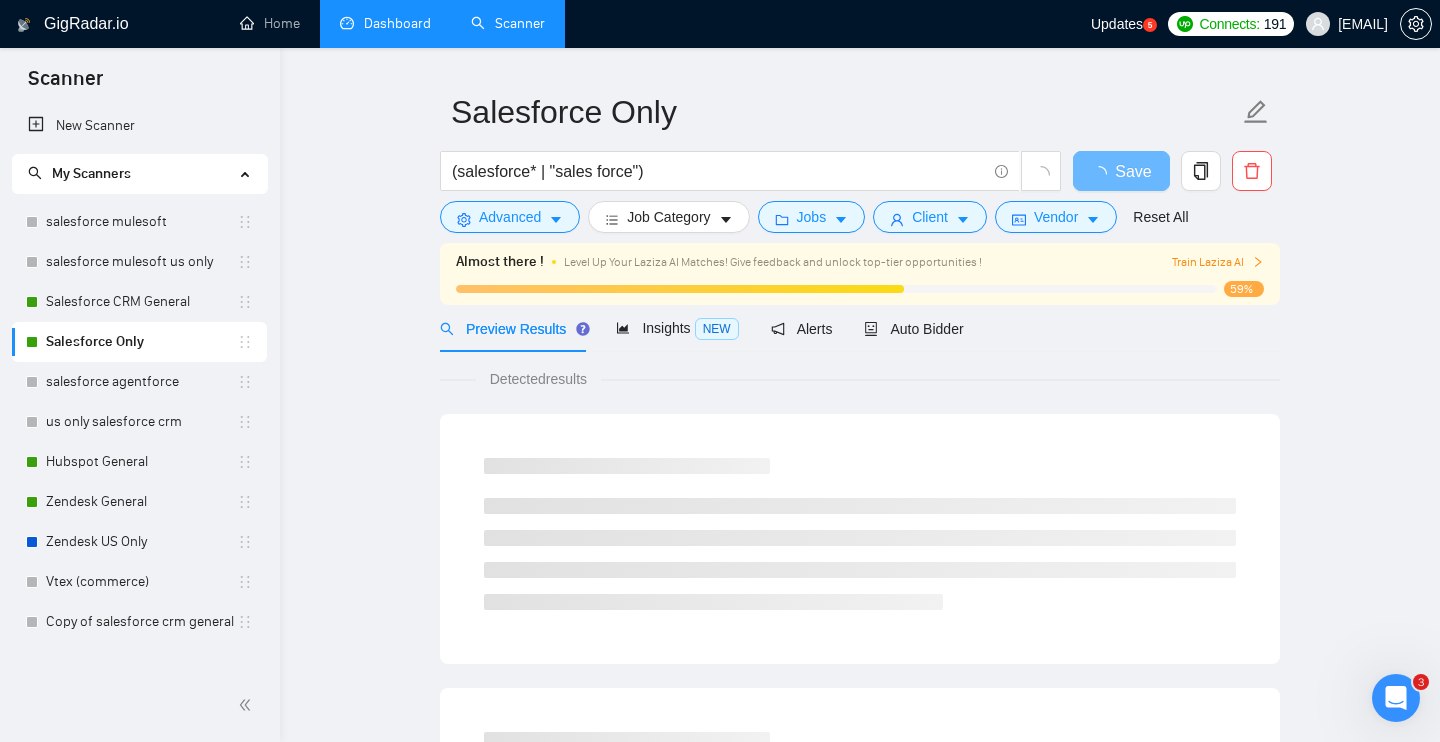 click on "59%" at bounding box center (860, 289) 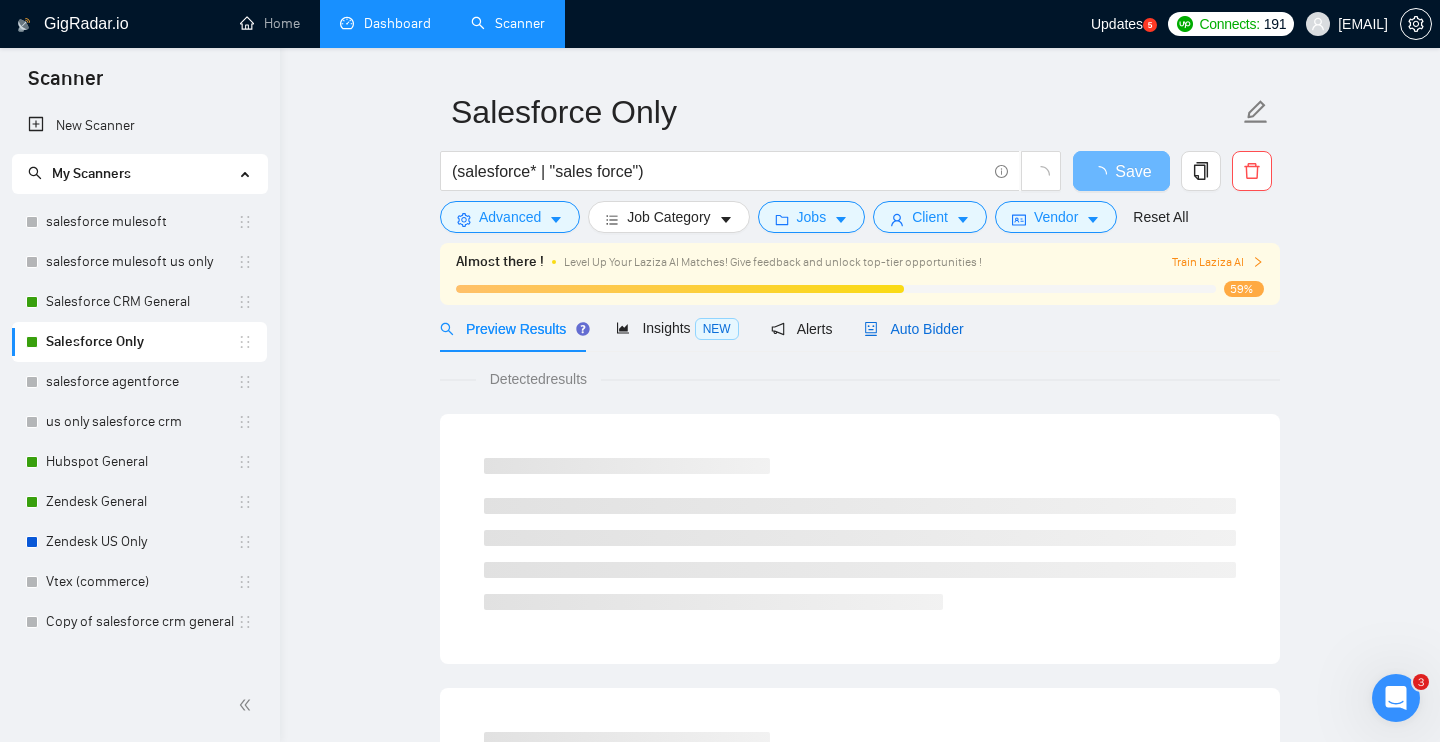 click on "Auto Bidder" at bounding box center [913, 329] 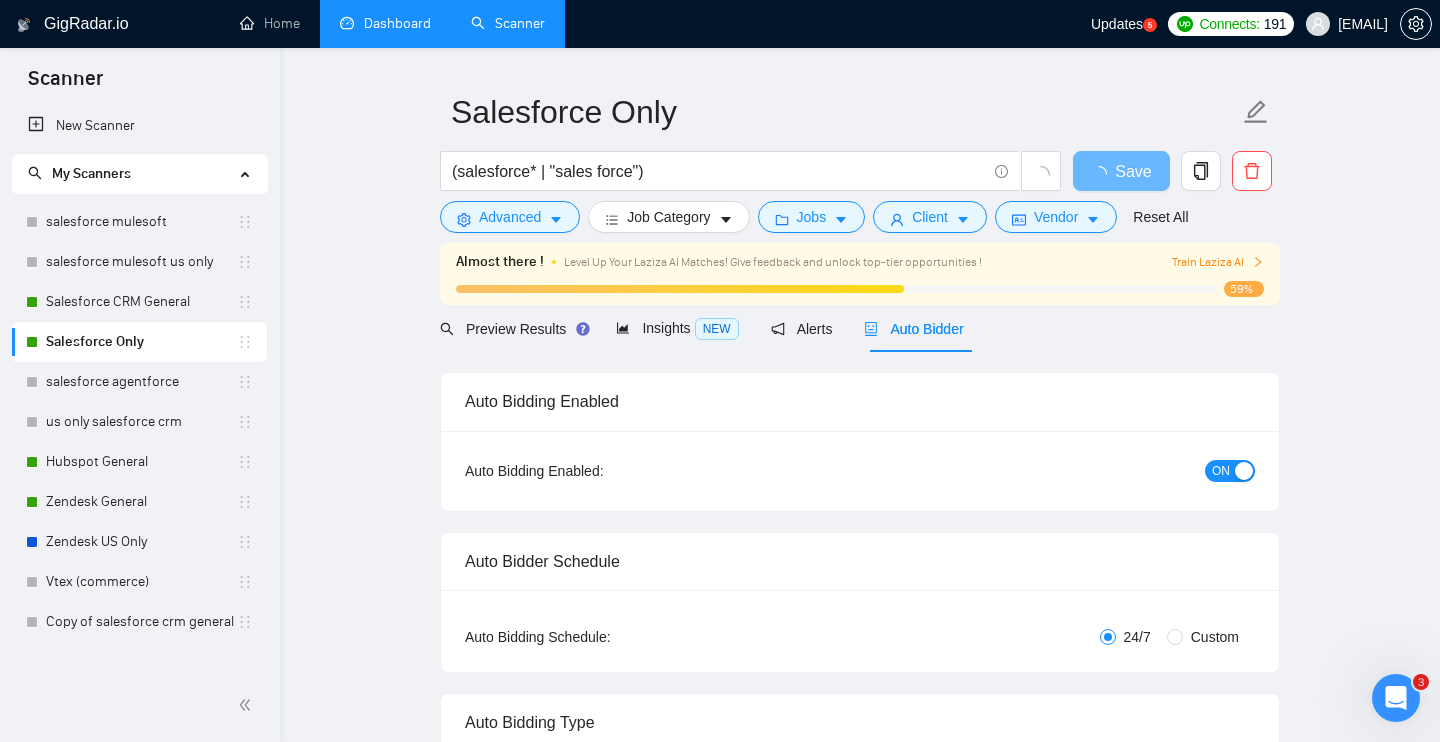 checkbox on "true" 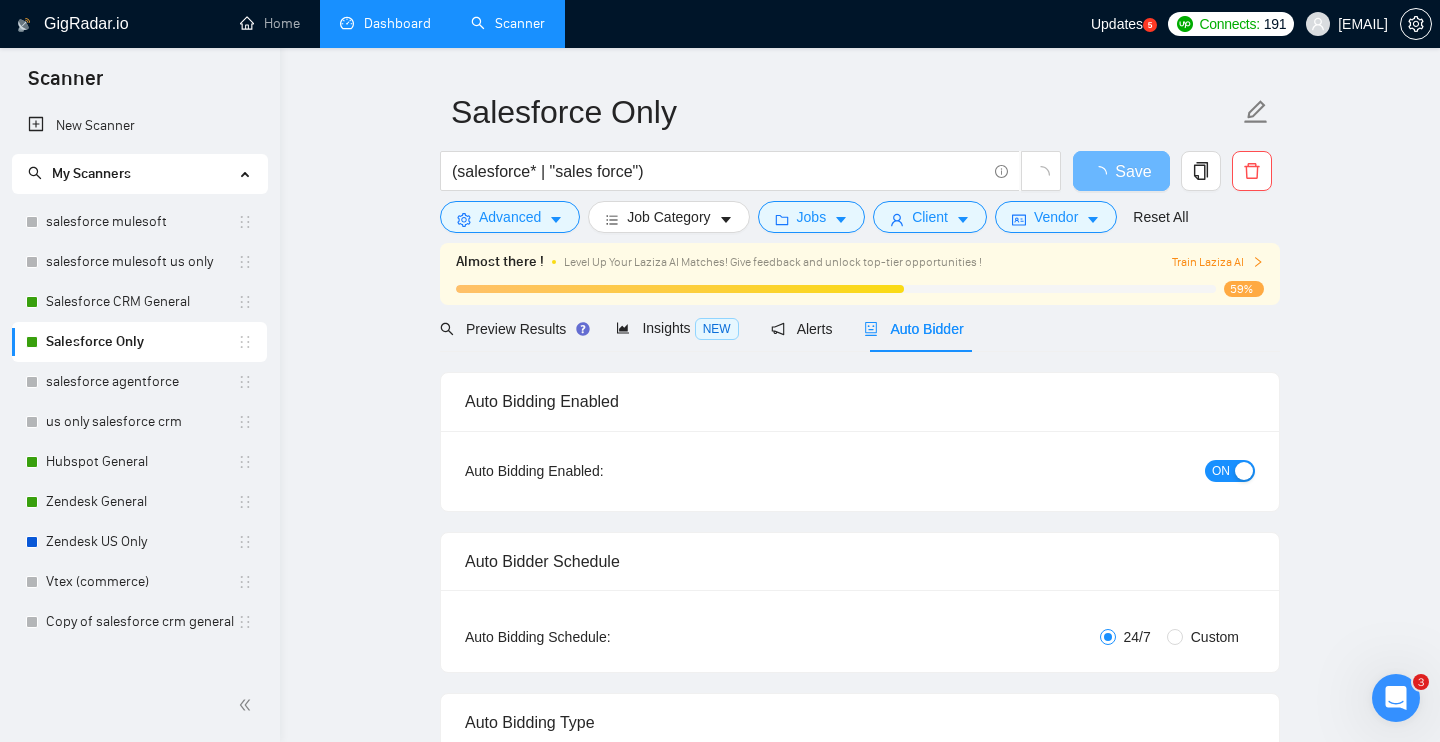 checkbox on "true" 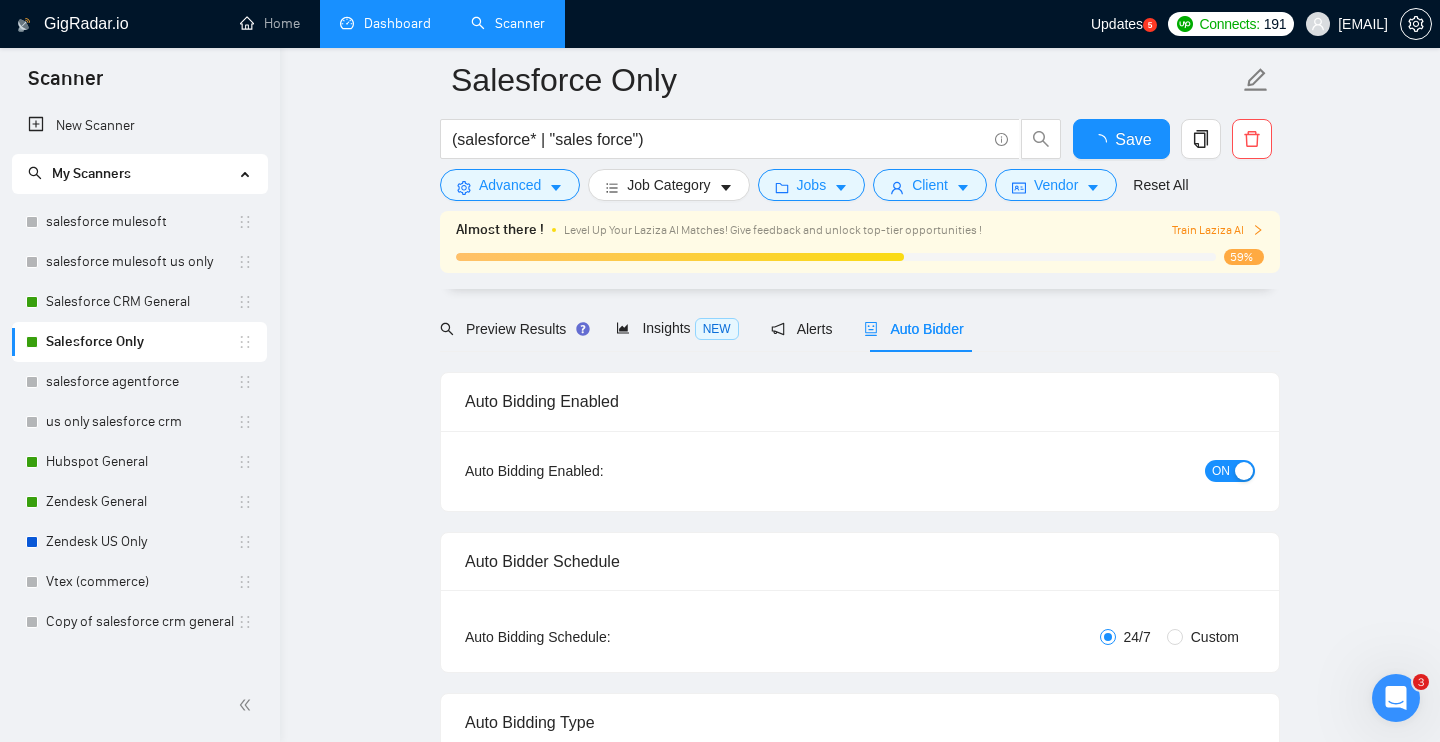 type 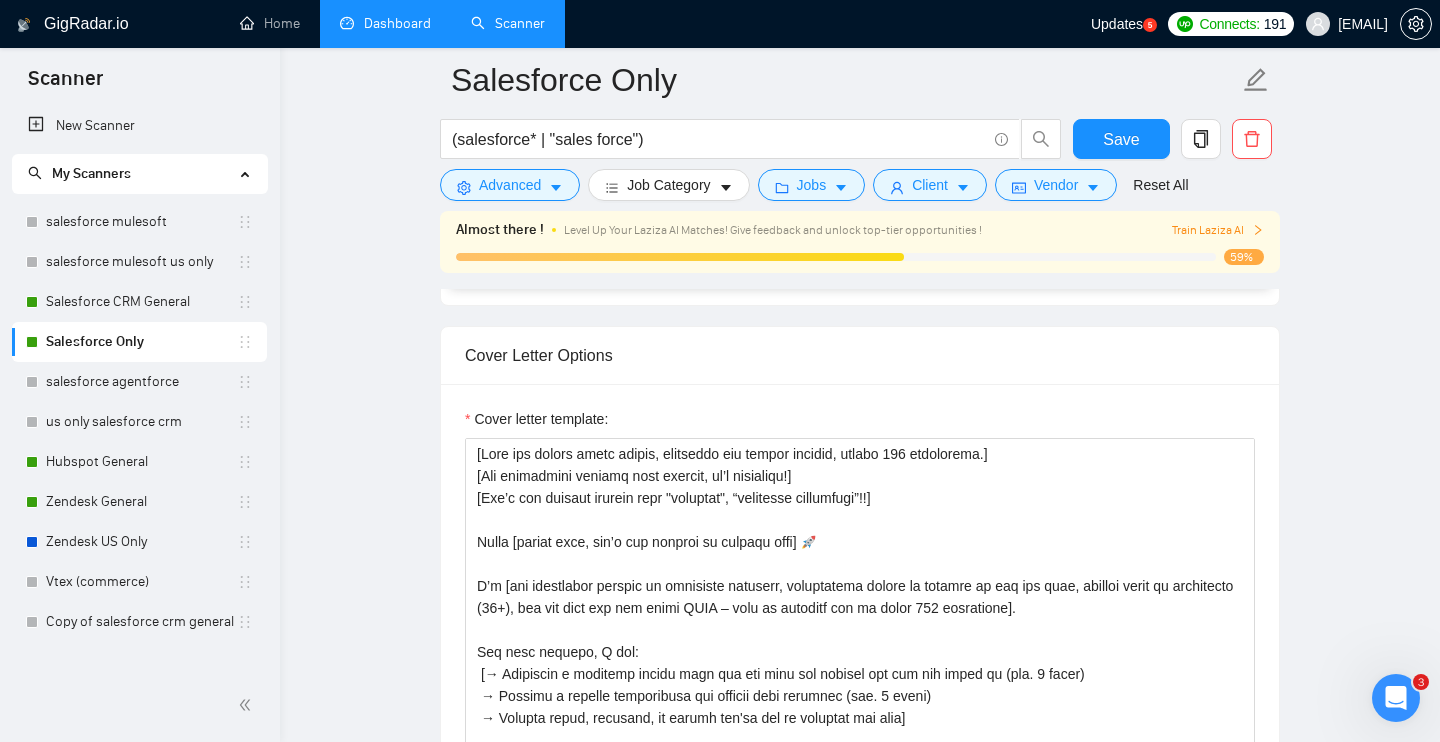 scroll, scrollTop: 2074, scrollLeft: 0, axis: vertical 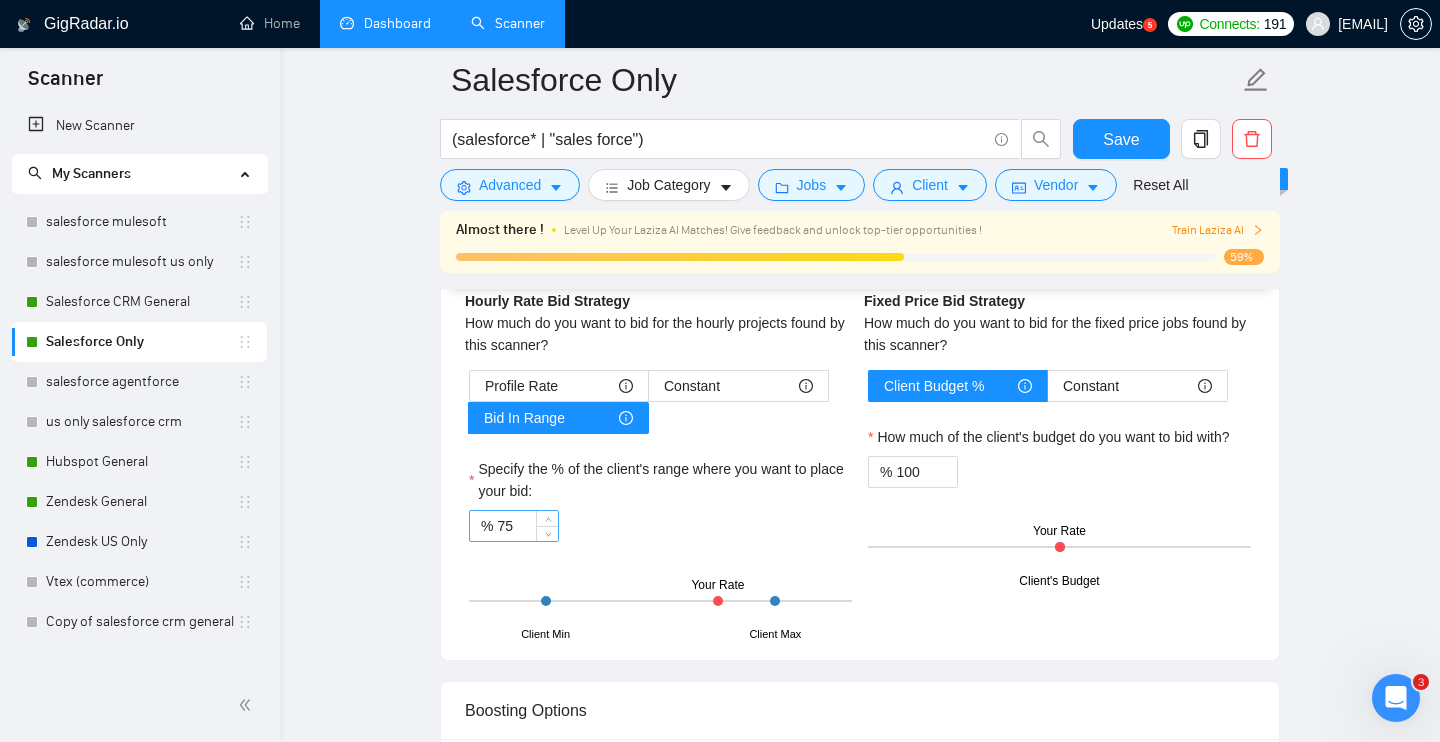 click on "75" at bounding box center (527, 526) 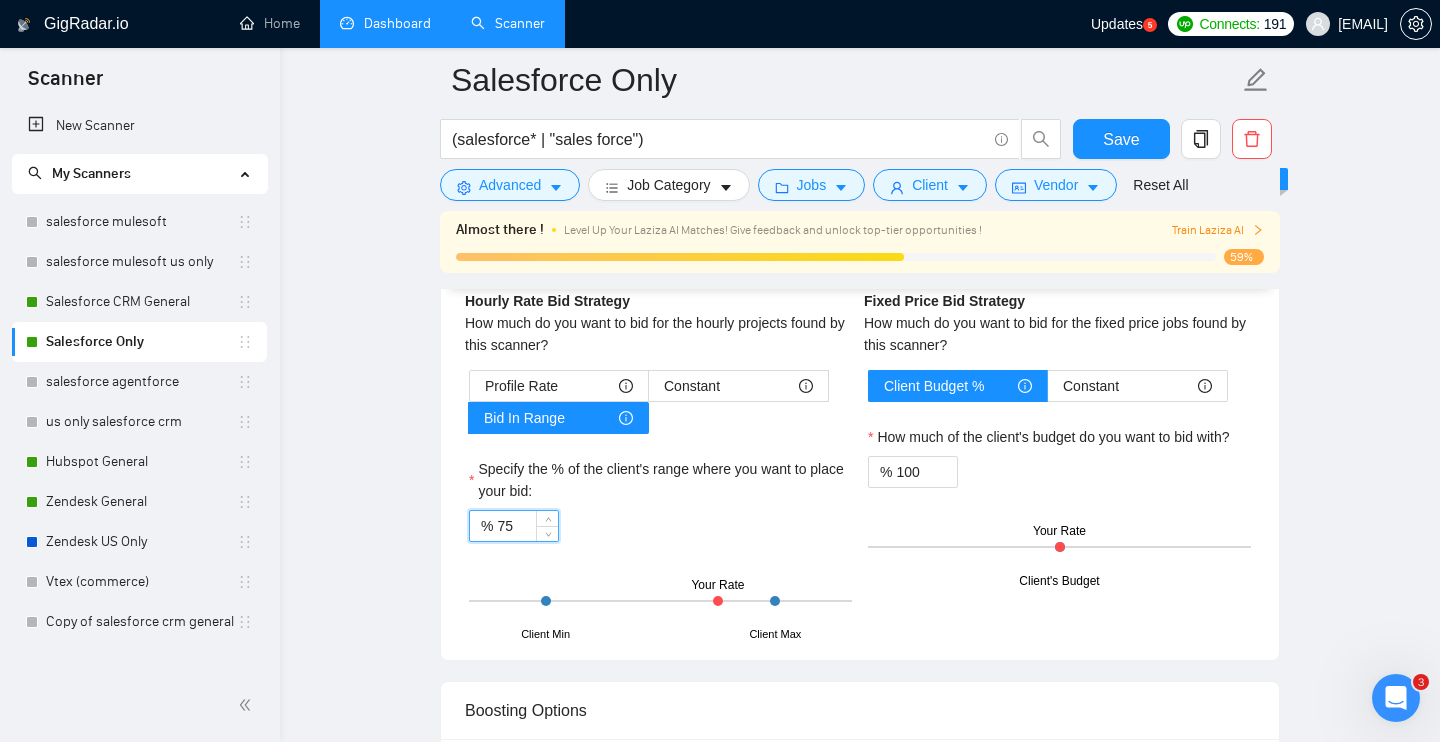 type on "7" 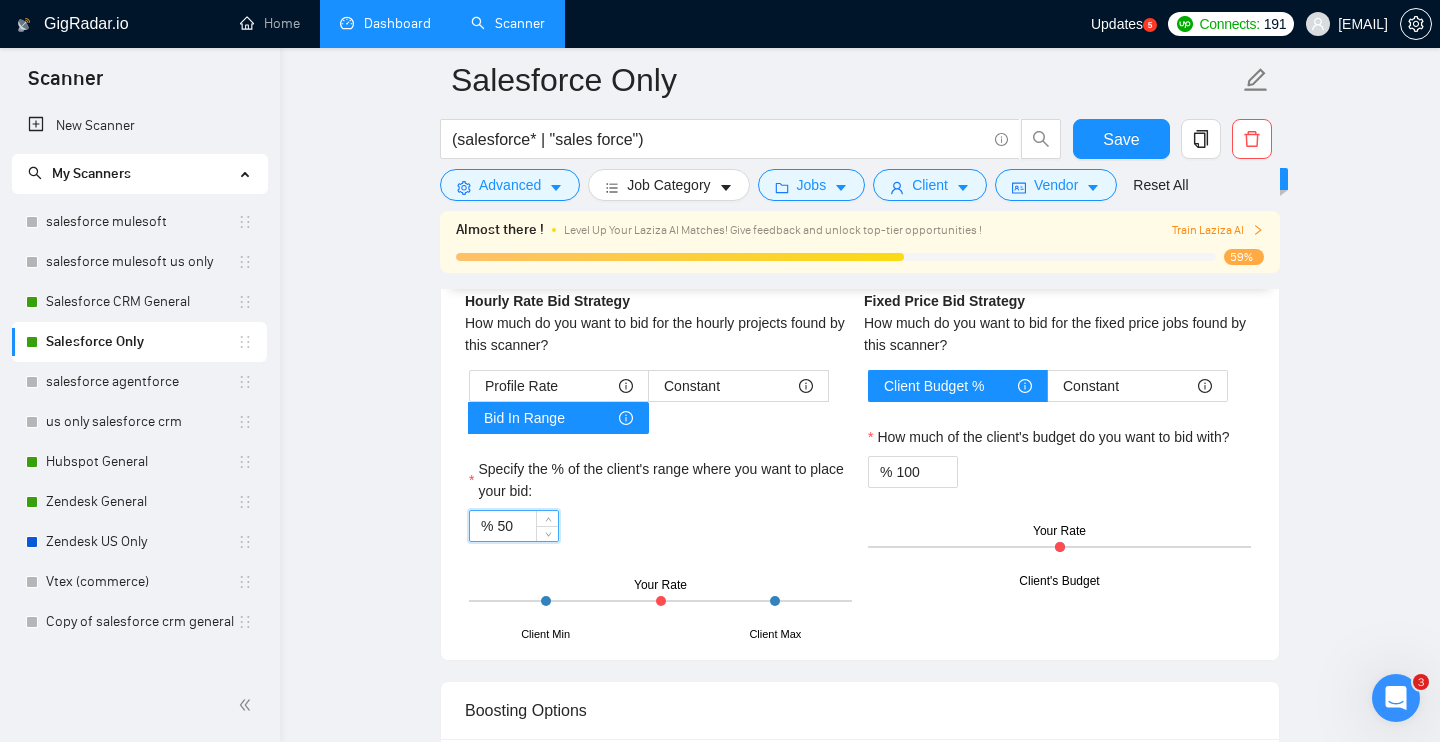 type on "50" 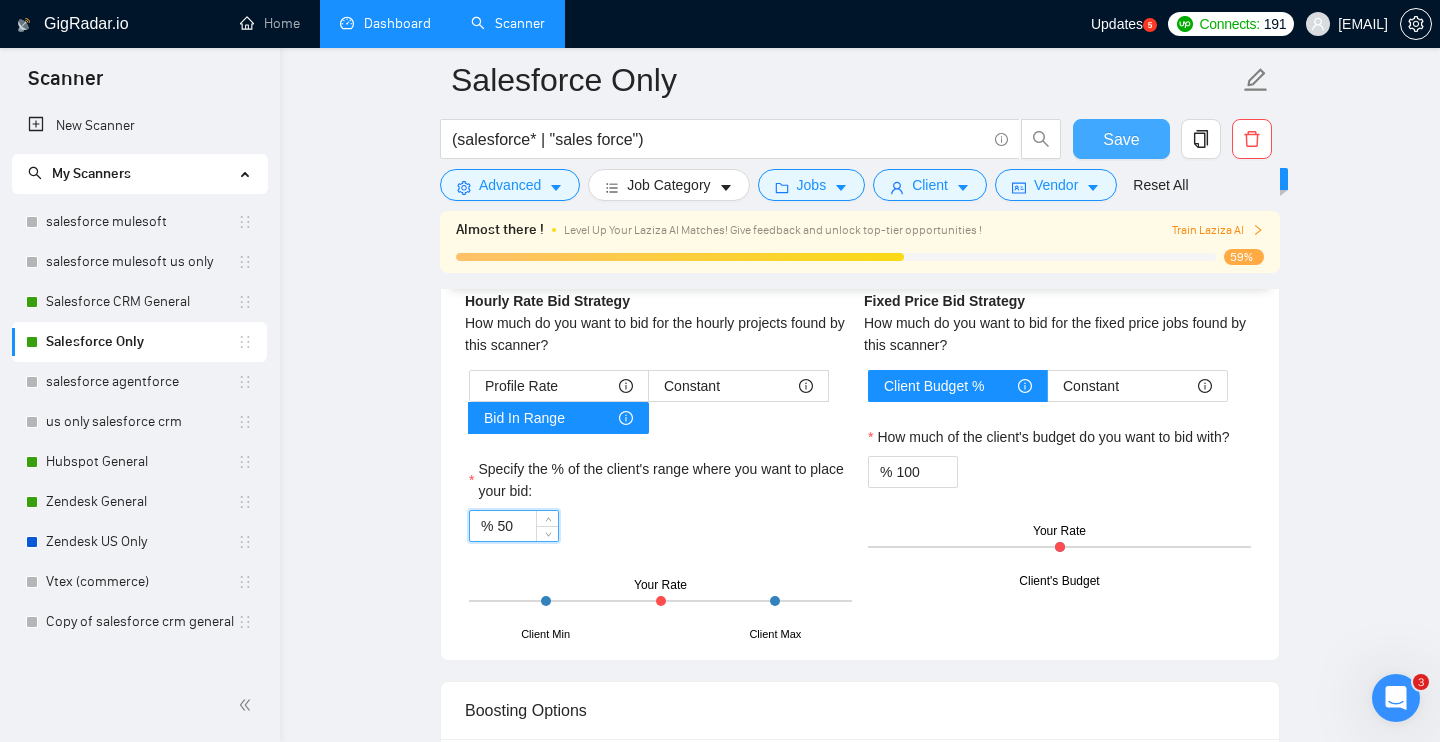 drag, startPoint x: 1118, startPoint y: 149, endPoint x: 1091, endPoint y: 154, distance: 27.45906 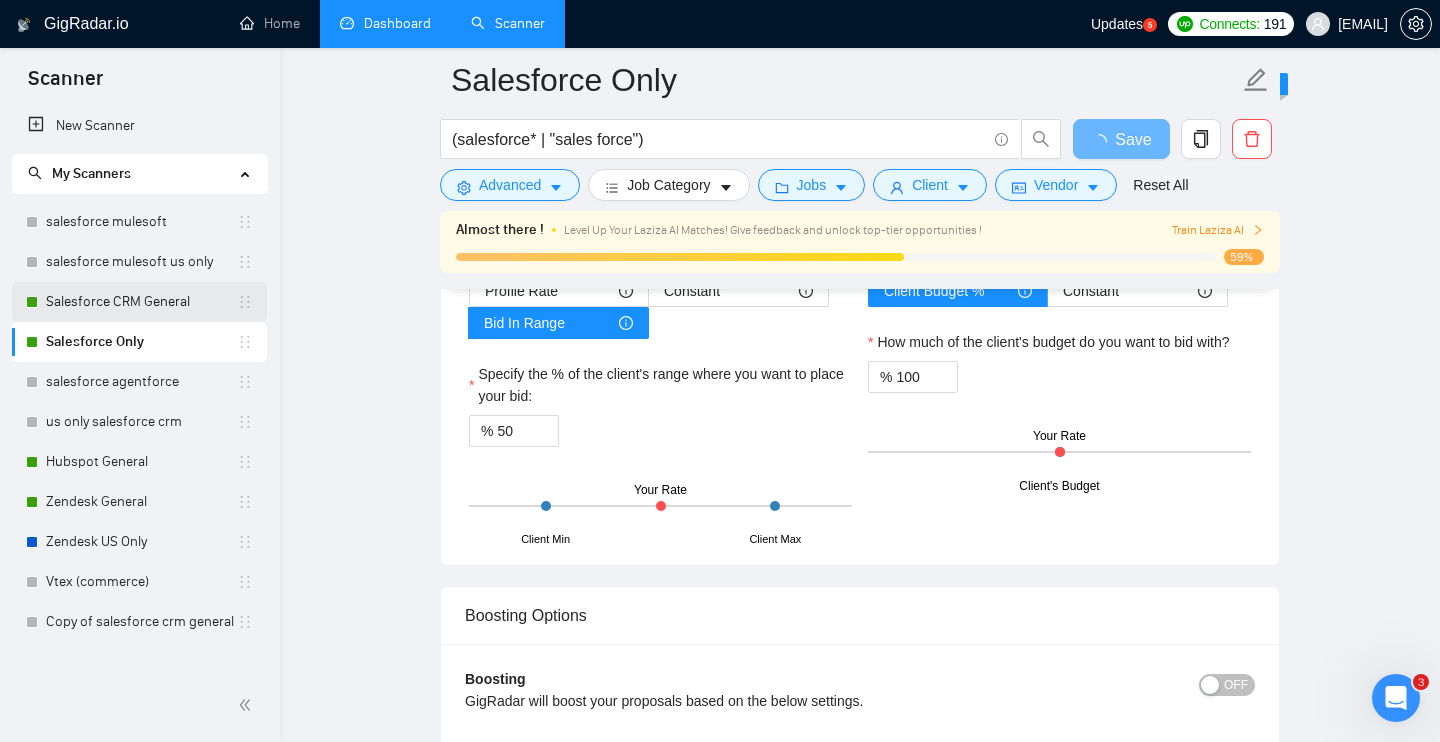 click on "Salesforce CRM General" at bounding box center (141, 302) 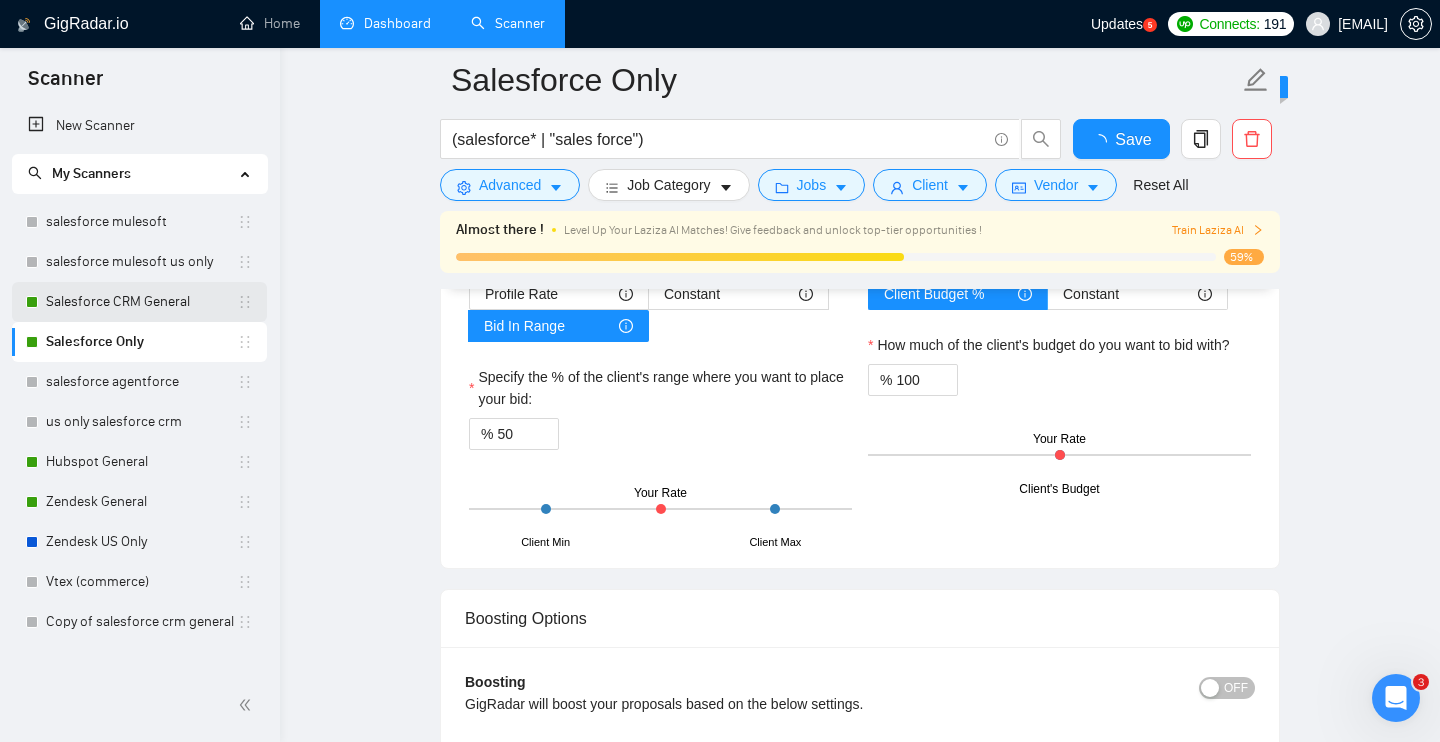 type 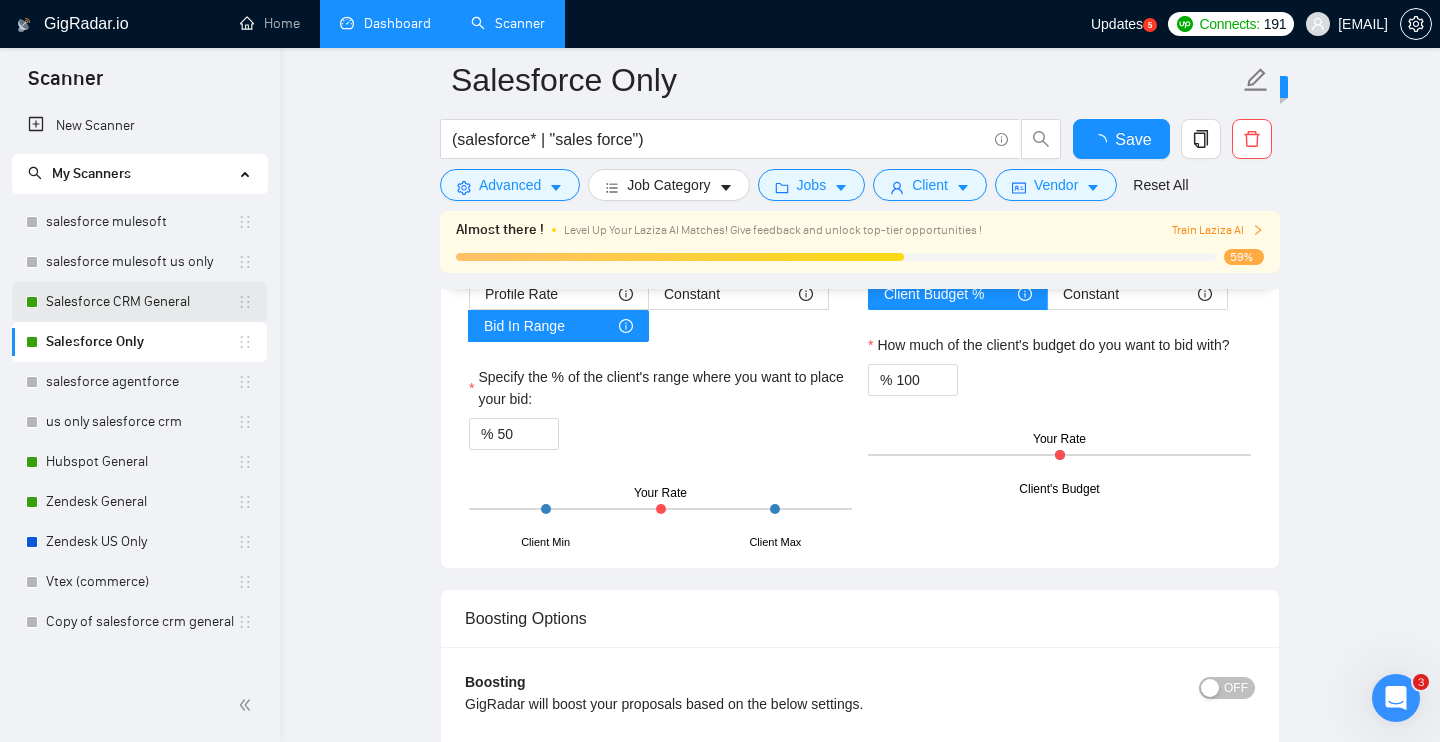 checkbox on "true" 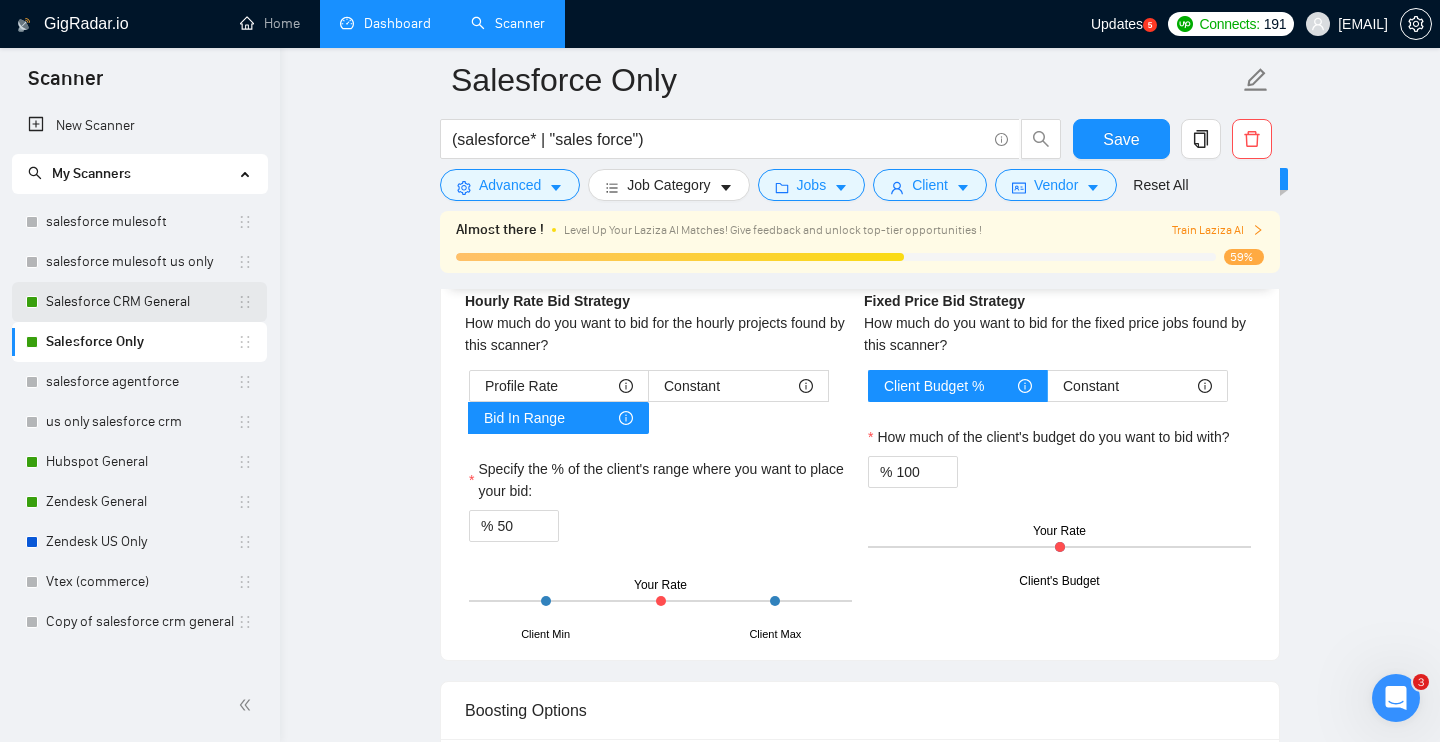 click on "Salesforce CRM General" at bounding box center (141, 302) 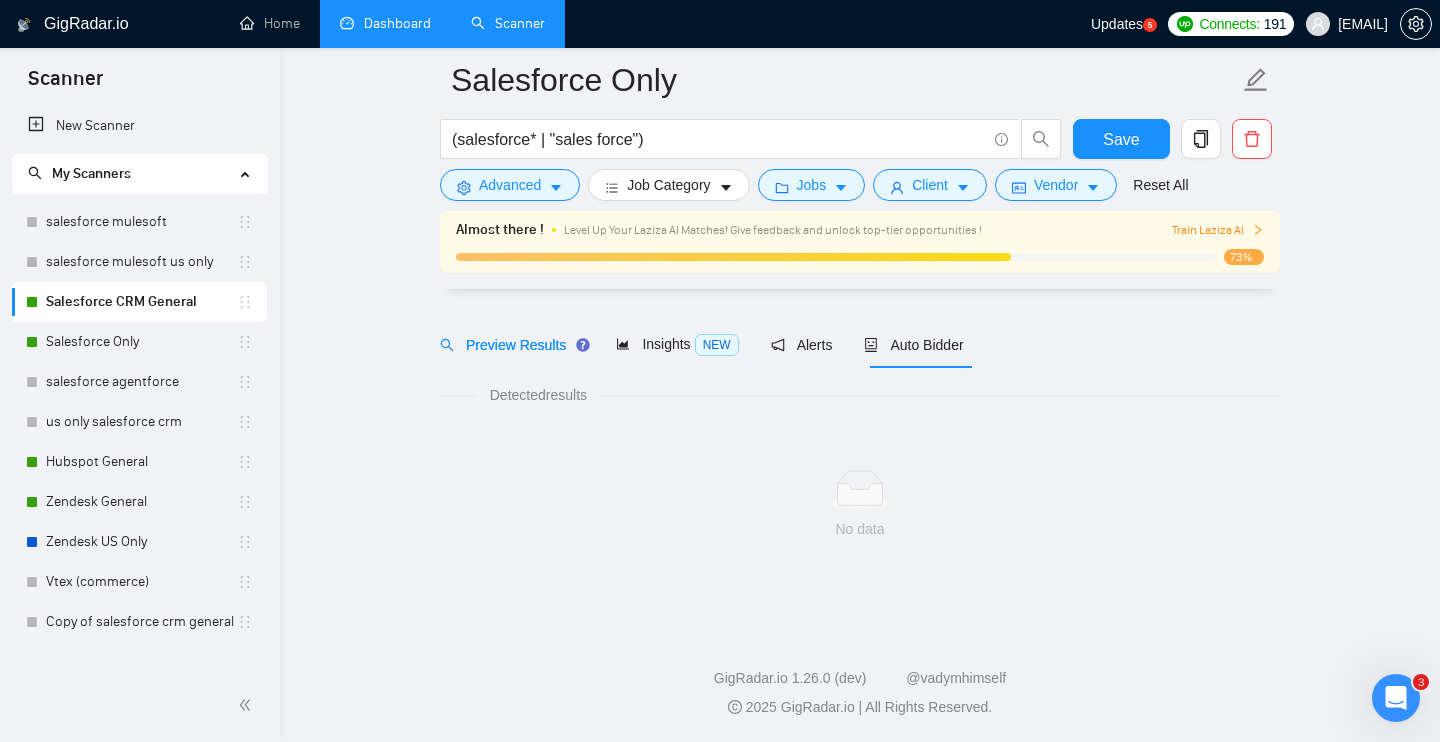 scroll, scrollTop: 50, scrollLeft: 0, axis: vertical 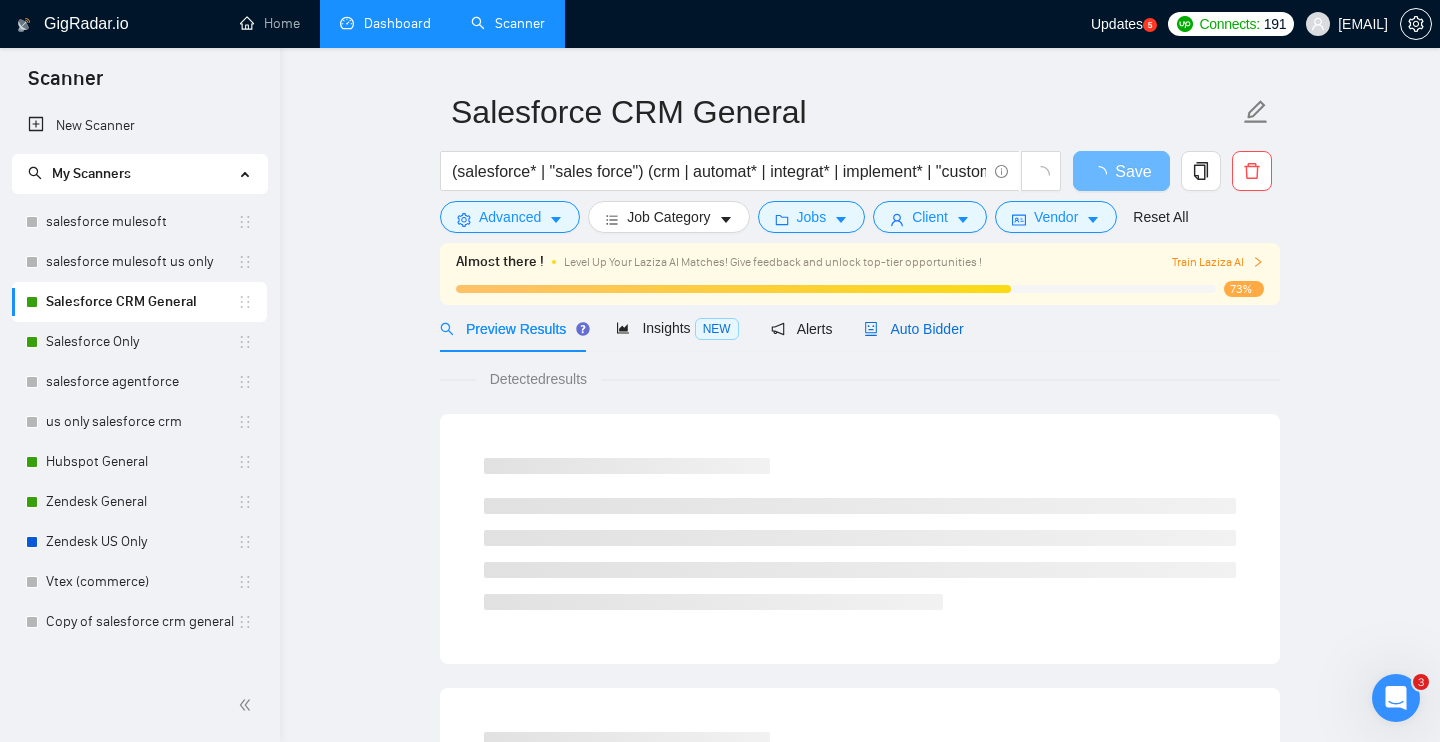 click on "Auto Bidder" at bounding box center [913, 329] 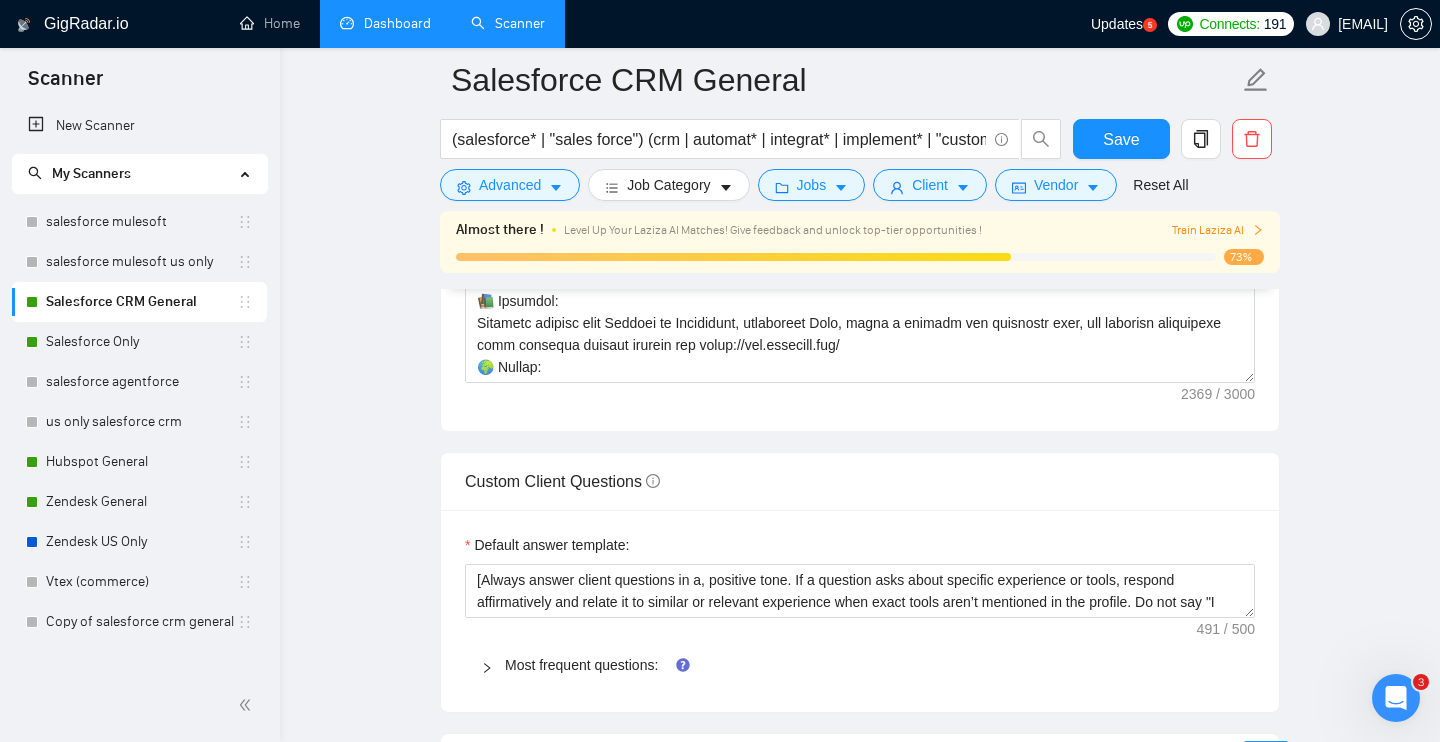 scroll, scrollTop: 2841, scrollLeft: 0, axis: vertical 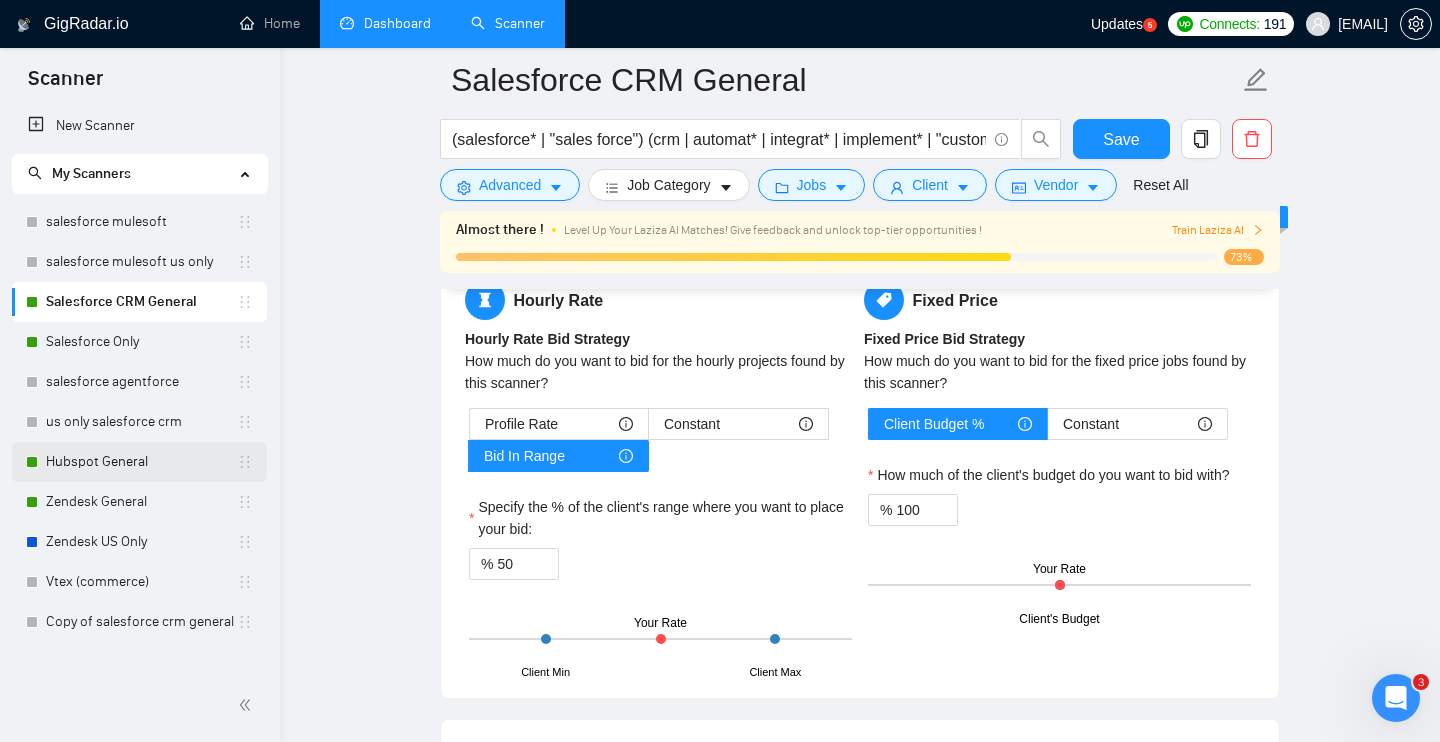 click on "Hubspot General" at bounding box center (141, 462) 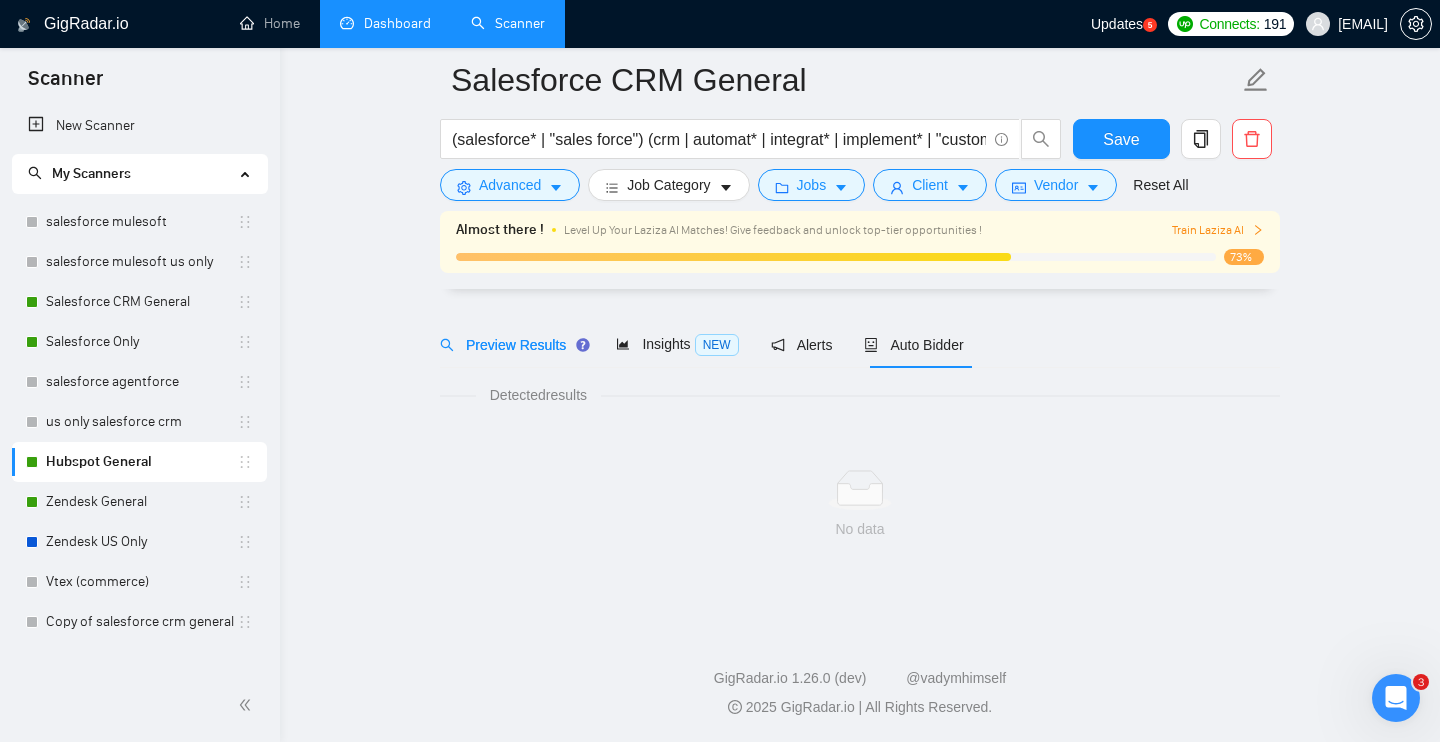 scroll, scrollTop: 50, scrollLeft: 0, axis: vertical 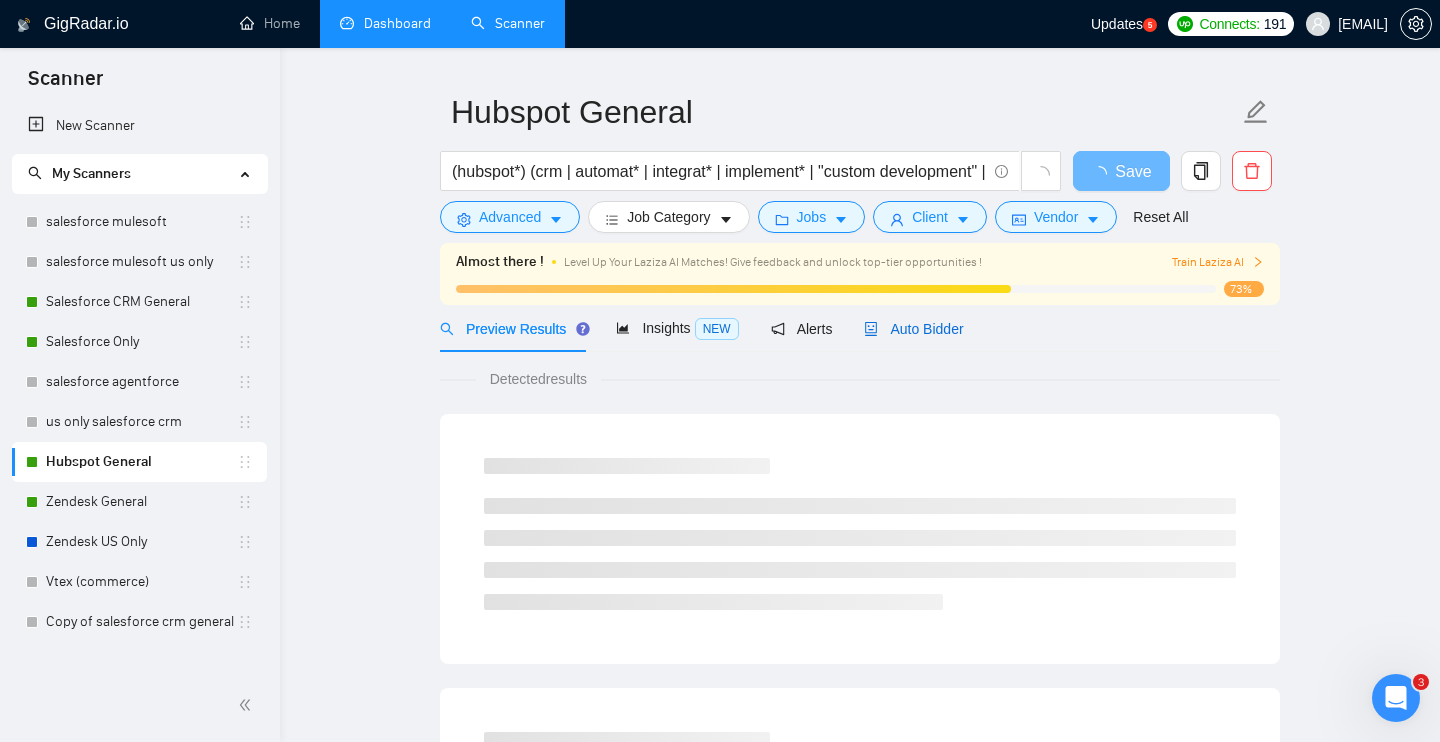 click on "Auto Bidder" at bounding box center (913, 329) 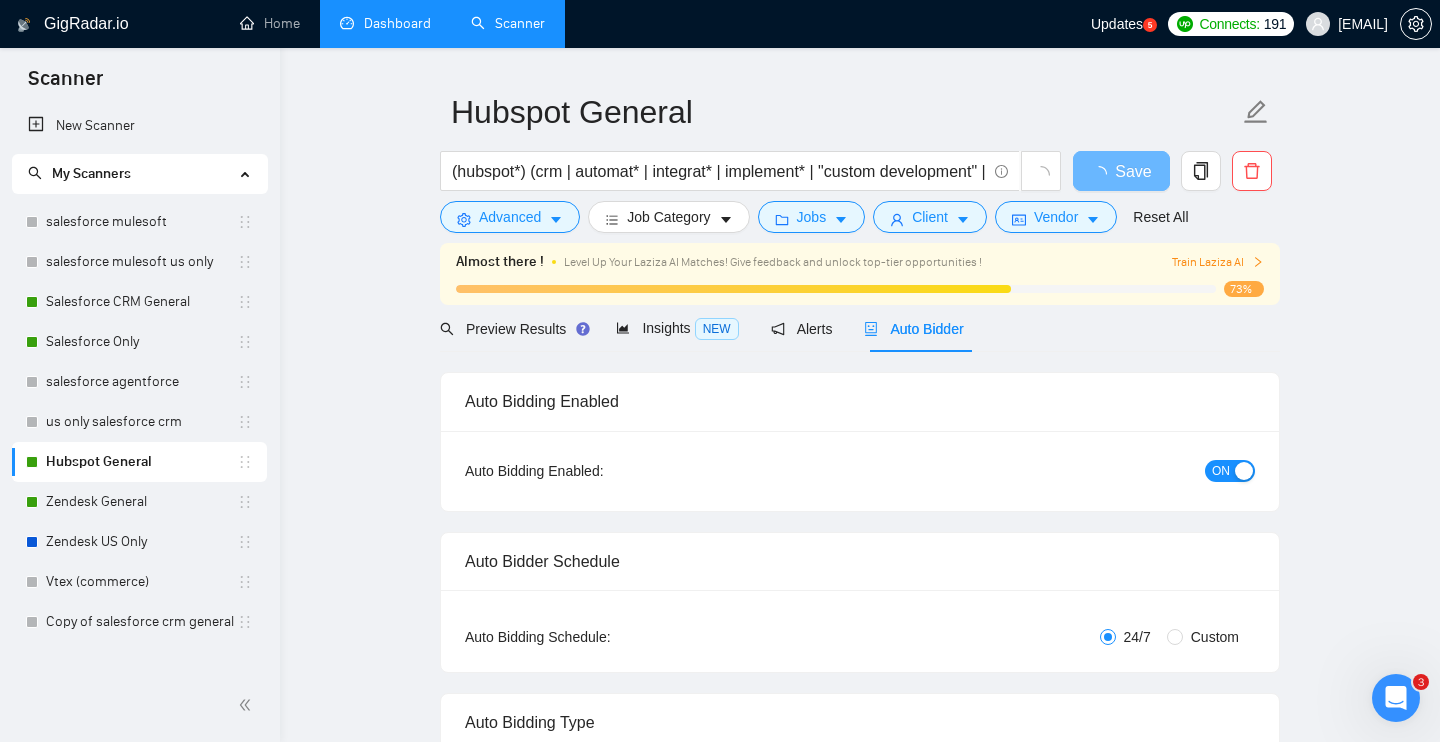 type 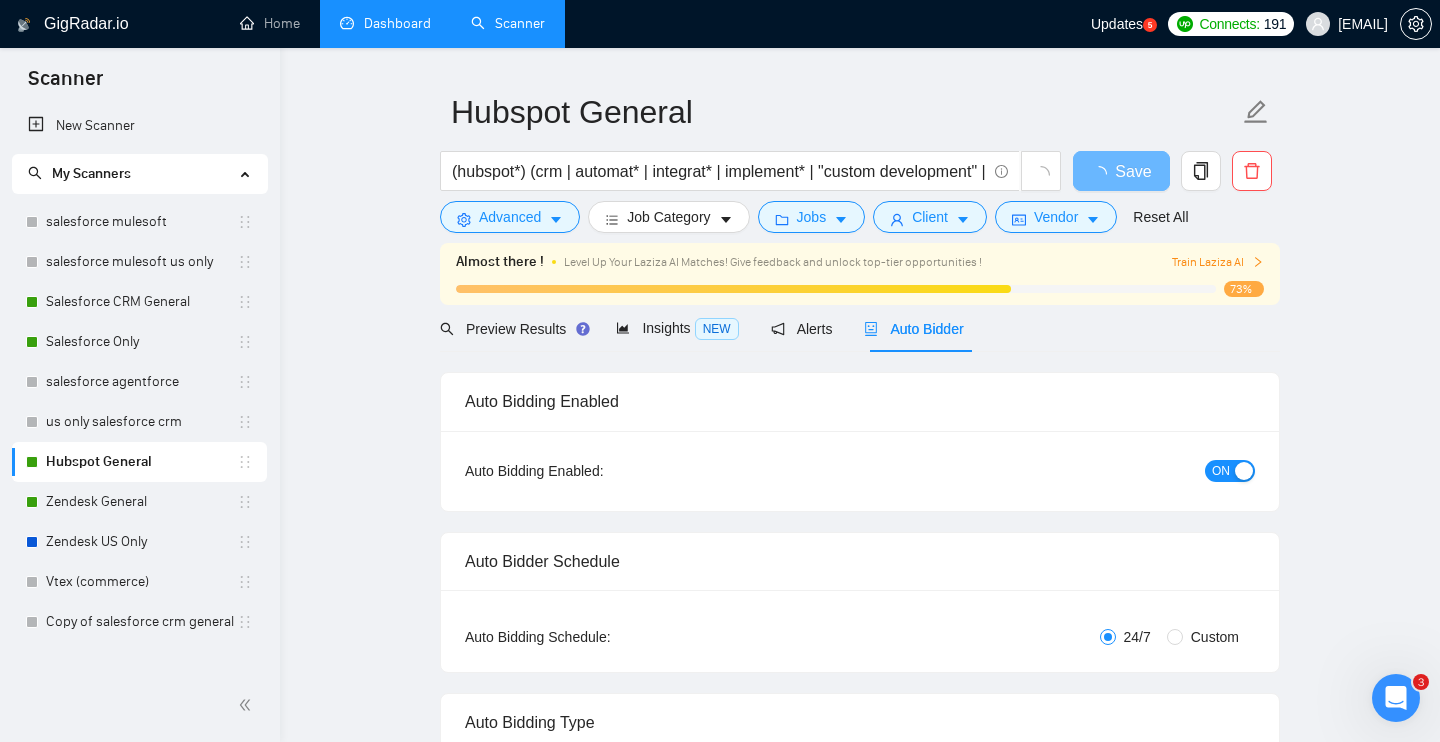 checkbox on "true" 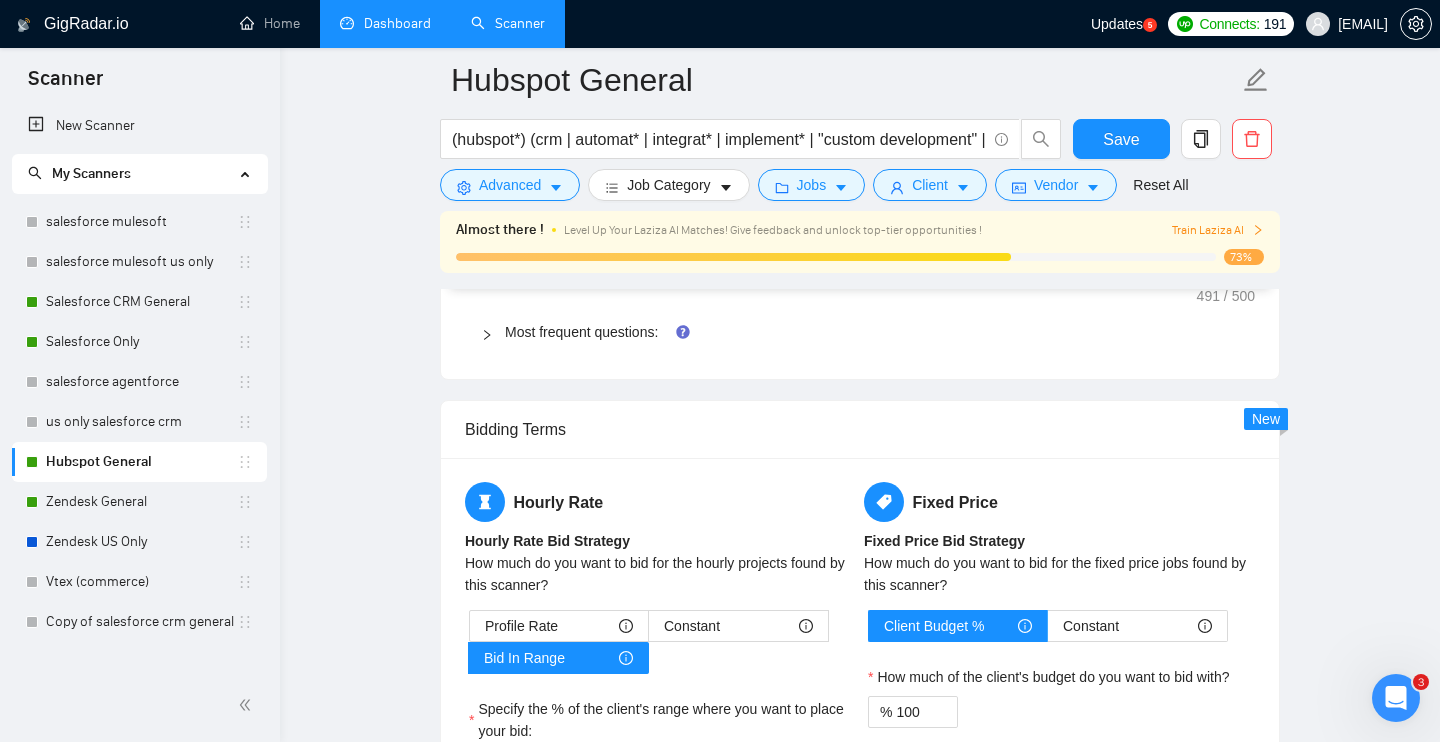 scroll, scrollTop: 3218, scrollLeft: 0, axis: vertical 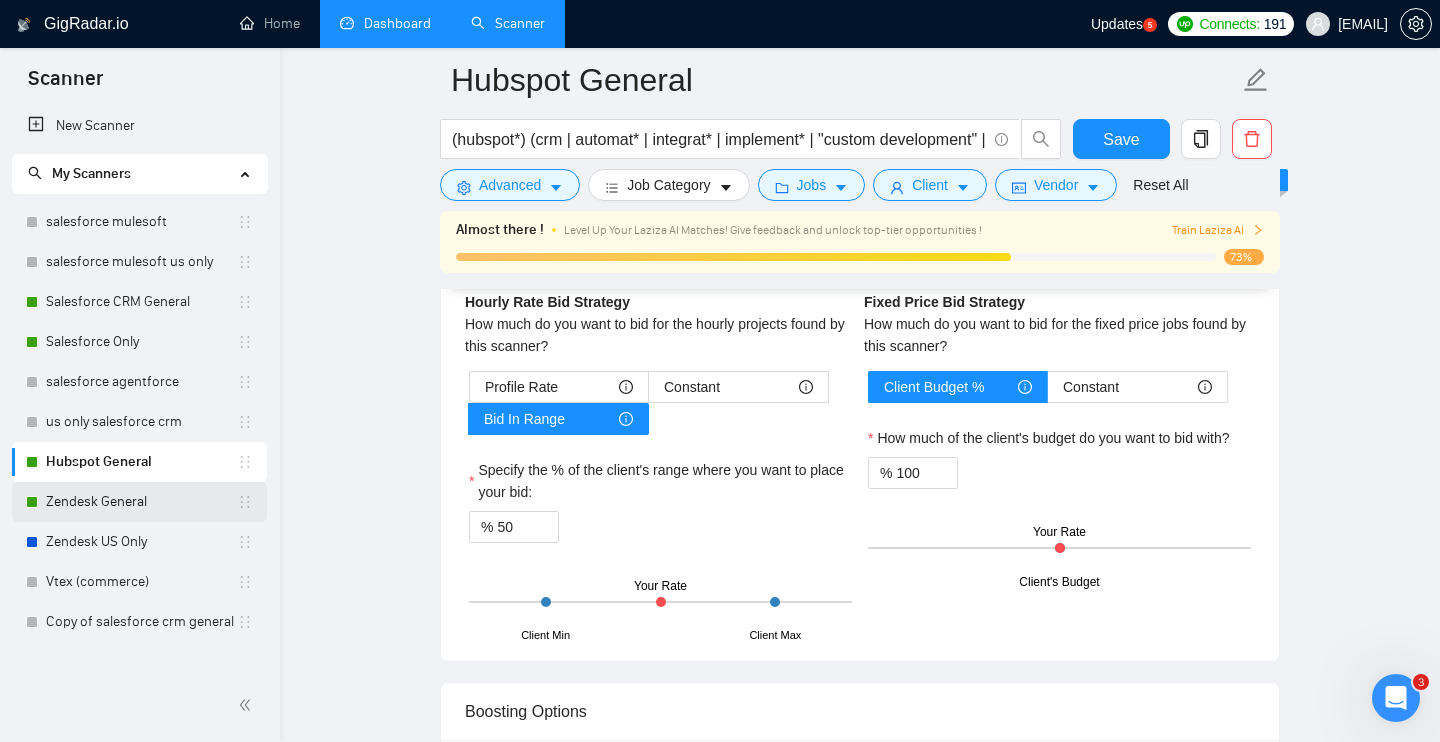 click on "Zendesk General" at bounding box center [141, 502] 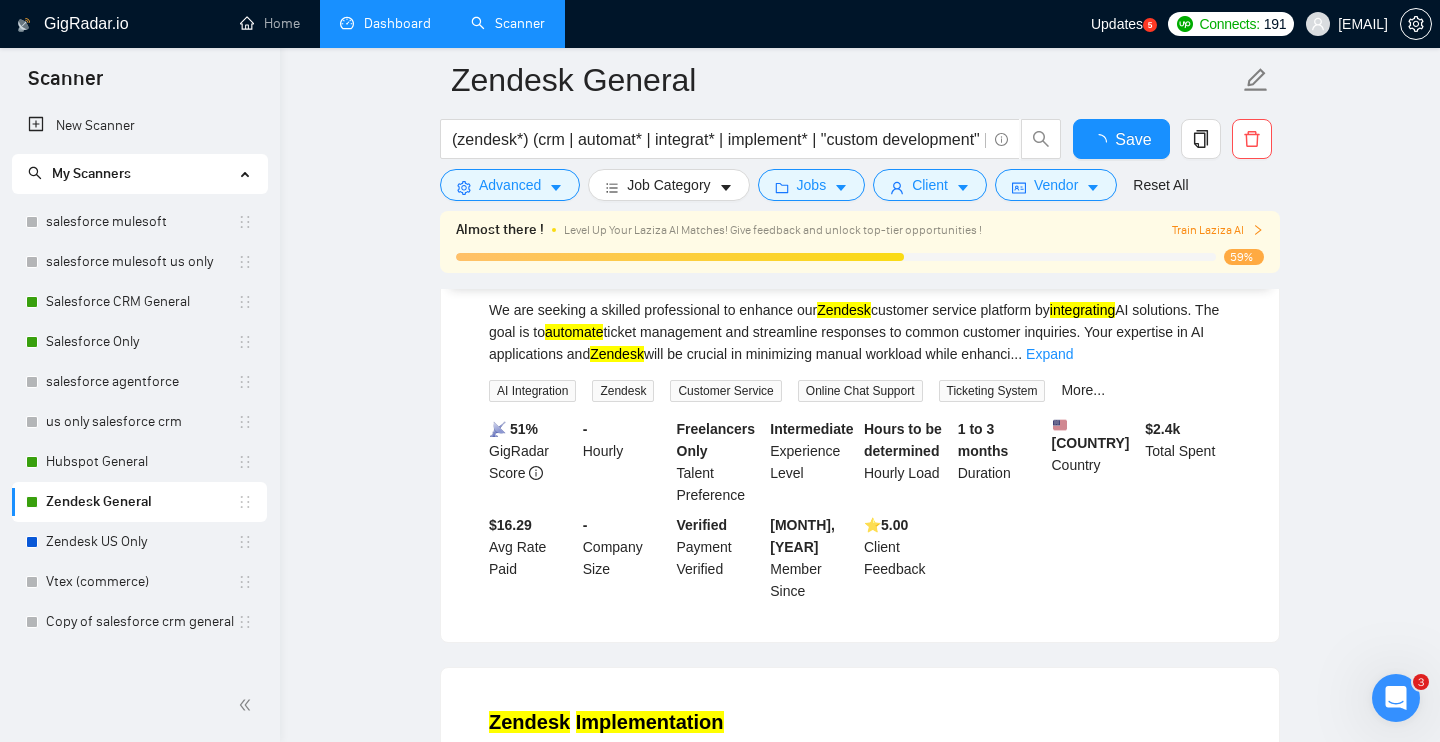 scroll, scrollTop: 0, scrollLeft: 0, axis: both 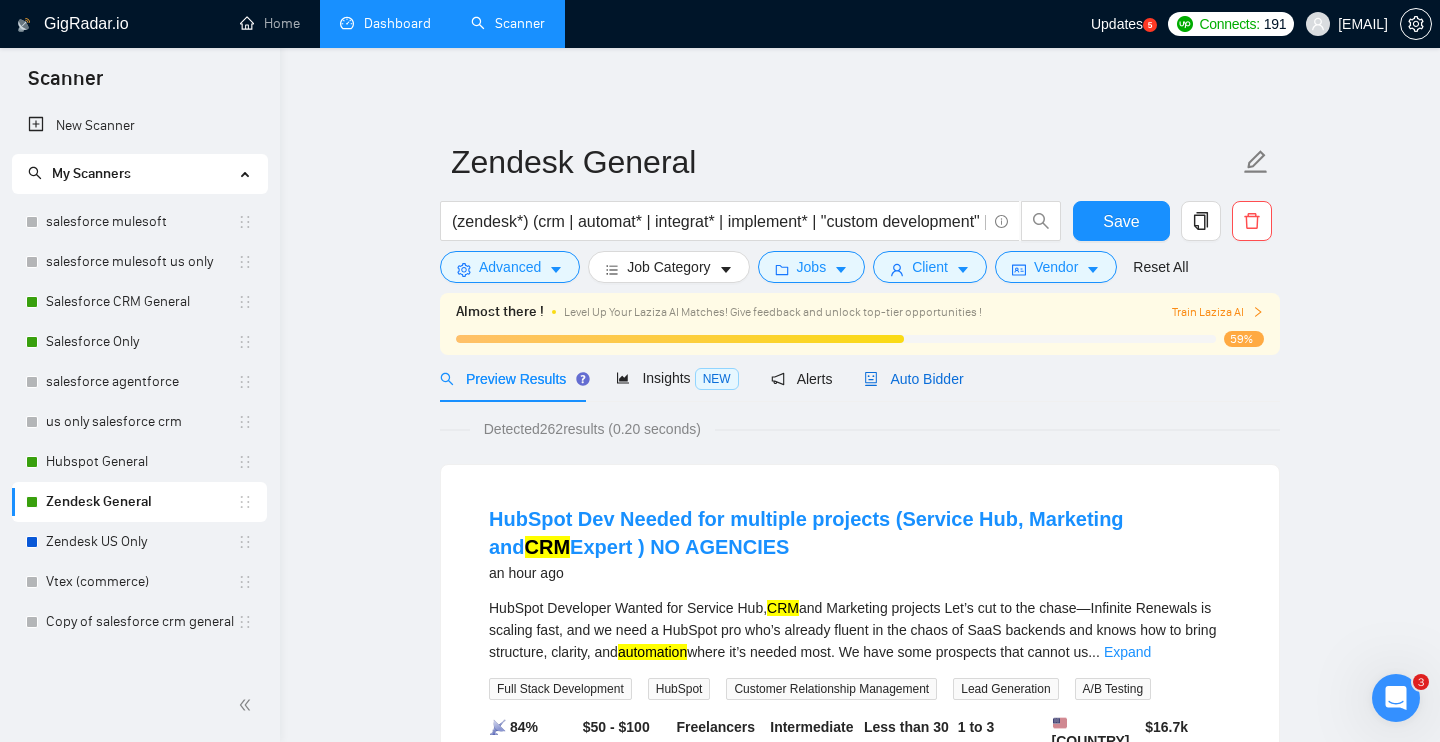 click on "Auto Bidder" at bounding box center [913, 379] 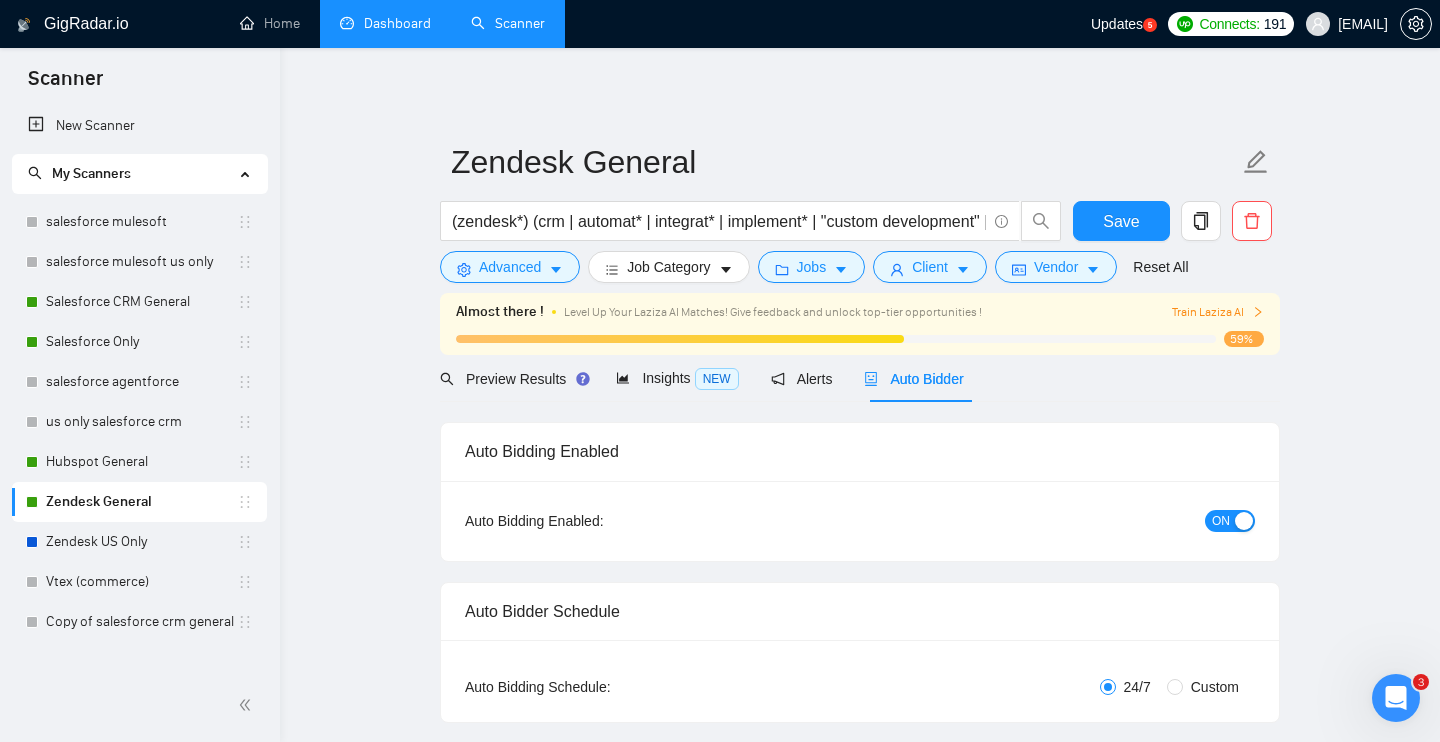 checkbox on "true" 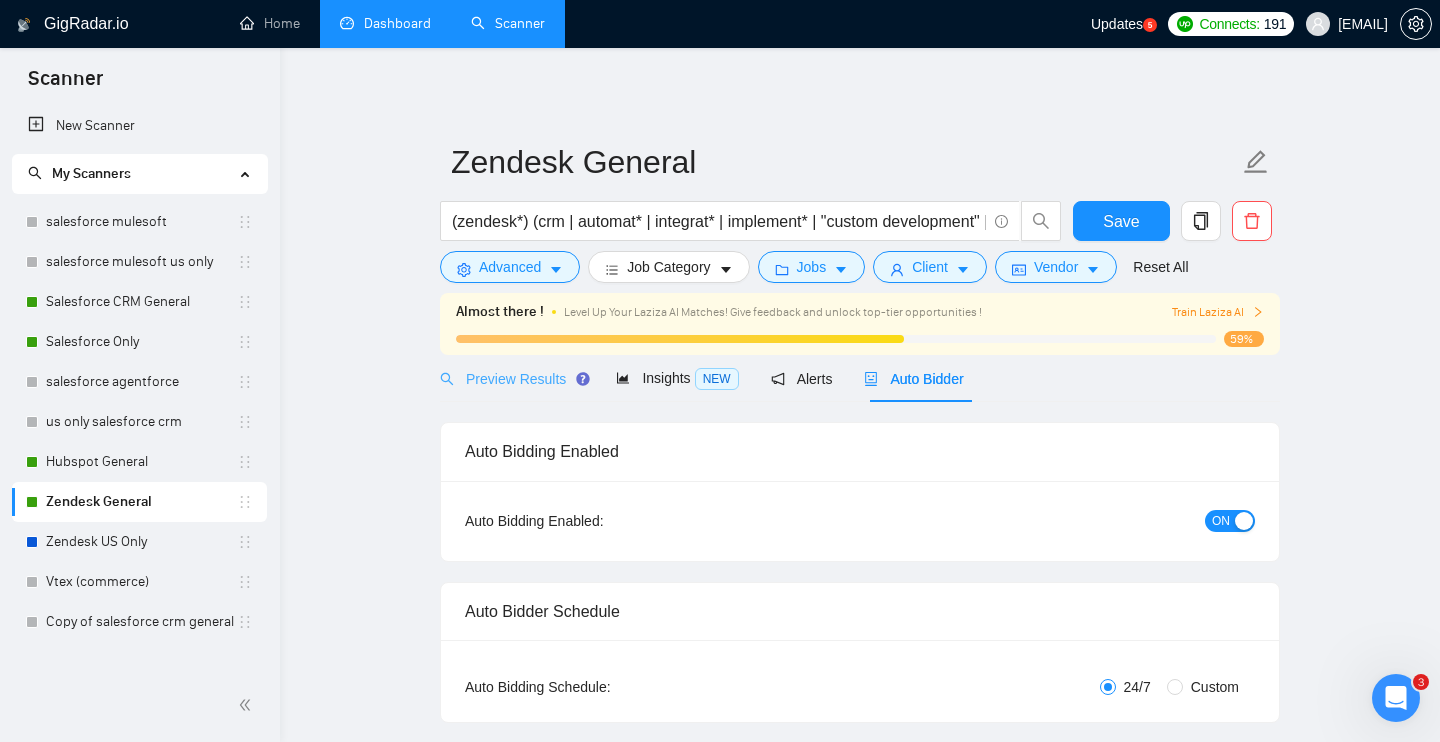 click on "Preview Results" at bounding box center (512, 378) 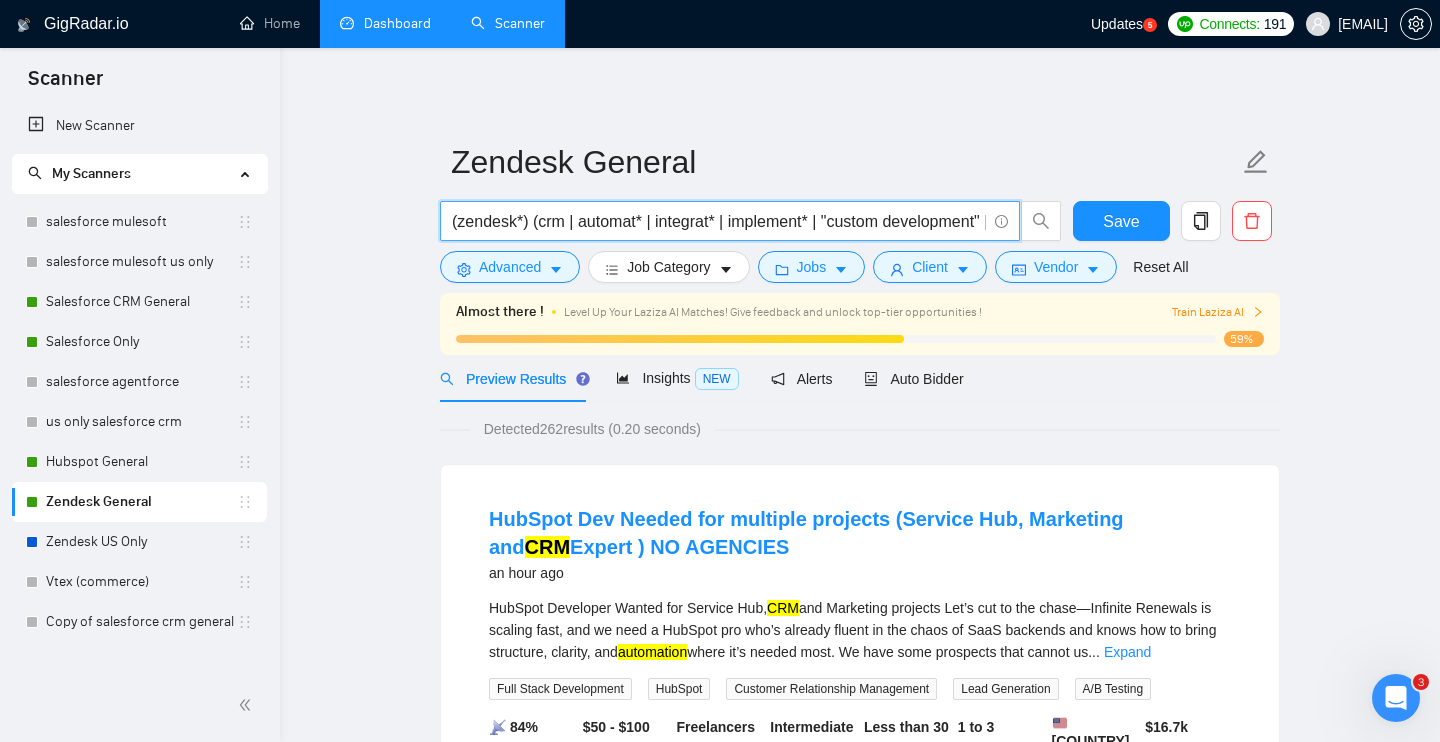 scroll, scrollTop: 0, scrollLeft: 91, axis: horizontal 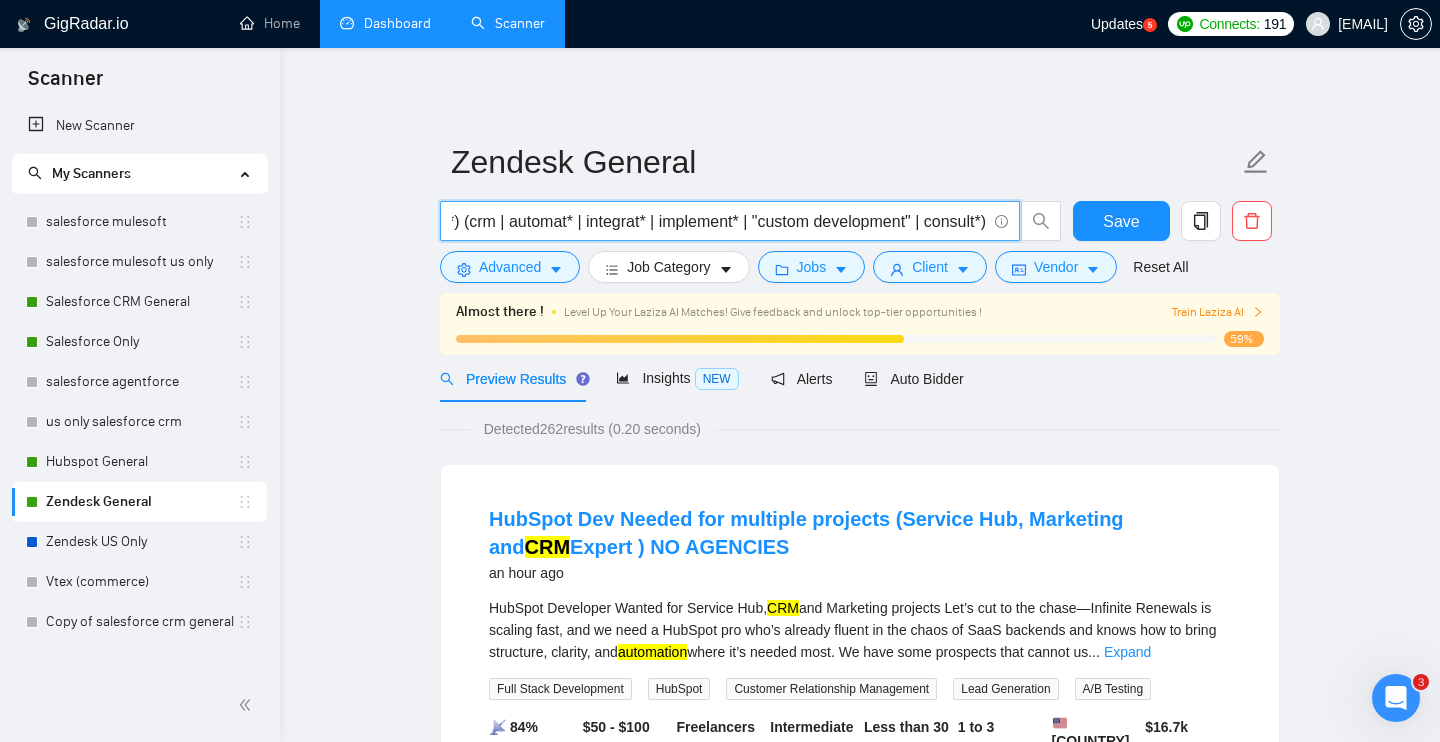 drag, startPoint x: 536, startPoint y: 221, endPoint x: 1028, endPoint y: 246, distance: 492.63477 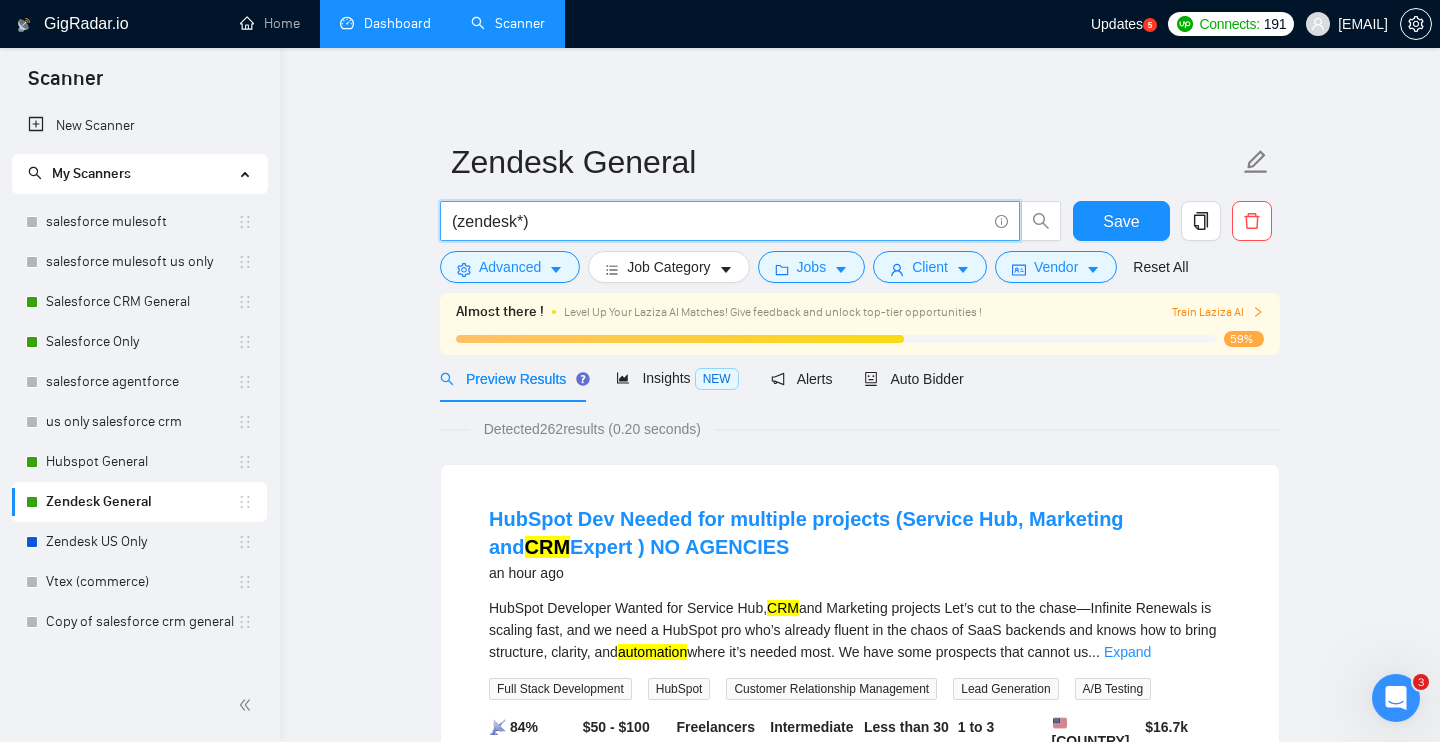 scroll, scrollTop: 0, scrollLeft: 0, axis: both 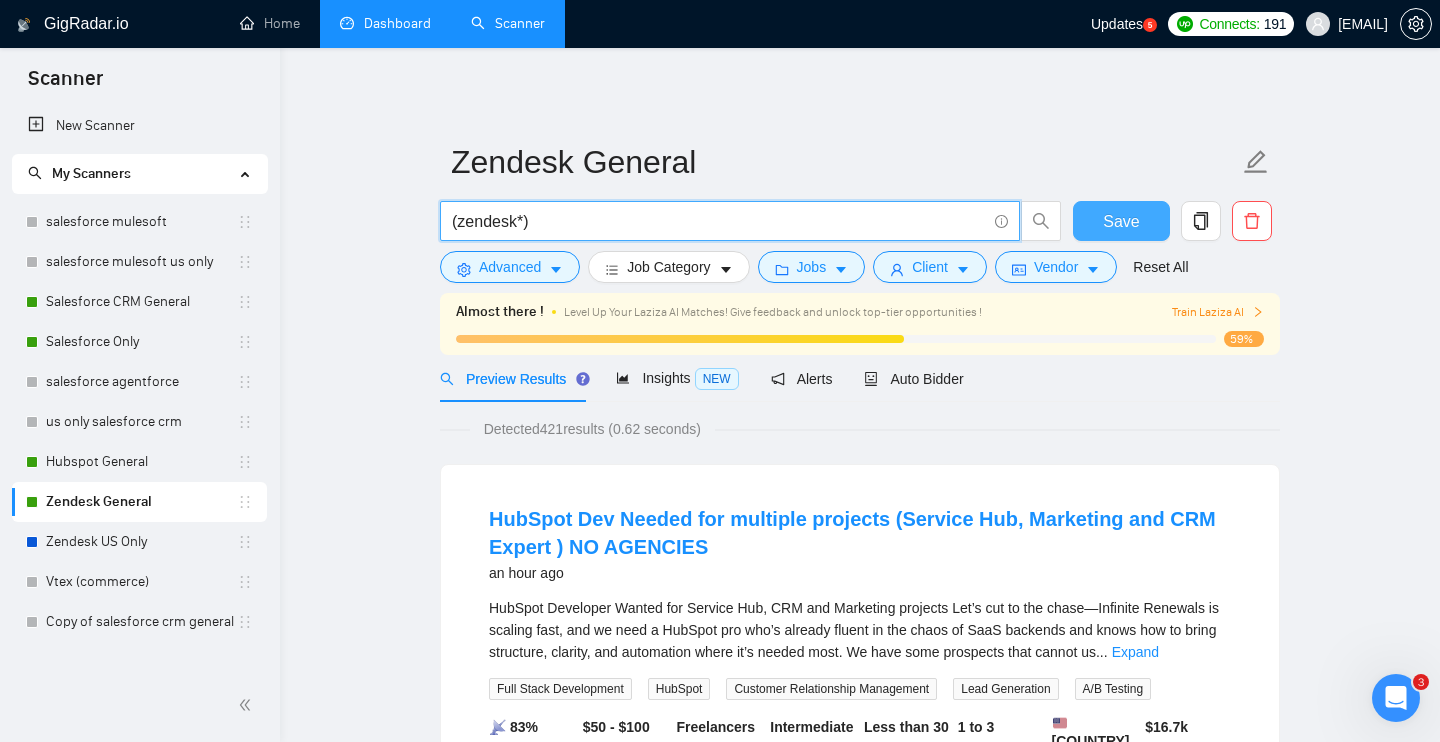 type on "(zendesk*)" 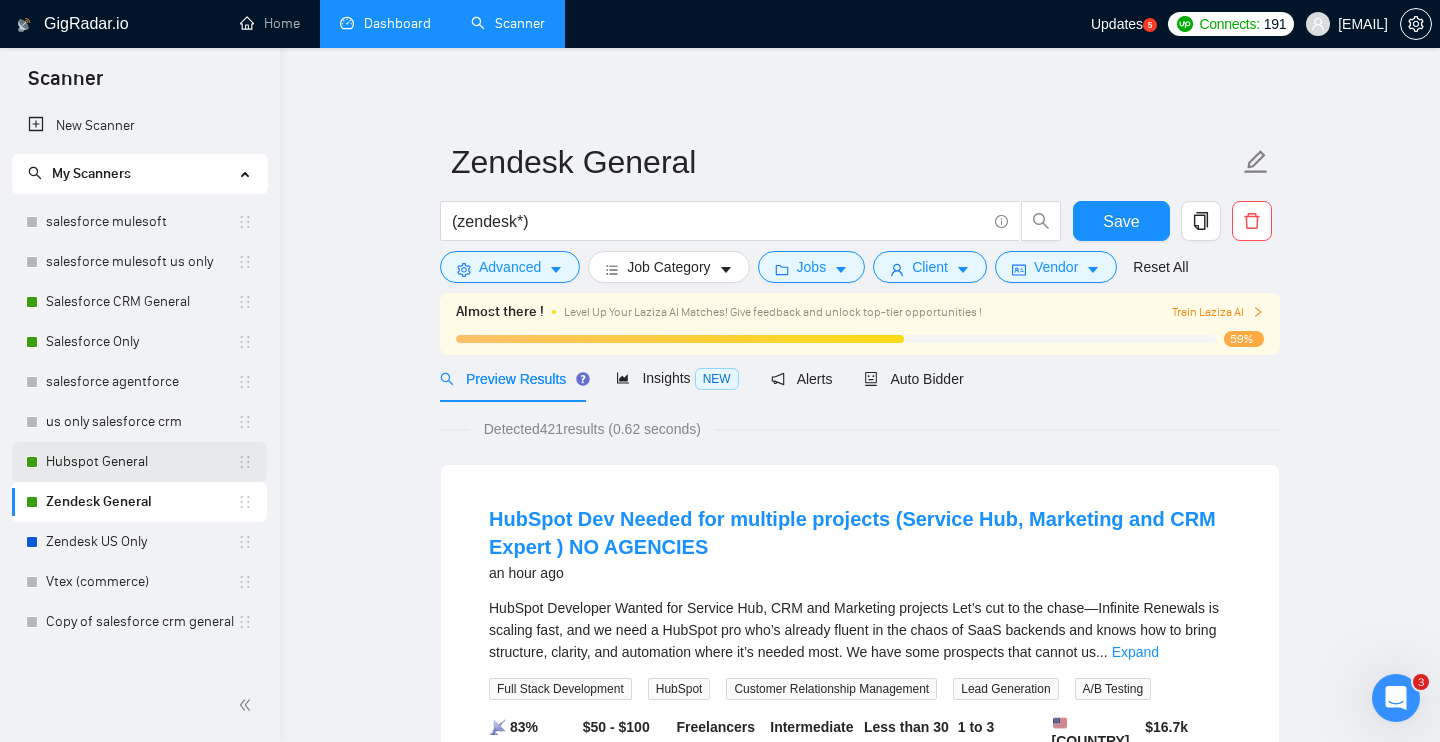 click on "Hubspot General" at bounding box center (141, 462) 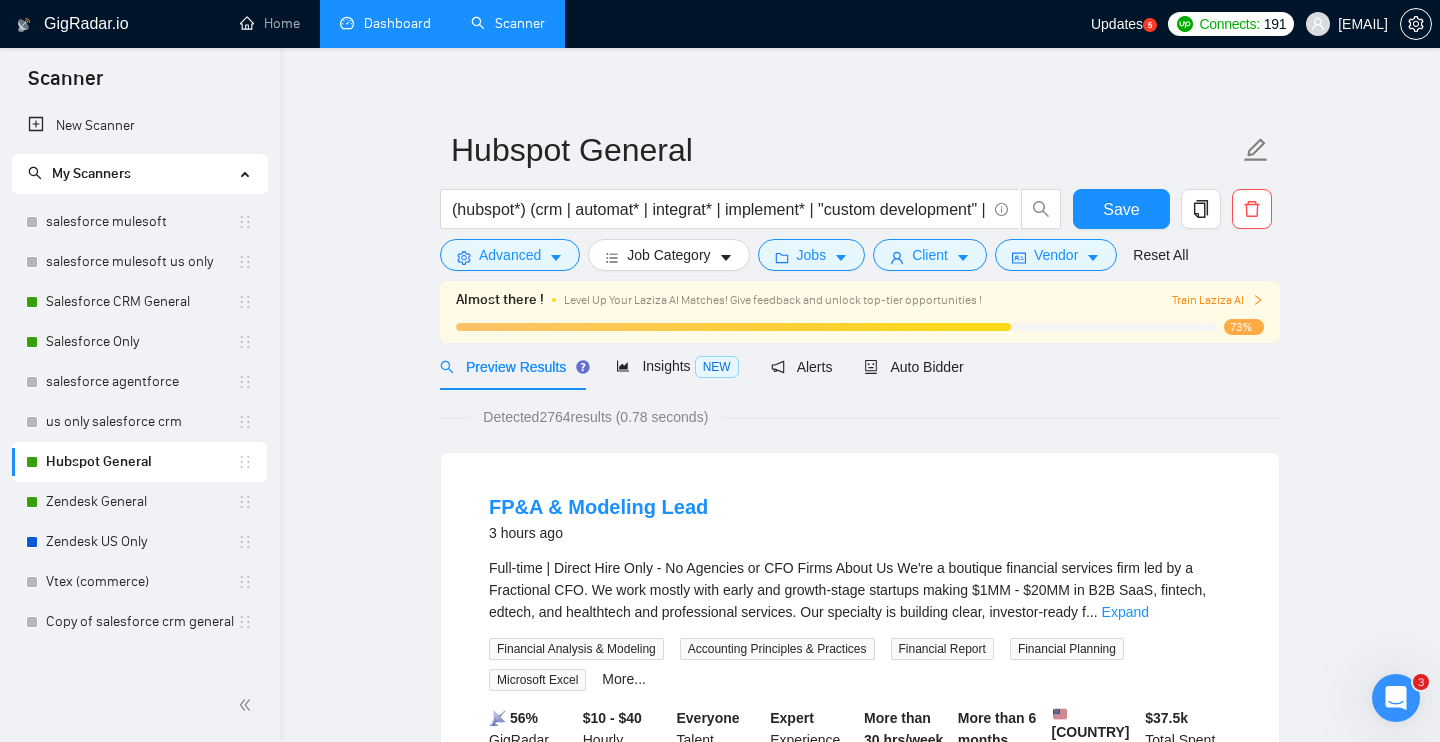 scroll, scrollTop: 0, scrollLeft: 0, axis: both 